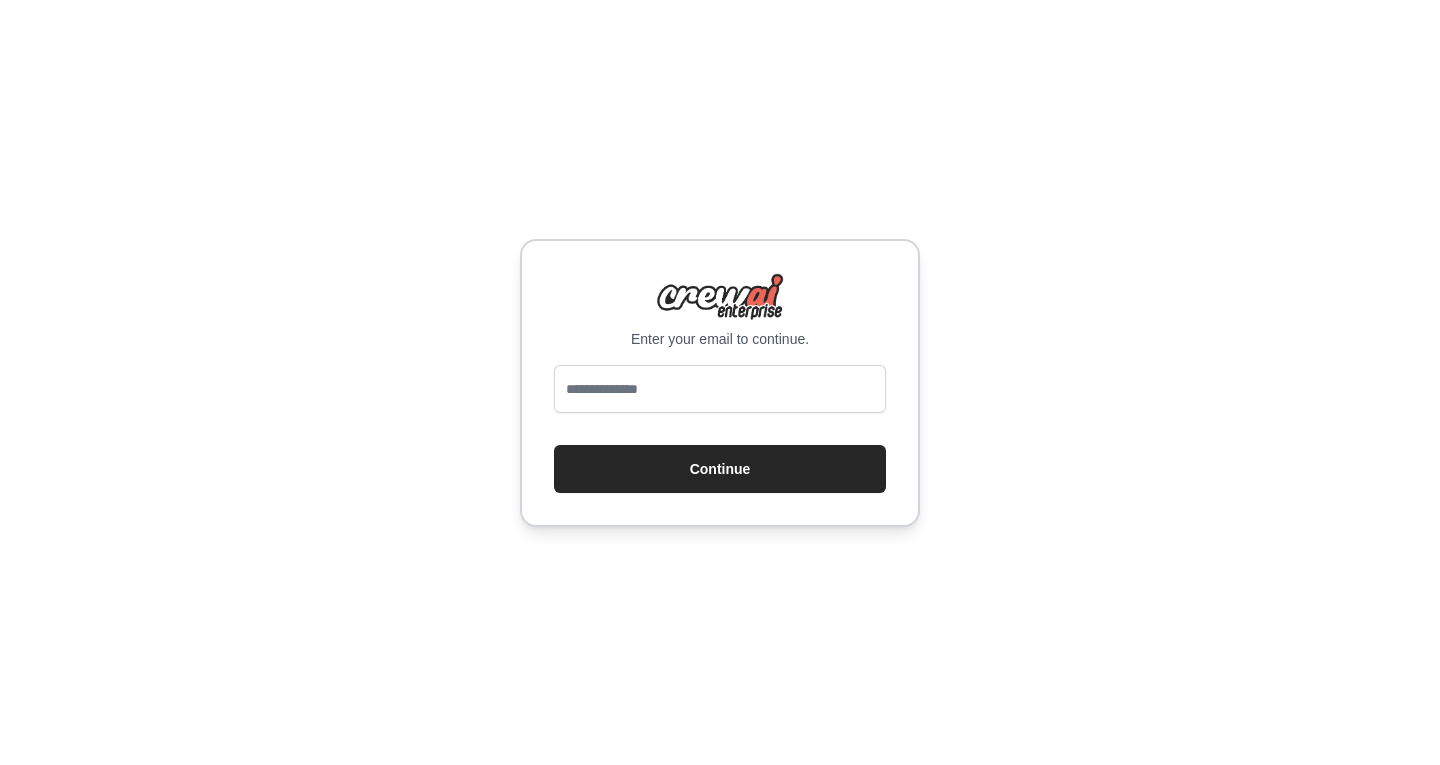 scroll, scrollTop: 0, scrollLeft: 0, axis: both 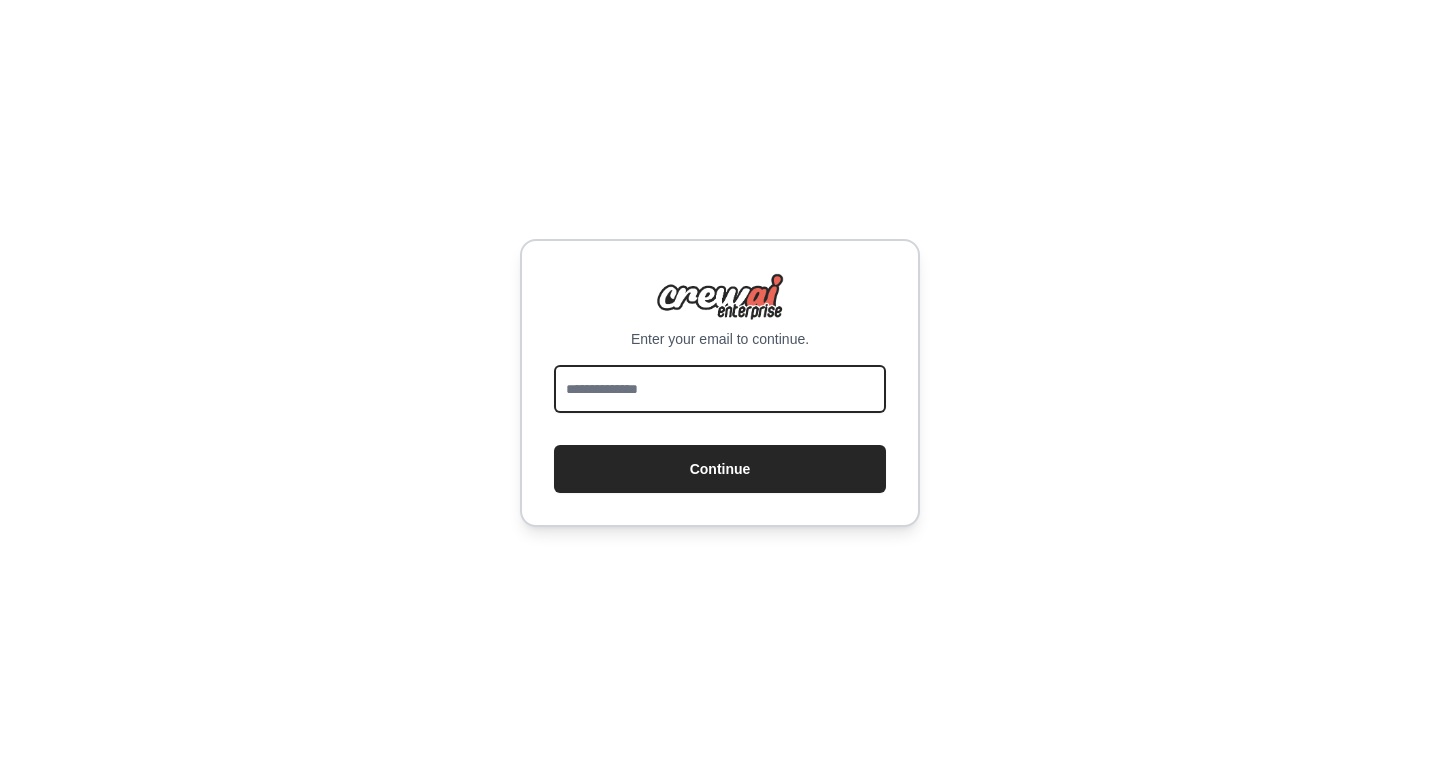click at bounding box center [720, 389] 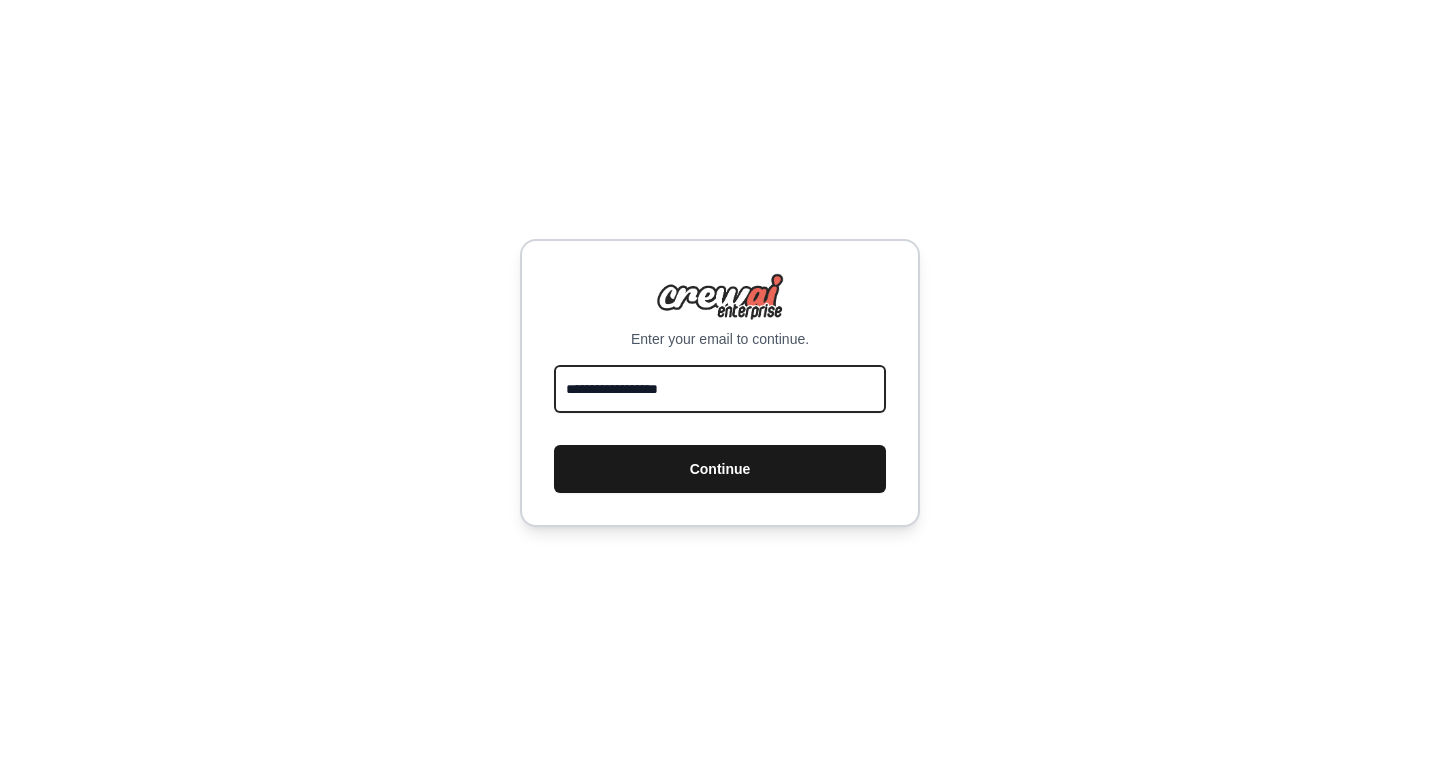 type on "**********" 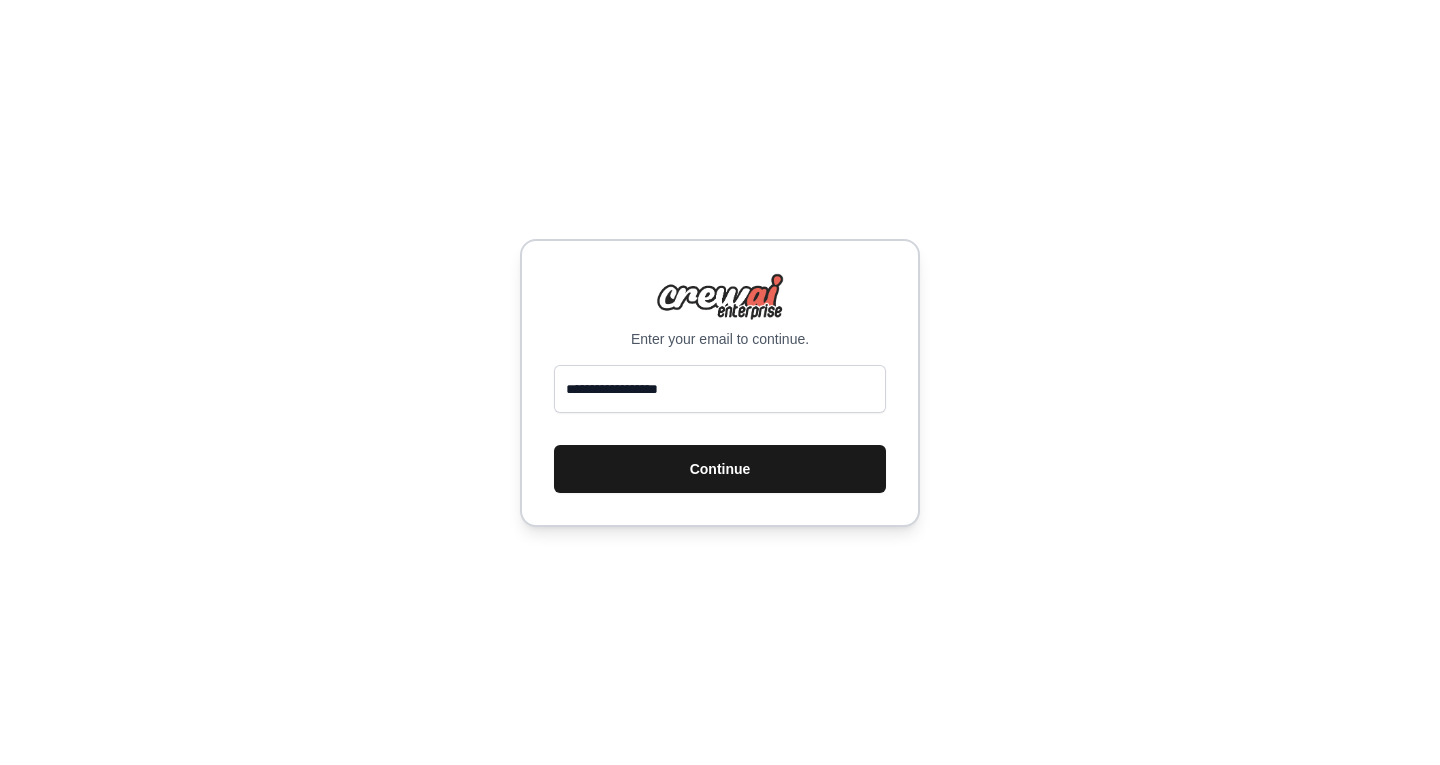 click on "Continue" at bounding box center [720, 469] 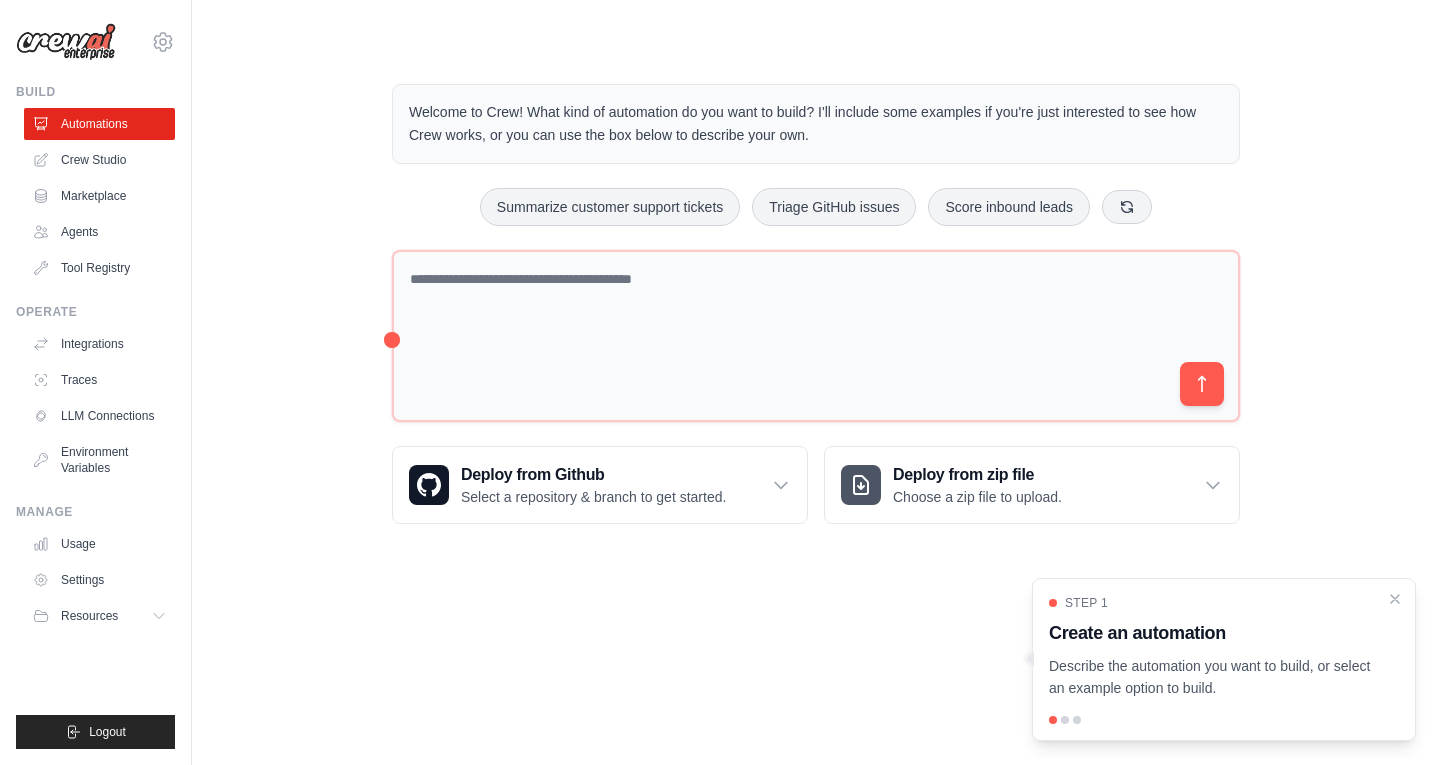 scroll, scrollTop: 0, scrollLeft: 0, axis: both 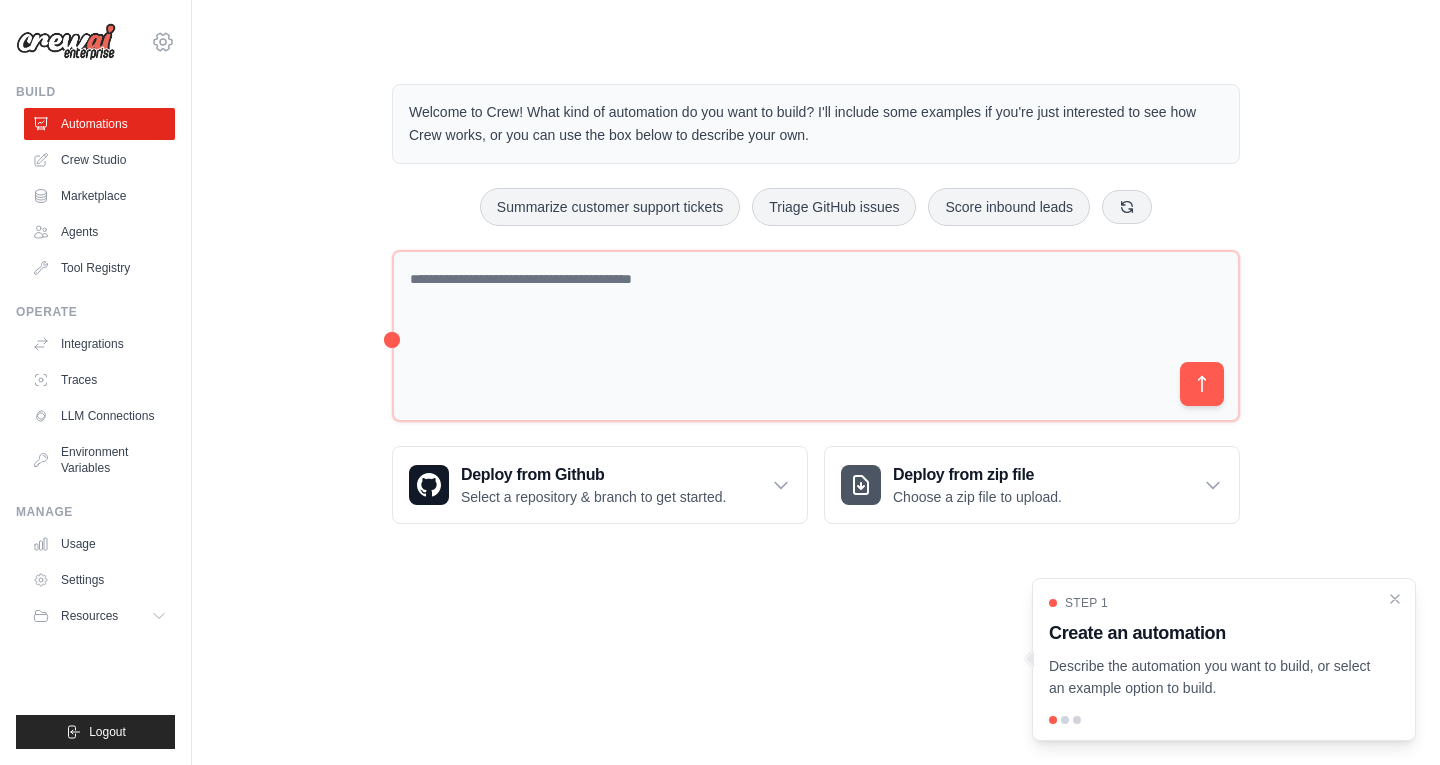 click 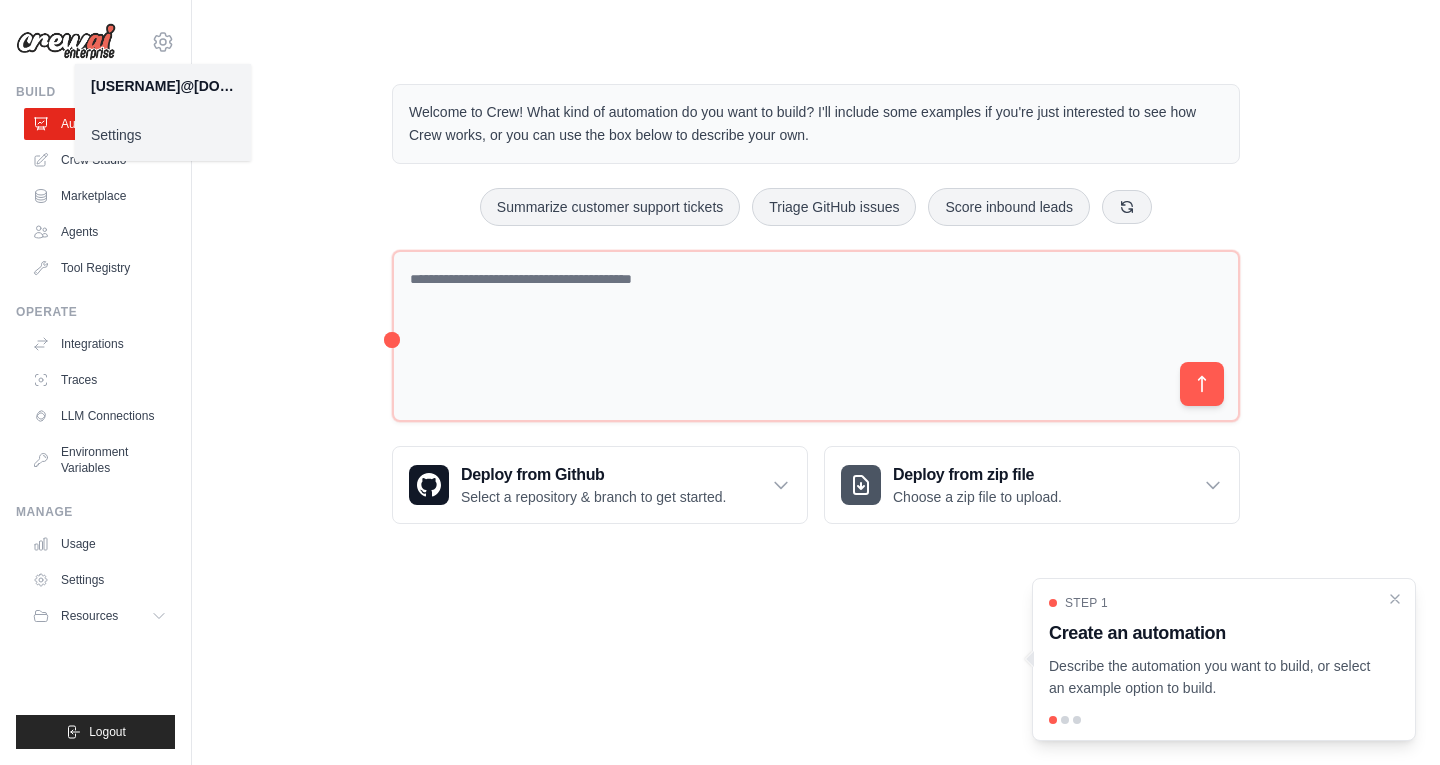 click on "Settings" at bounding box center (163, 135) 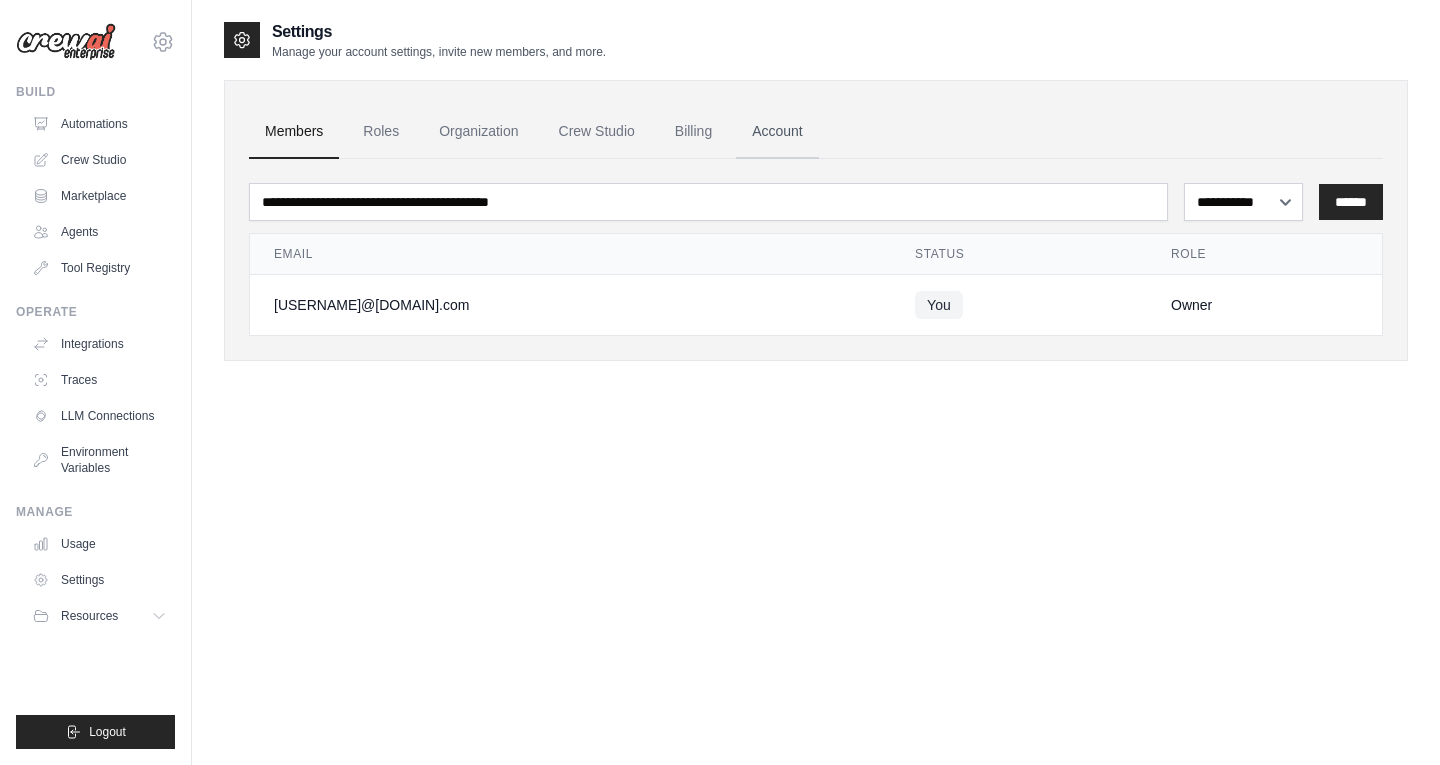 click on "Account" at bounding box center [777, 132] 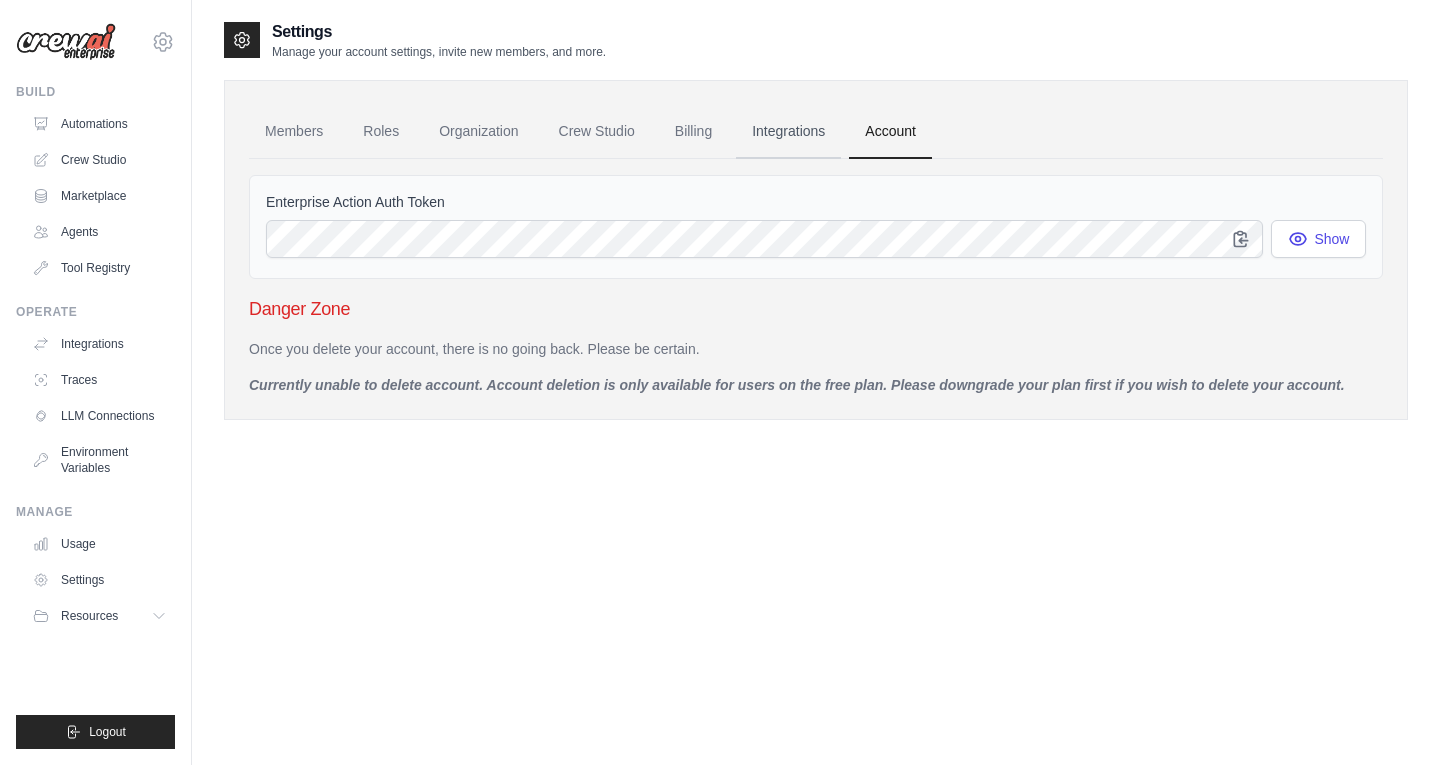 click on "Integrations" at bounding box center [788, 132] 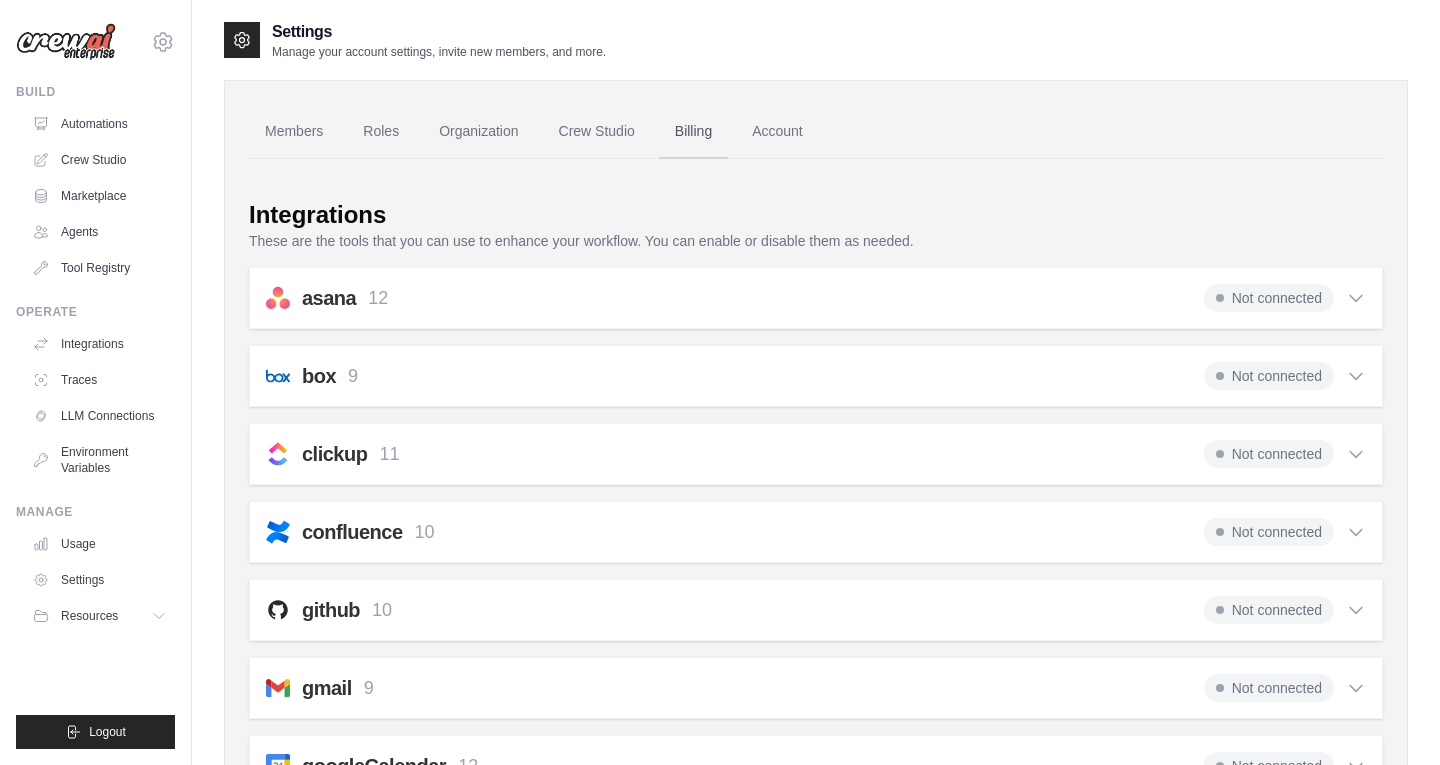click on "Billing" at bounding box center (693, 132) 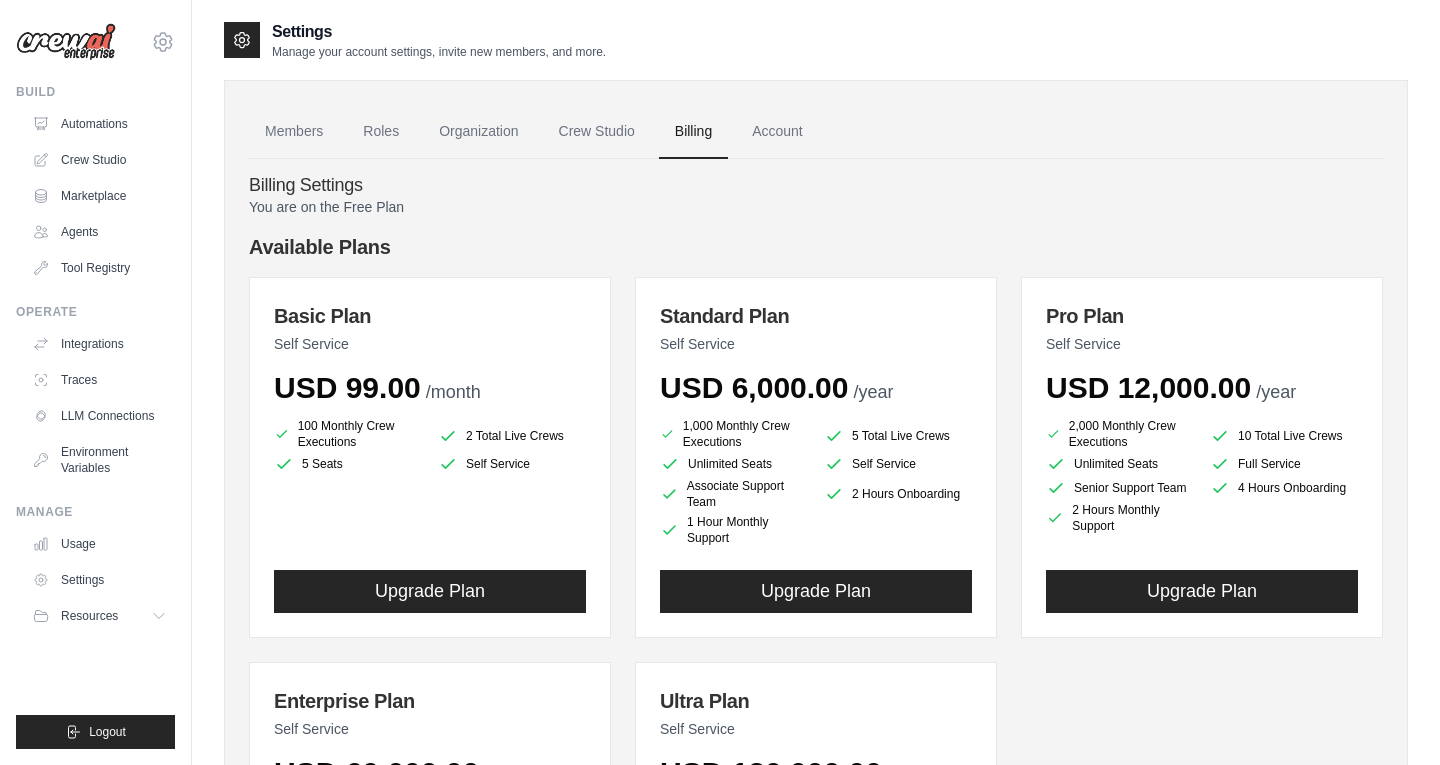 scroll, scrollTop: 0, scrollLeft: 0, axis: both 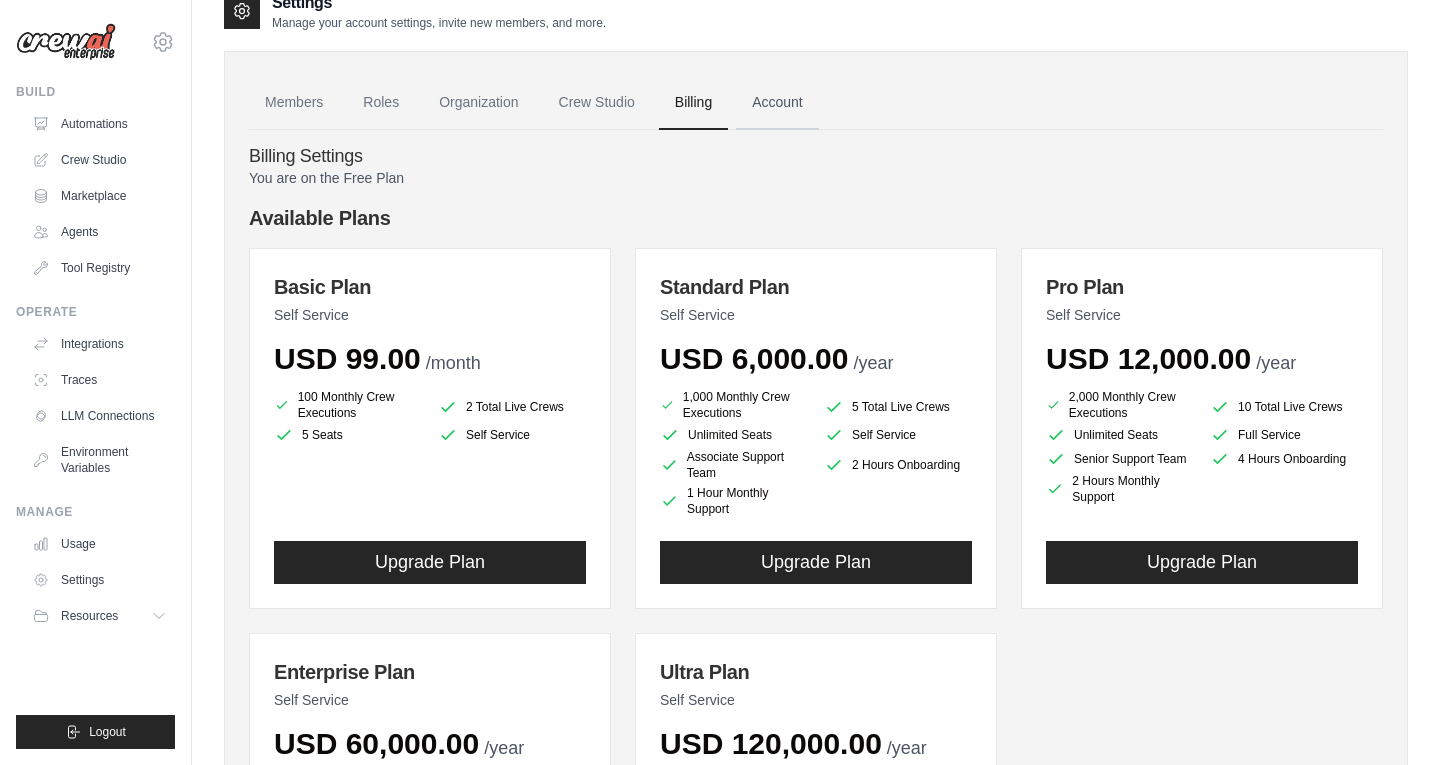 click on "Account" at bounding box center (777, 103) 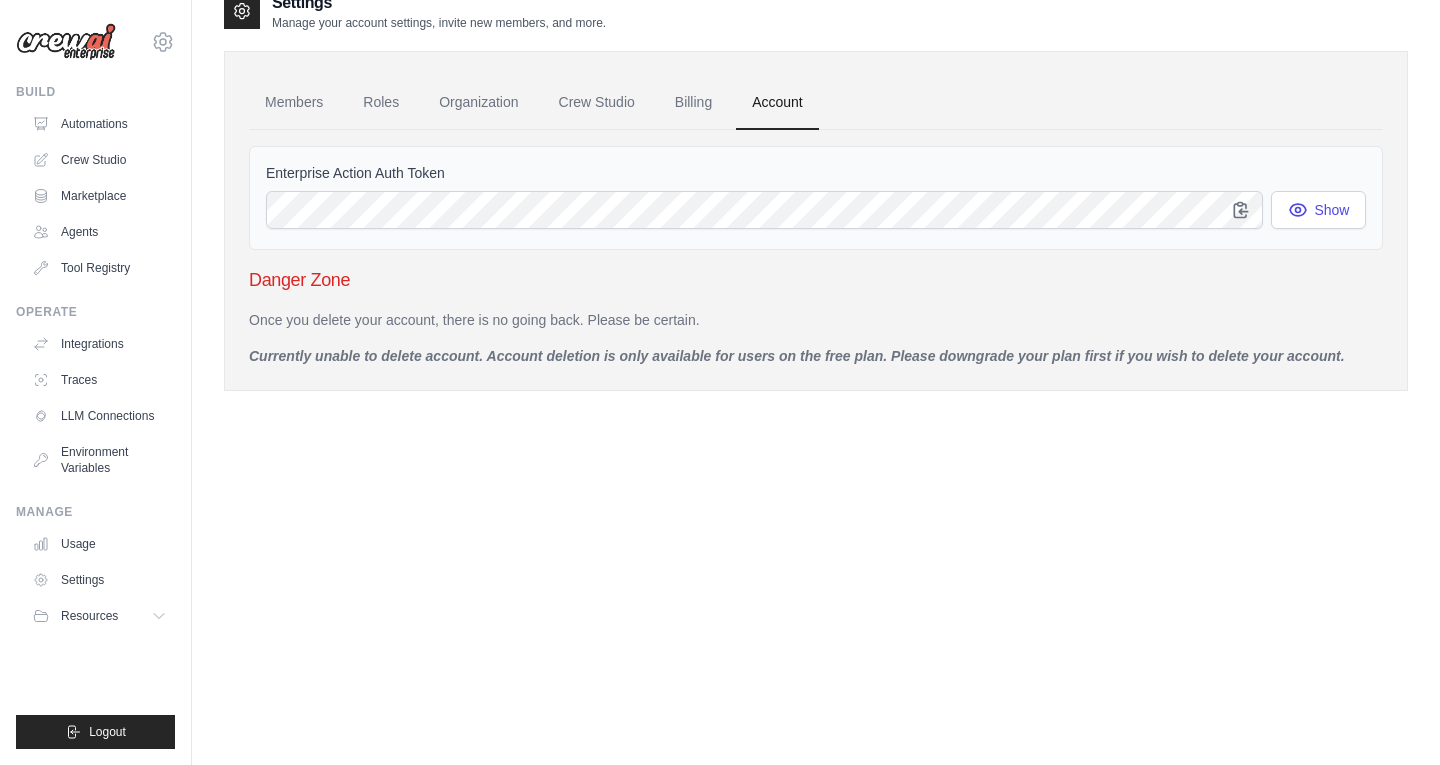 scroll, scrollTop: 0, scrollLeft: 0, axis: both 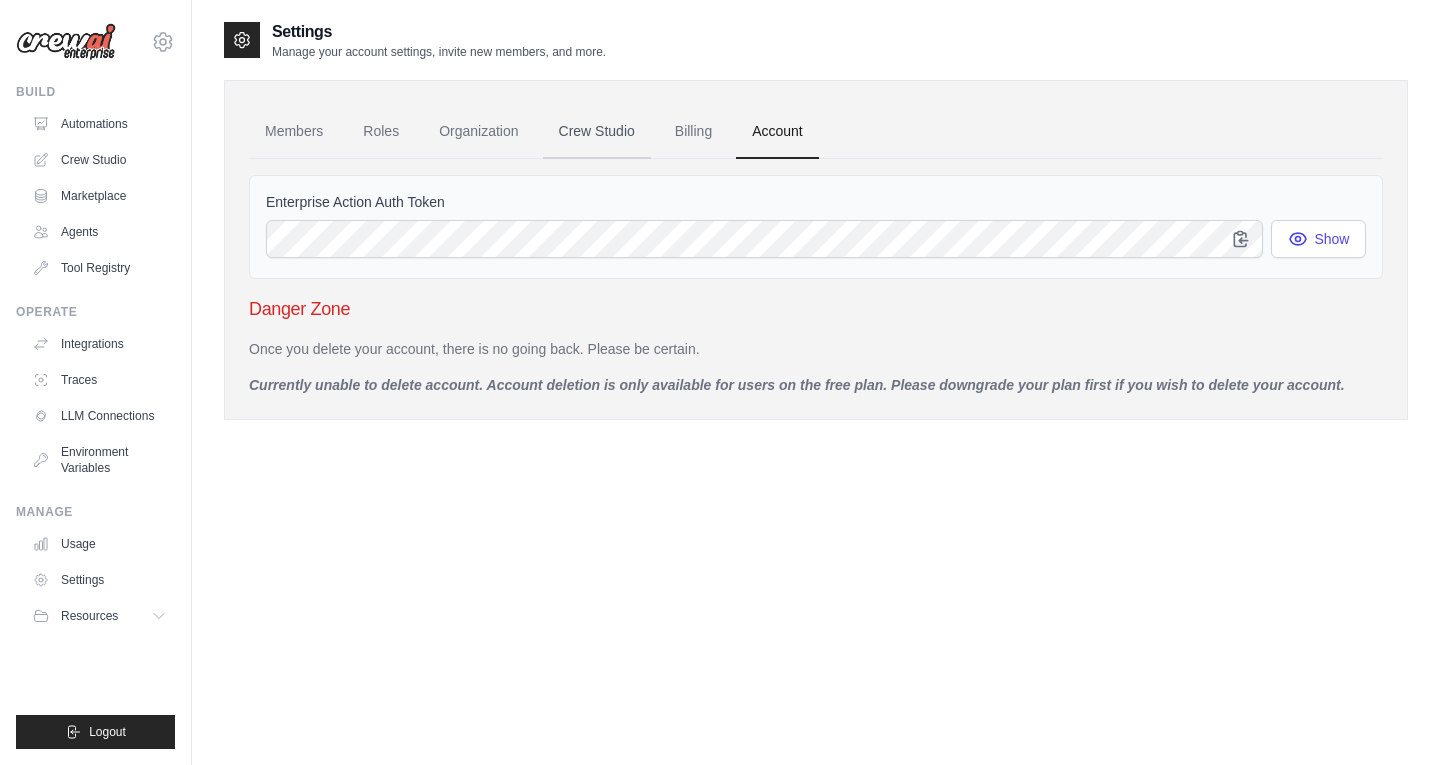 click on "Crew Studio" at bounding box center (597, 132) 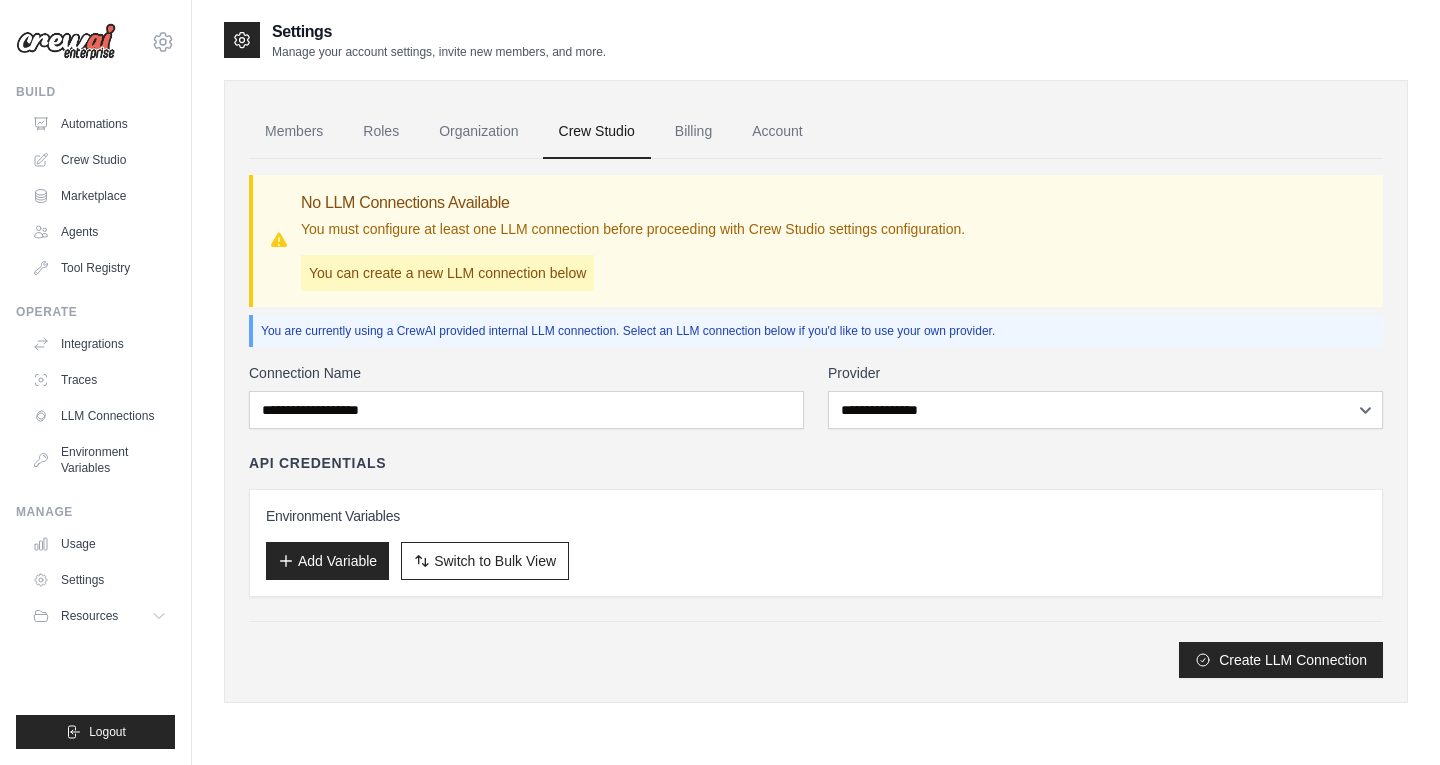 scroll, scrollTop: 0, scrollLeft: 0, axis: both 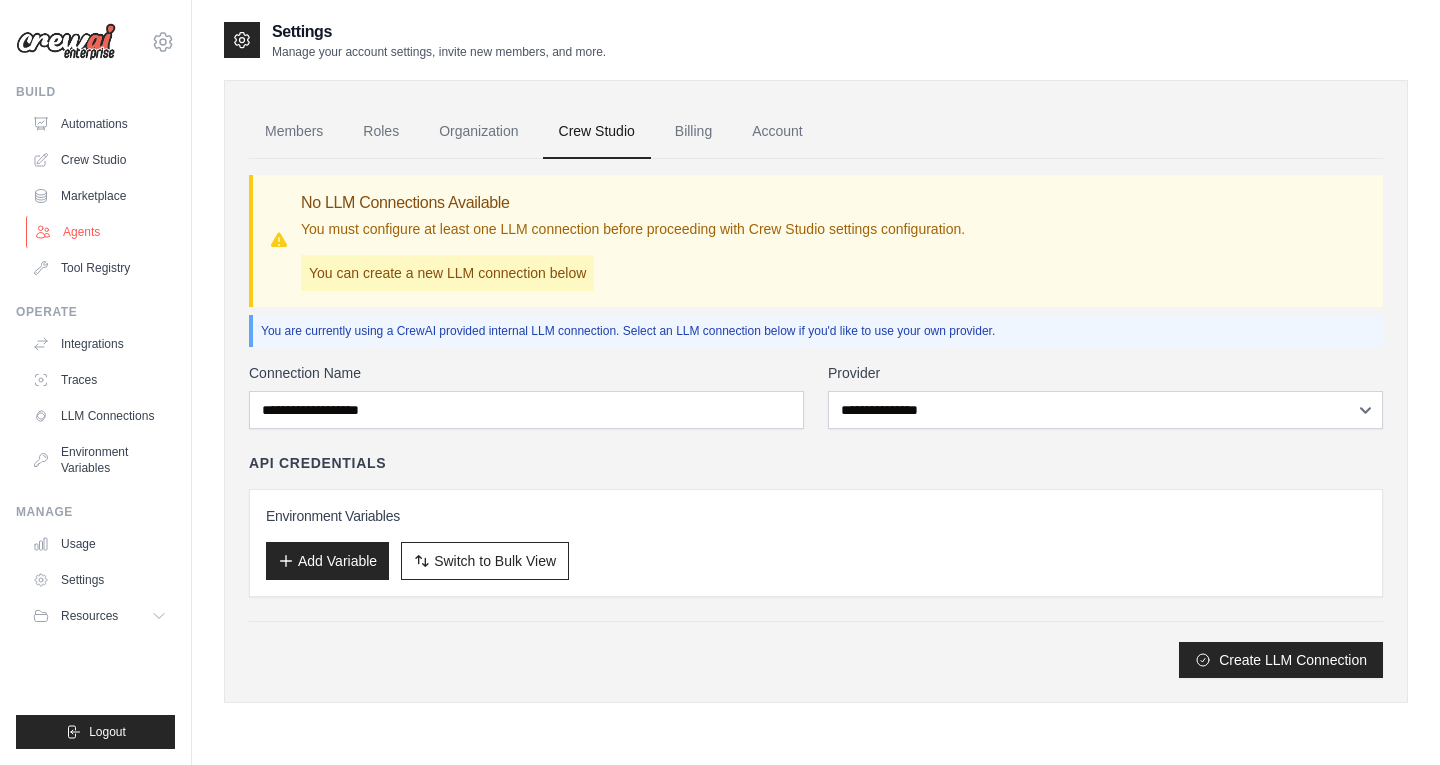 click on "Agents" at bounding box center [101, 232] 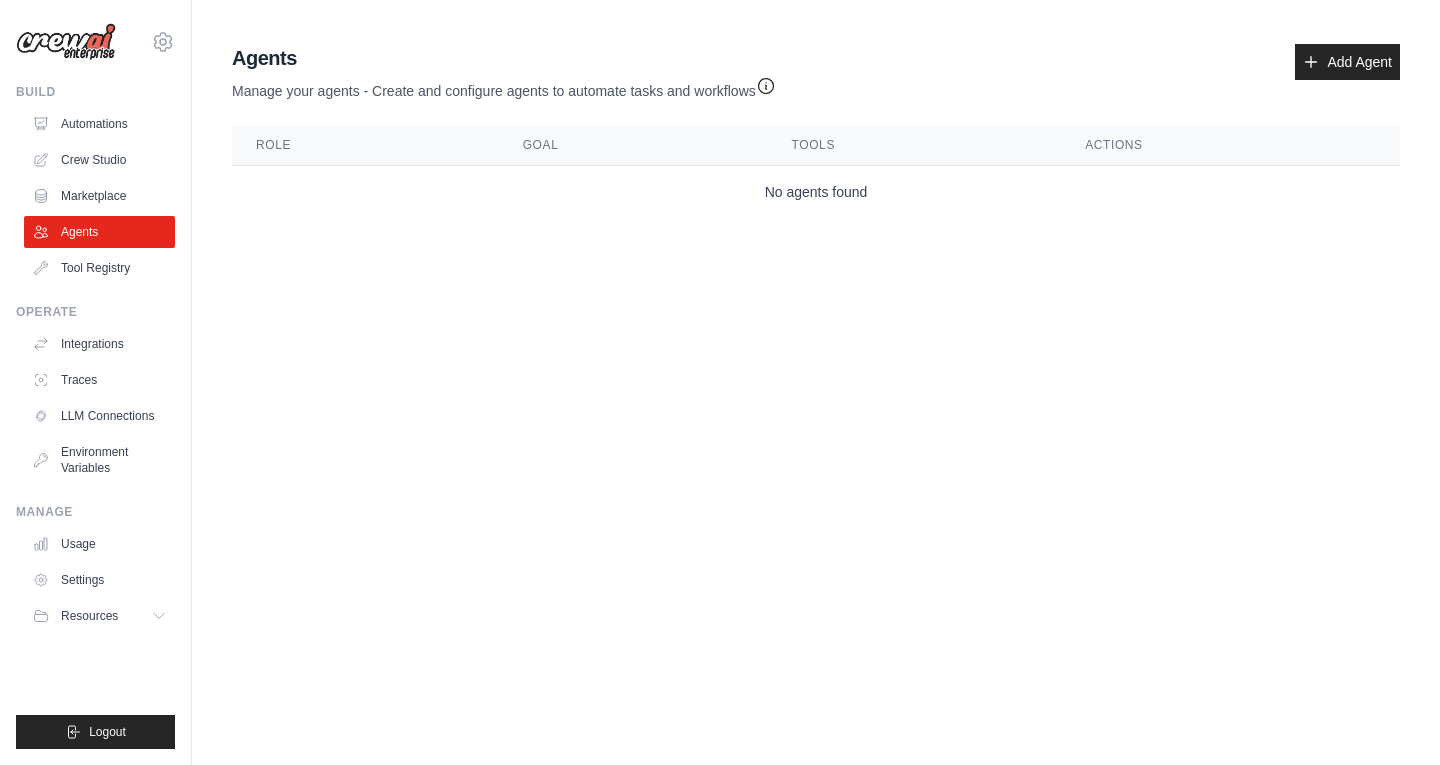 click on "[EMAIL]
Settings
Build
Automations
Crew Studio" at bounding box center (720, 382) 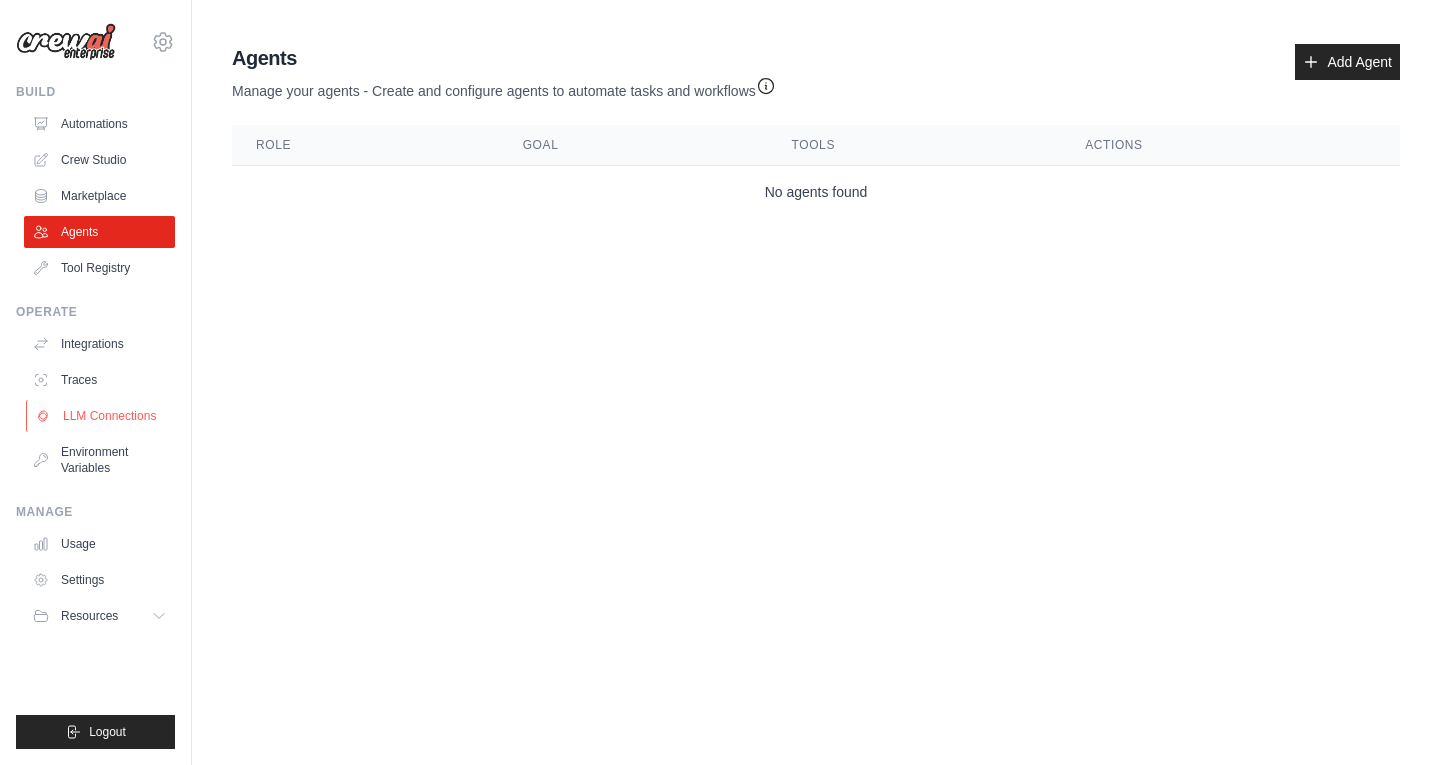 click on "LLM Connections" at bounding box center (101, 416) 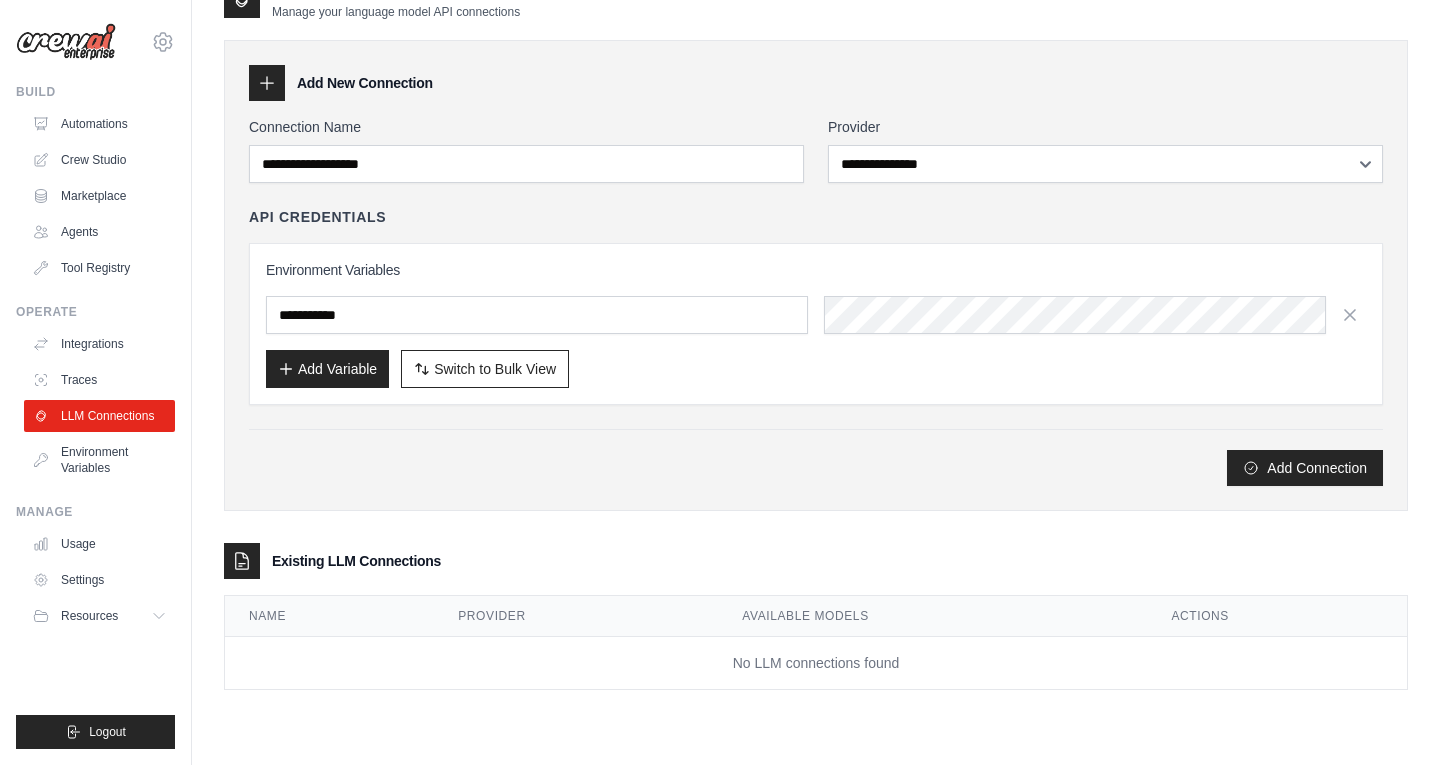 scroll, scrollTop: 0, scrollLeft: 0, axis: both 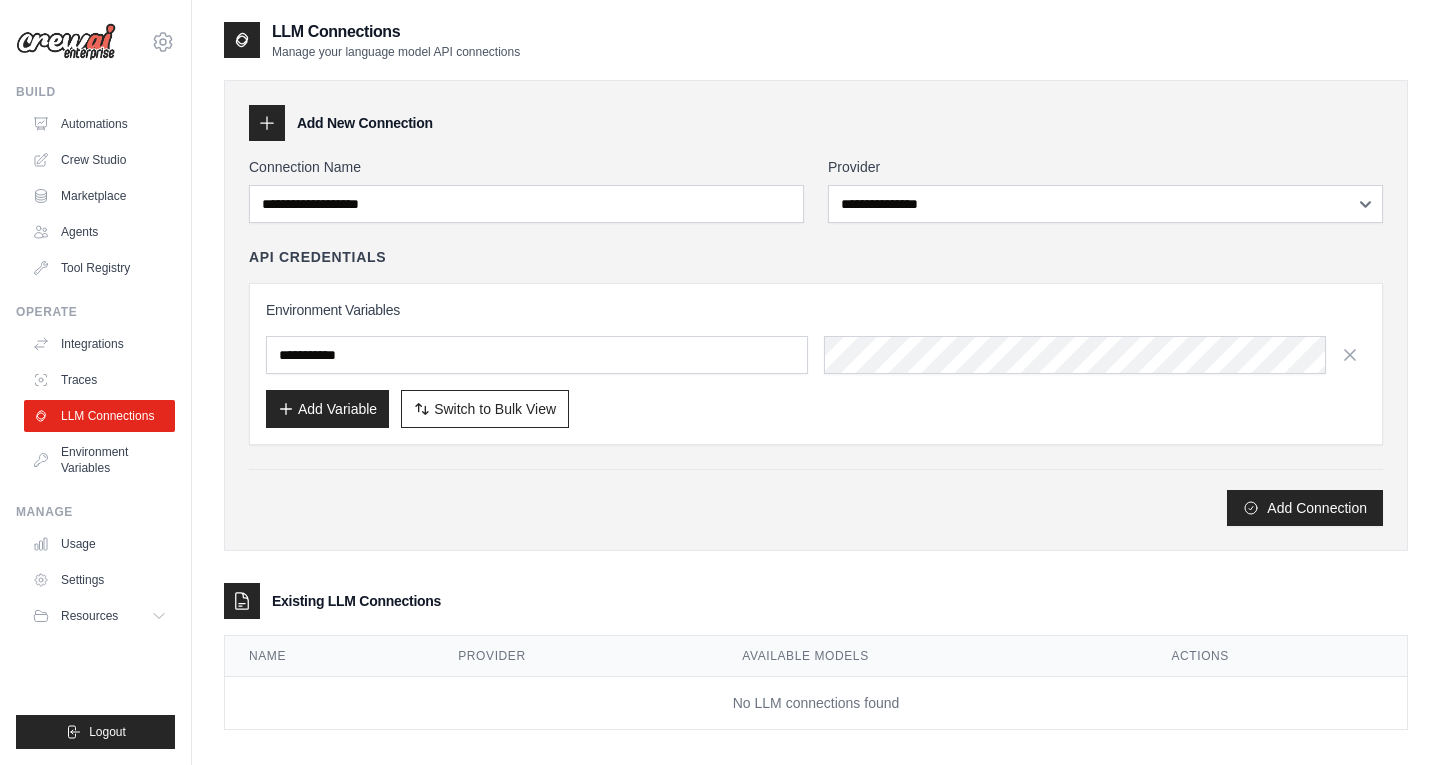 click on "**********" at bounding box center [816, 315] 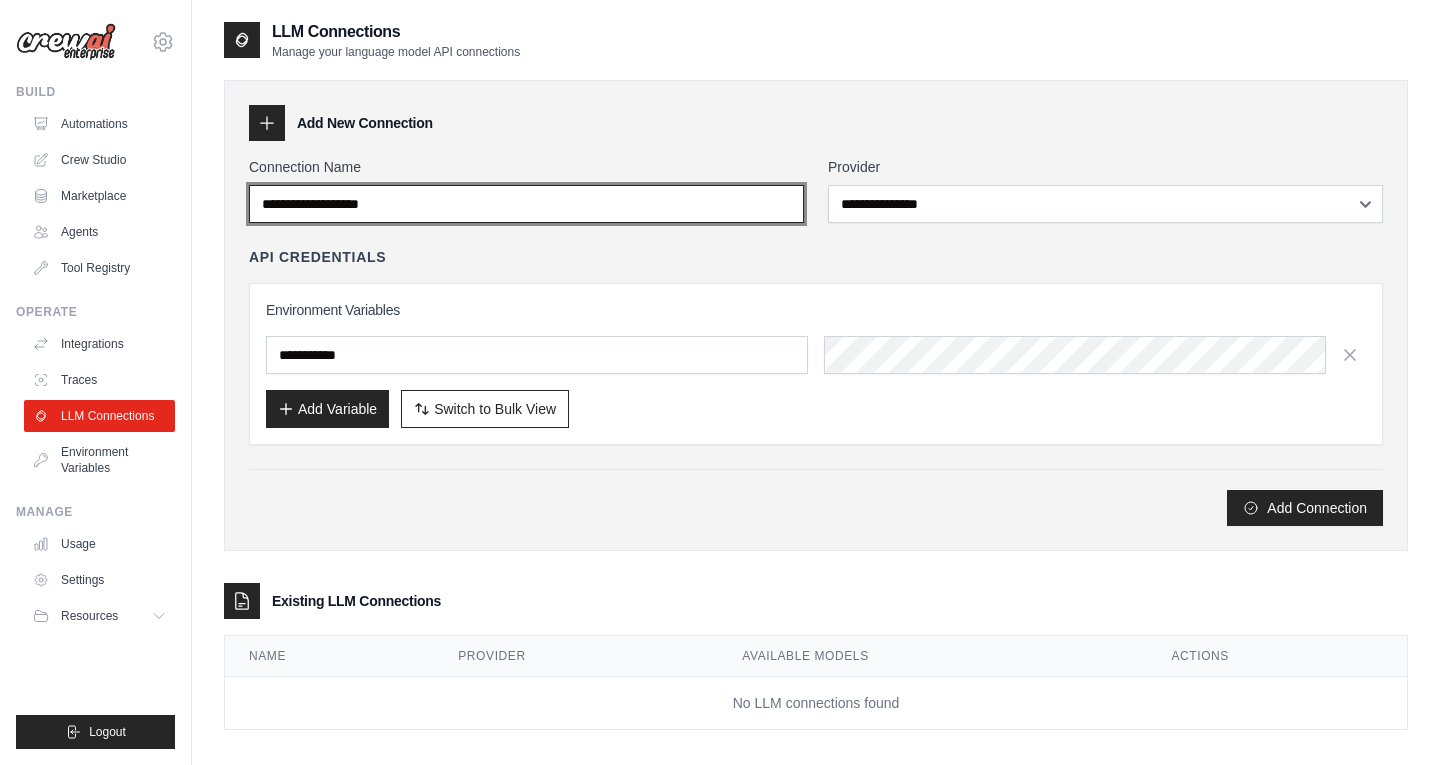 click on "Connection Name" at bounding box center [526, 204] 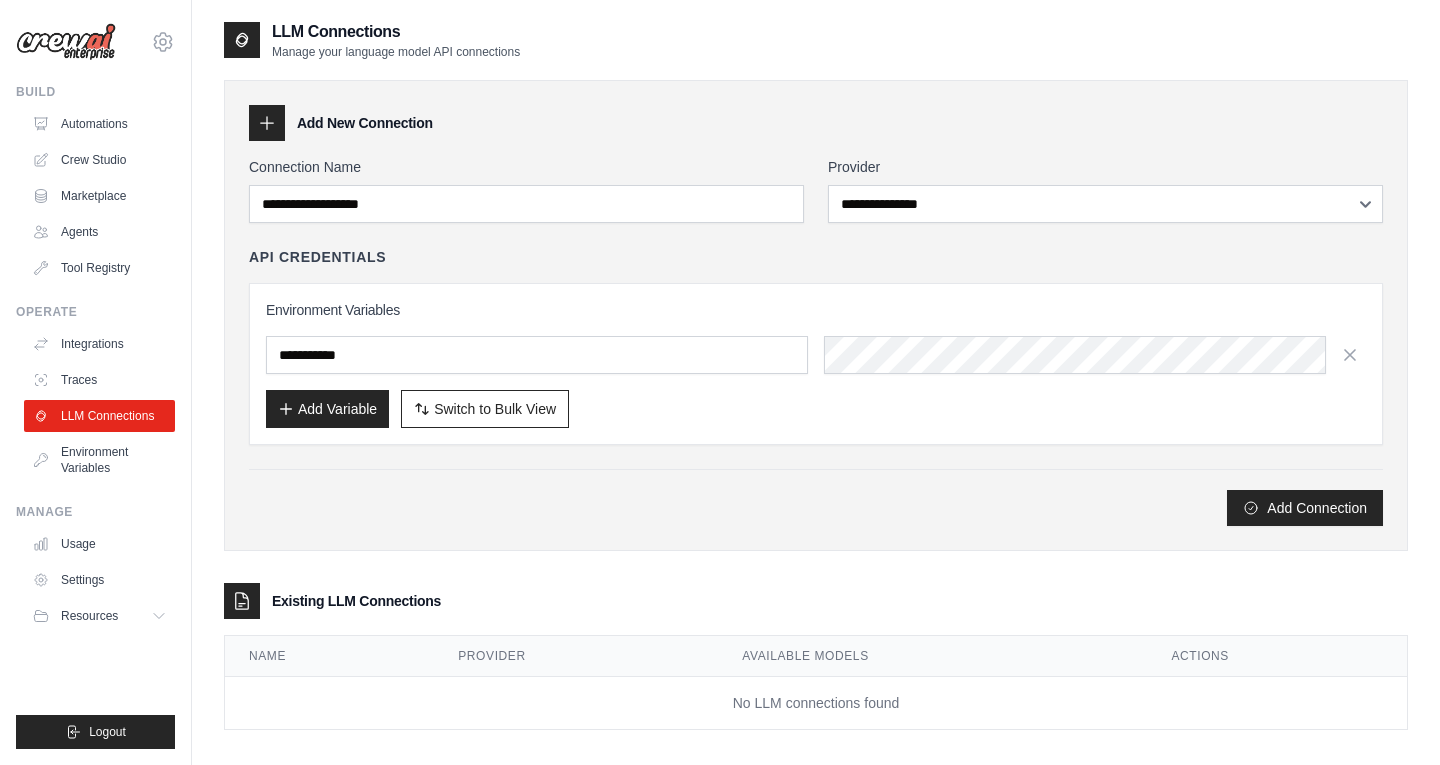 click on "Environment Variables" at bounding box center (816, 310) 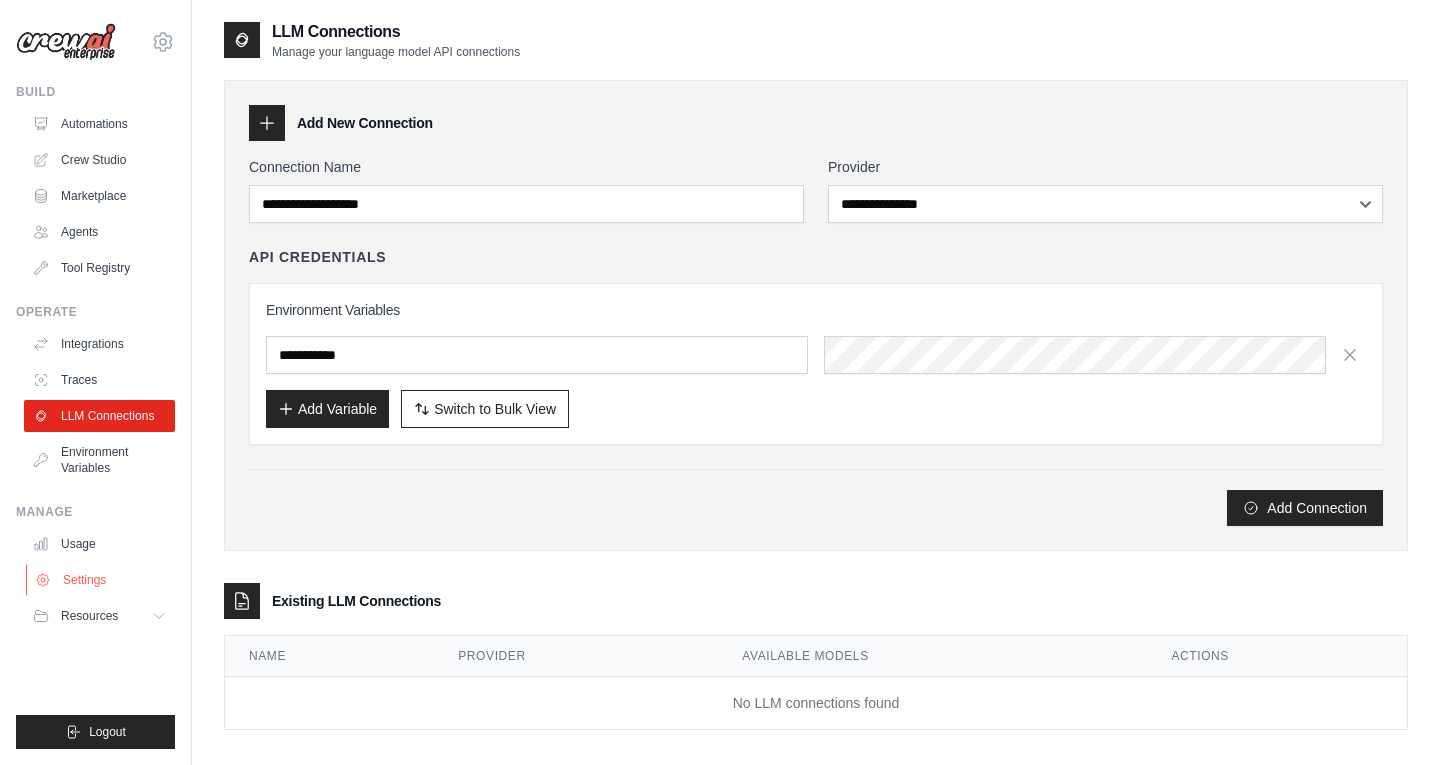 click on "Settings" at bounding box center [101, 580] 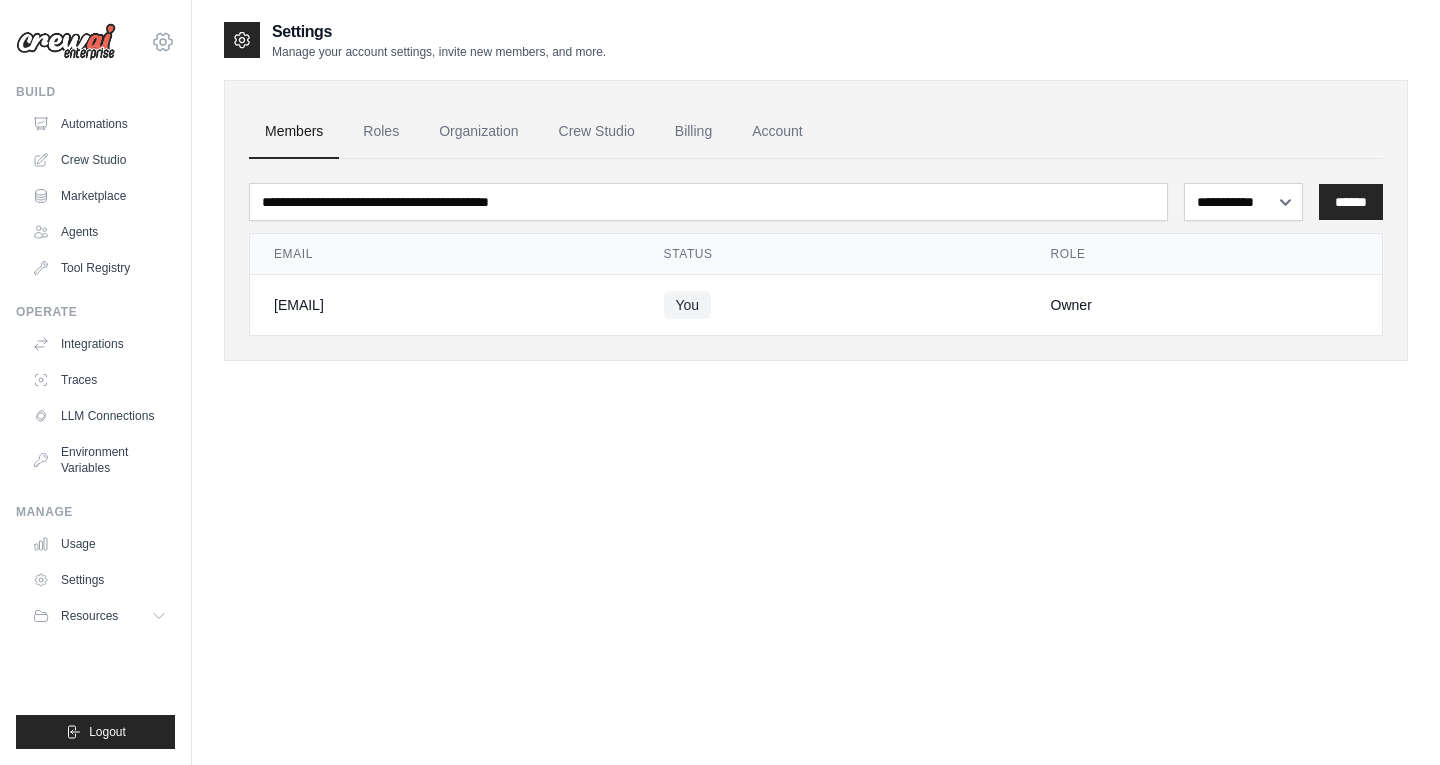 click 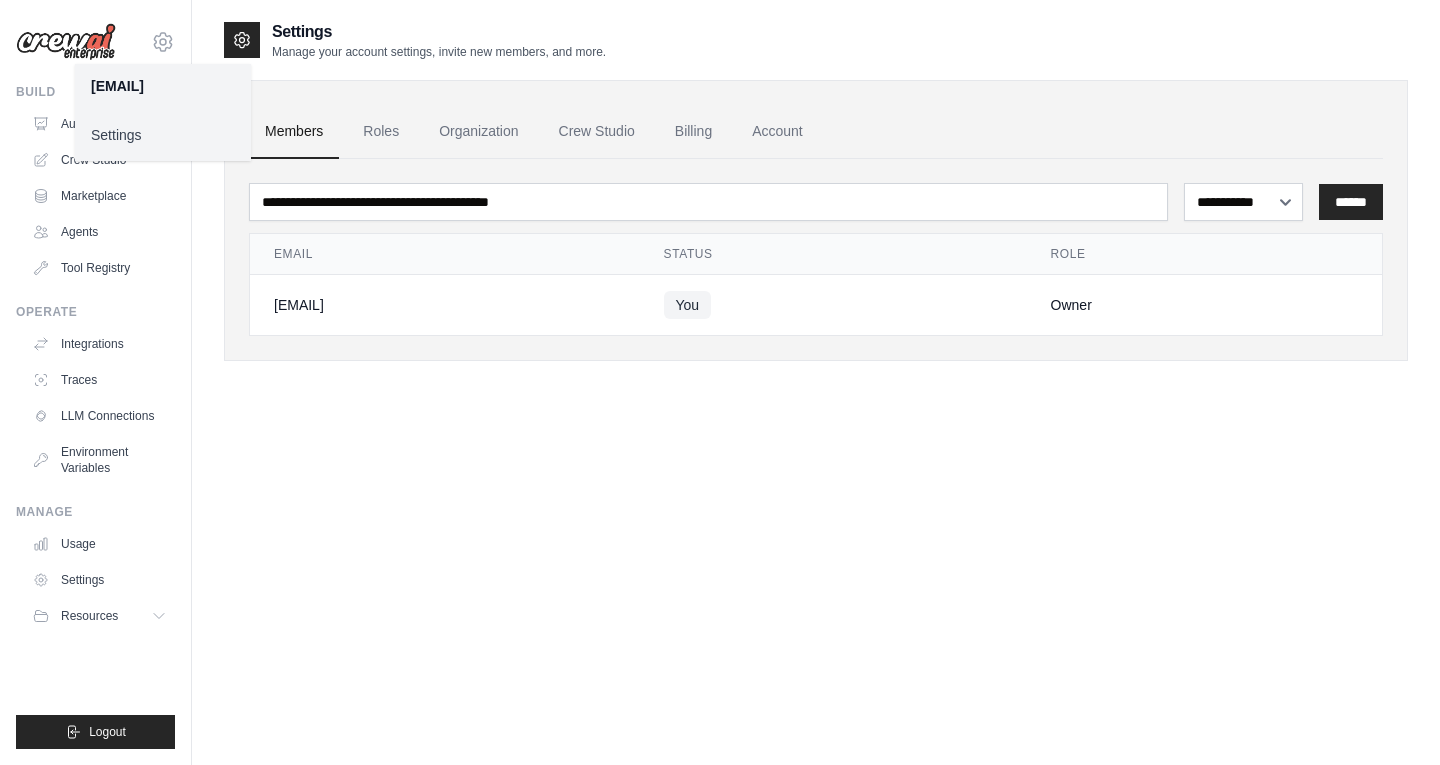 click on "Settings" at bounding box center (163, 135) 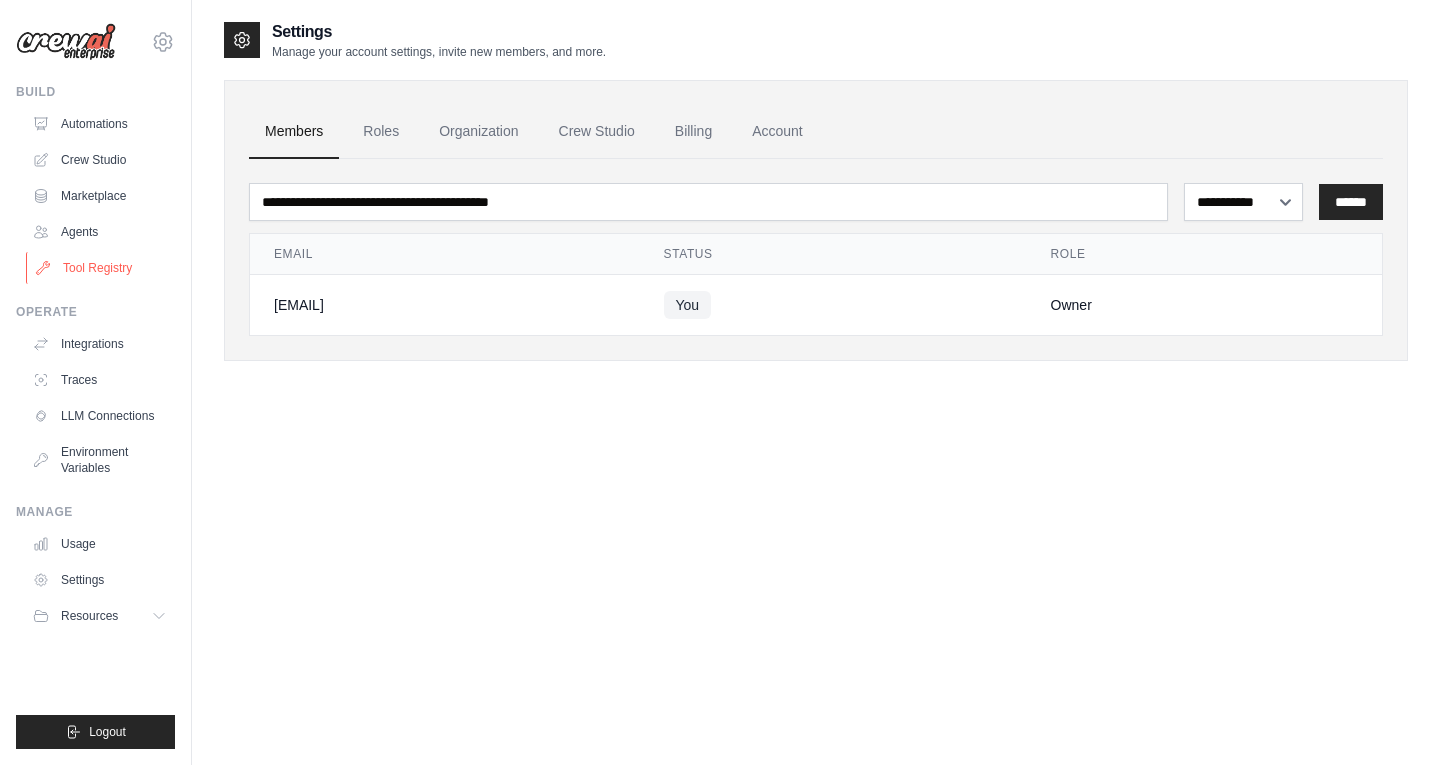 click on "Tool Registry" at bounding box center (101, 268) 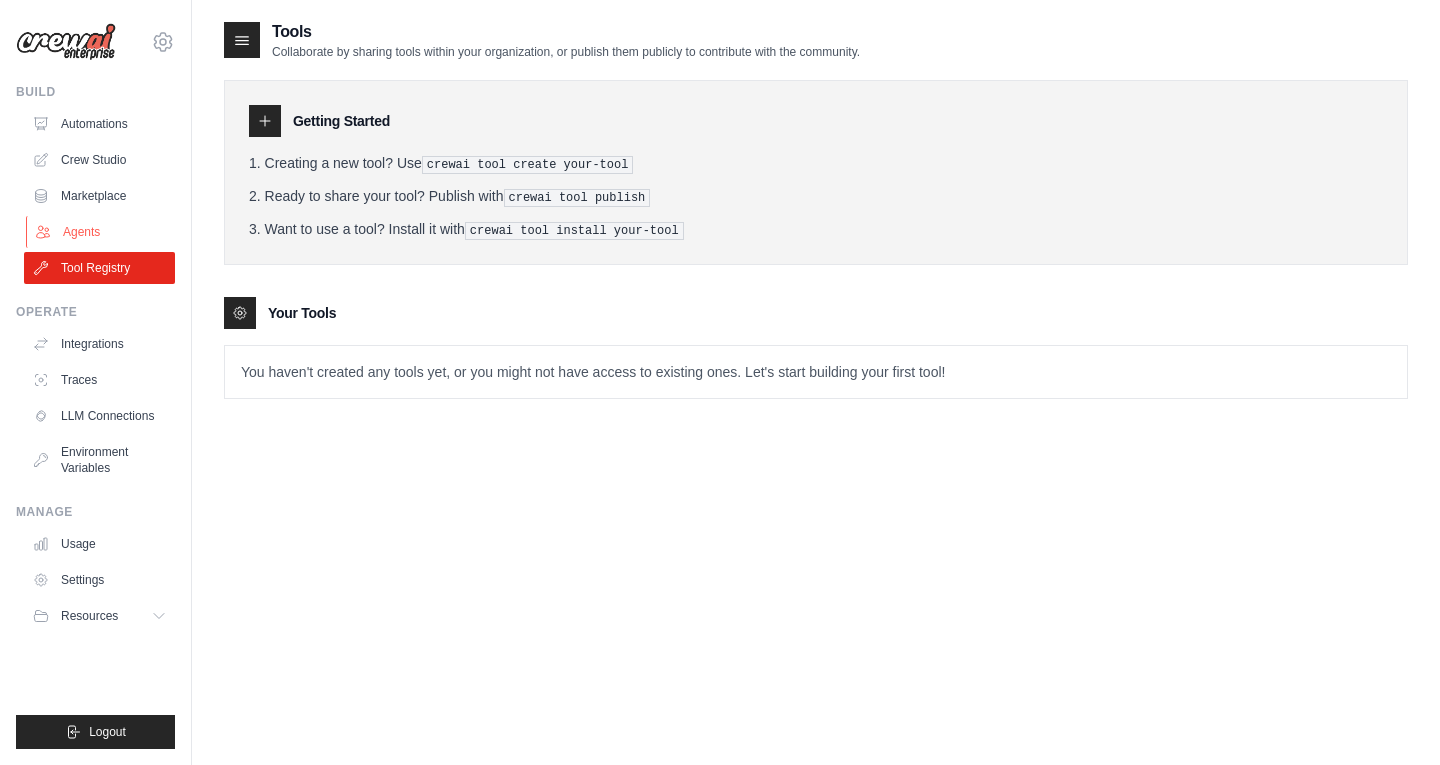 click on "Agents" at bounding box center (101, 232) 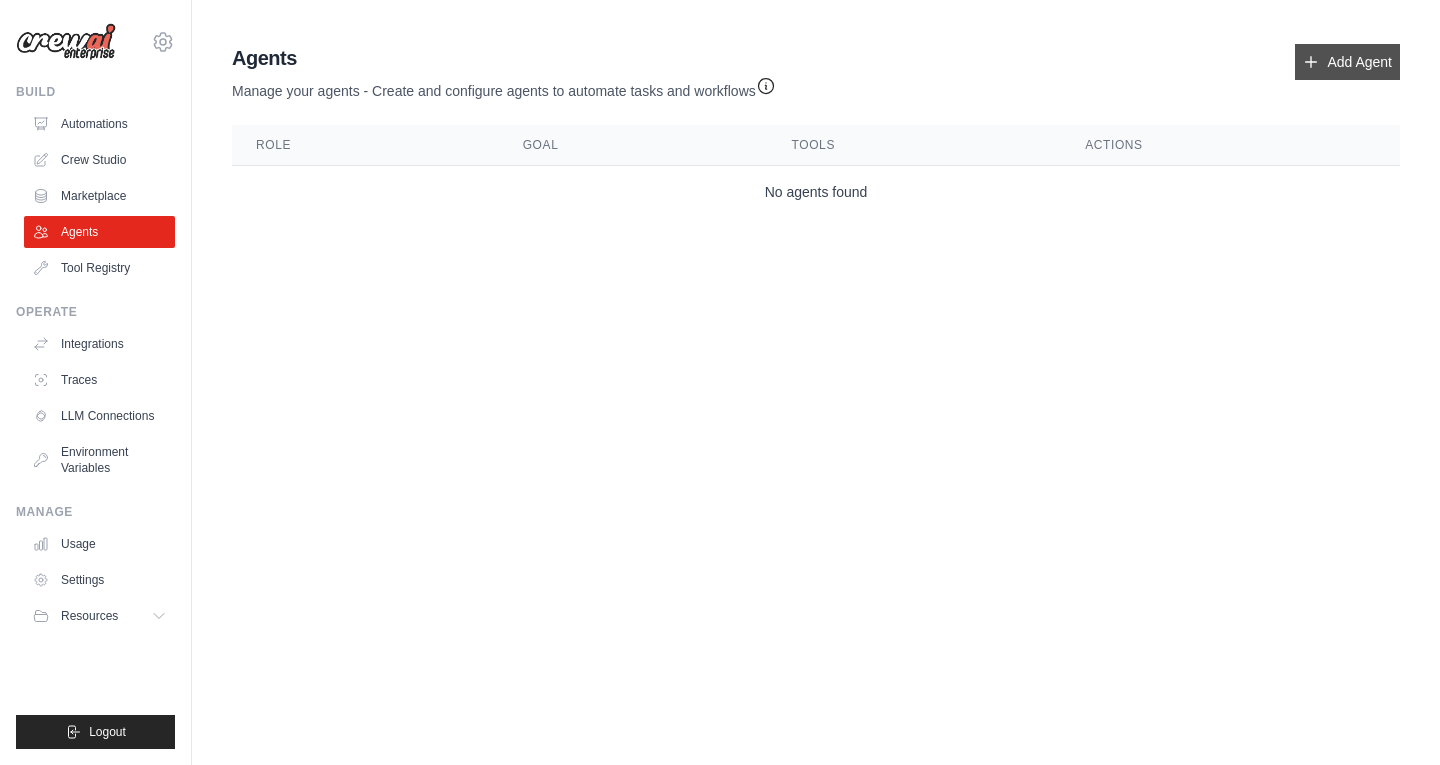 click on "Add Agent" at bounding box center (1347, 62) 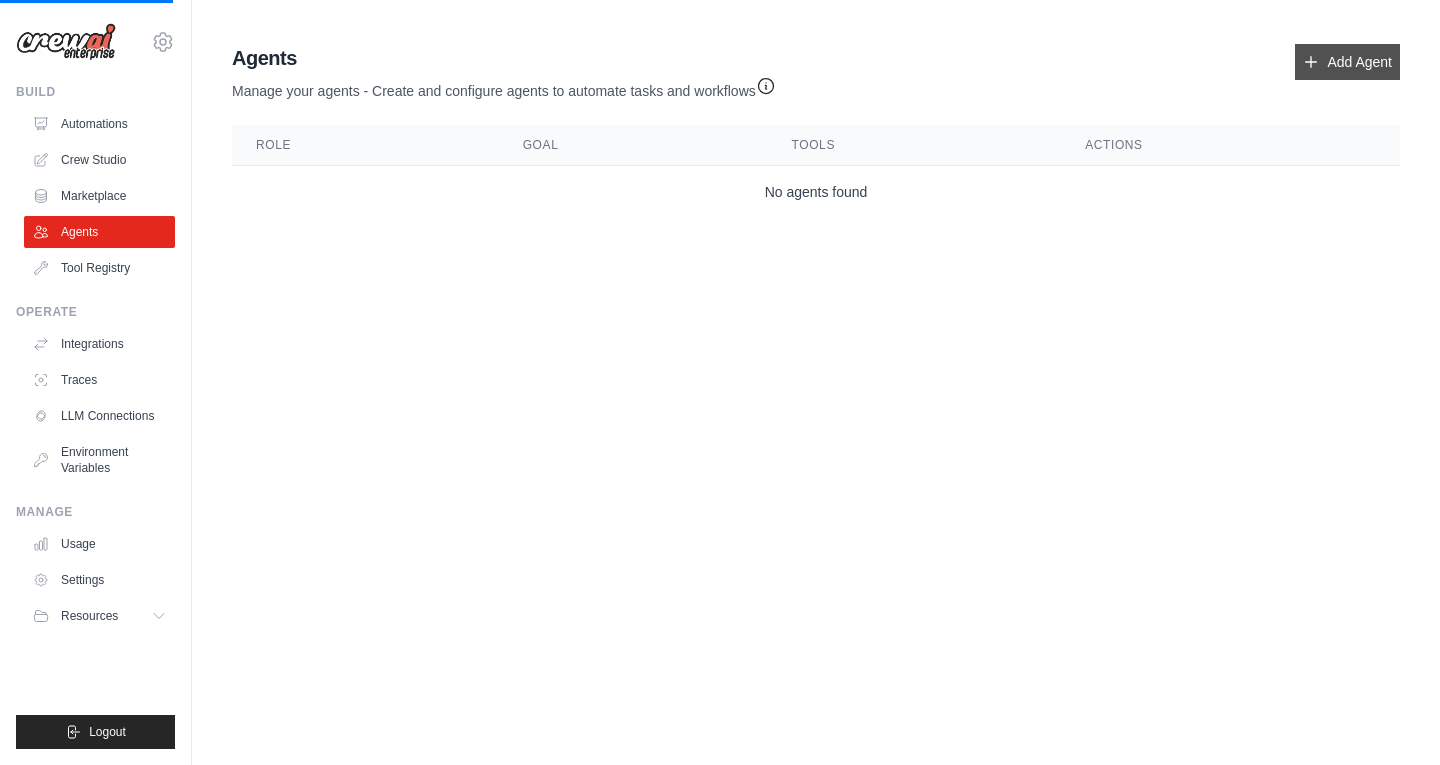 scroll, scrollTop: 26, scrollLeft: 0, axis: vertical 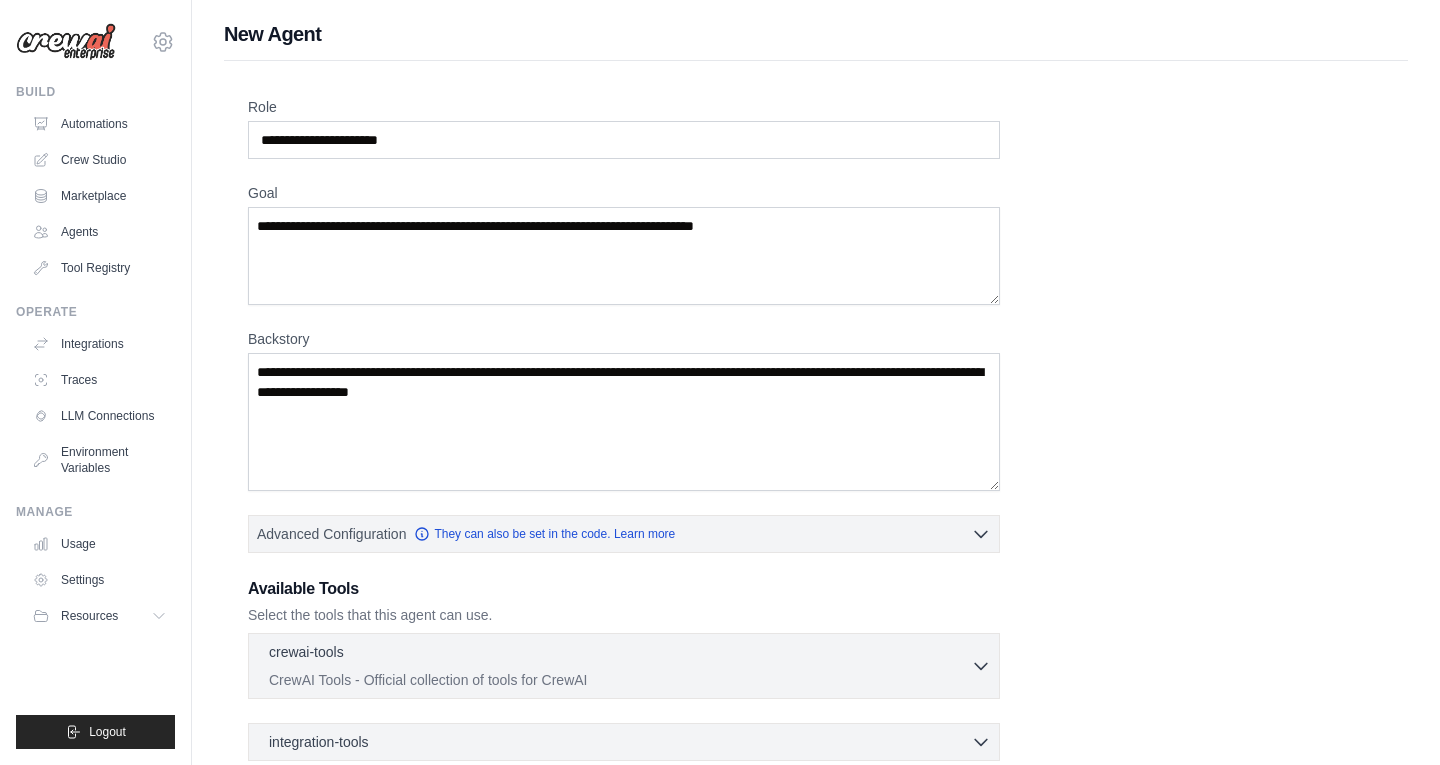 click on "New Agent" at bounding box center (816, 34) 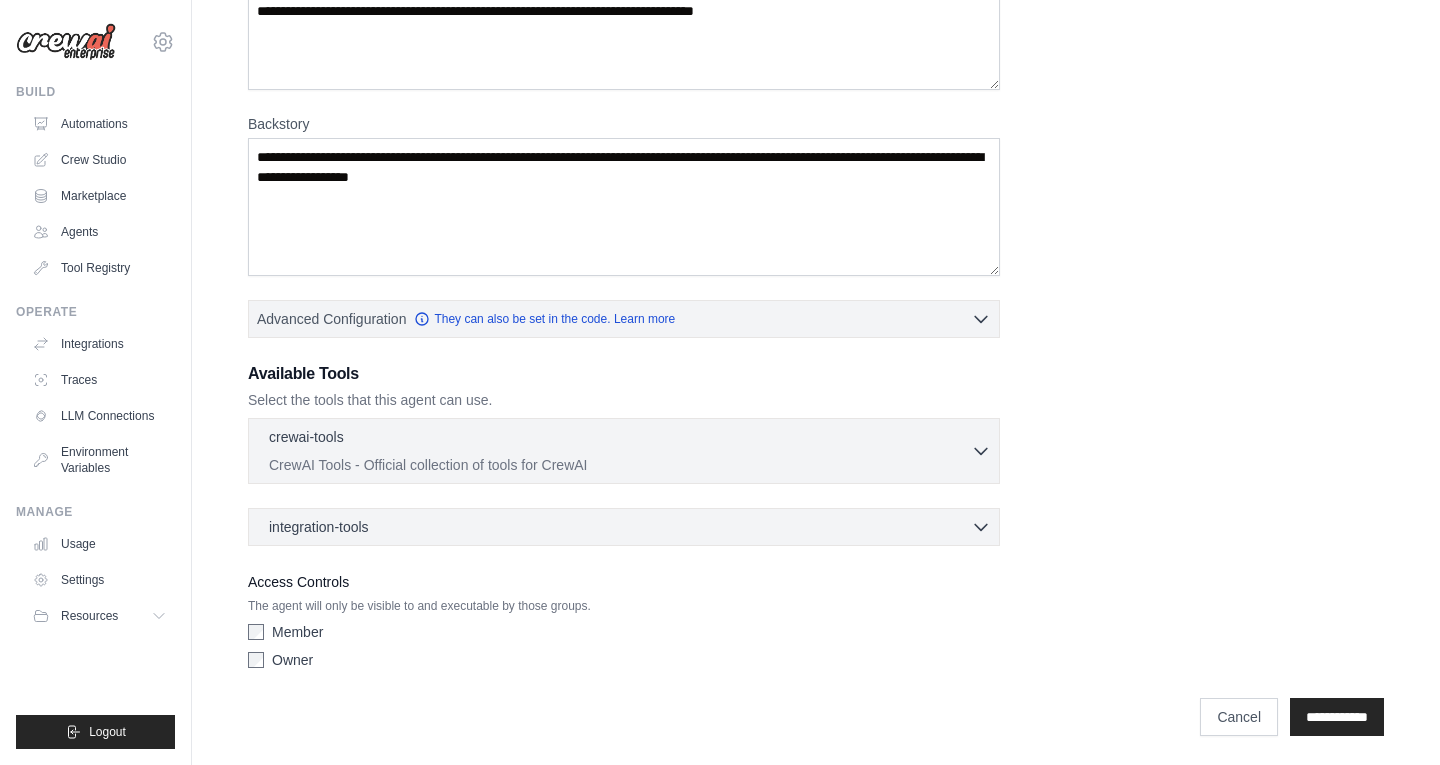 scroll, scrollTop: 218, scrollLeft: 0, axis: vertical 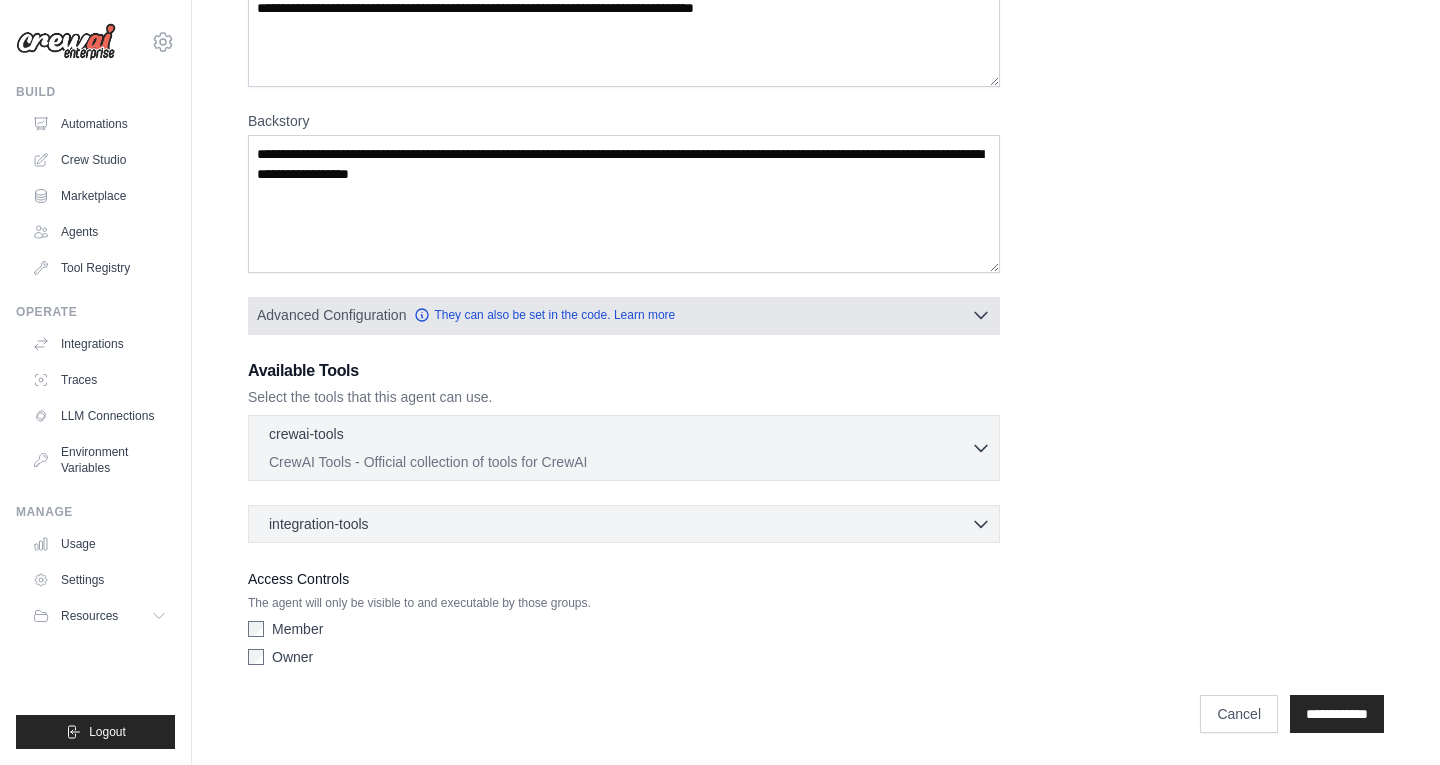 click 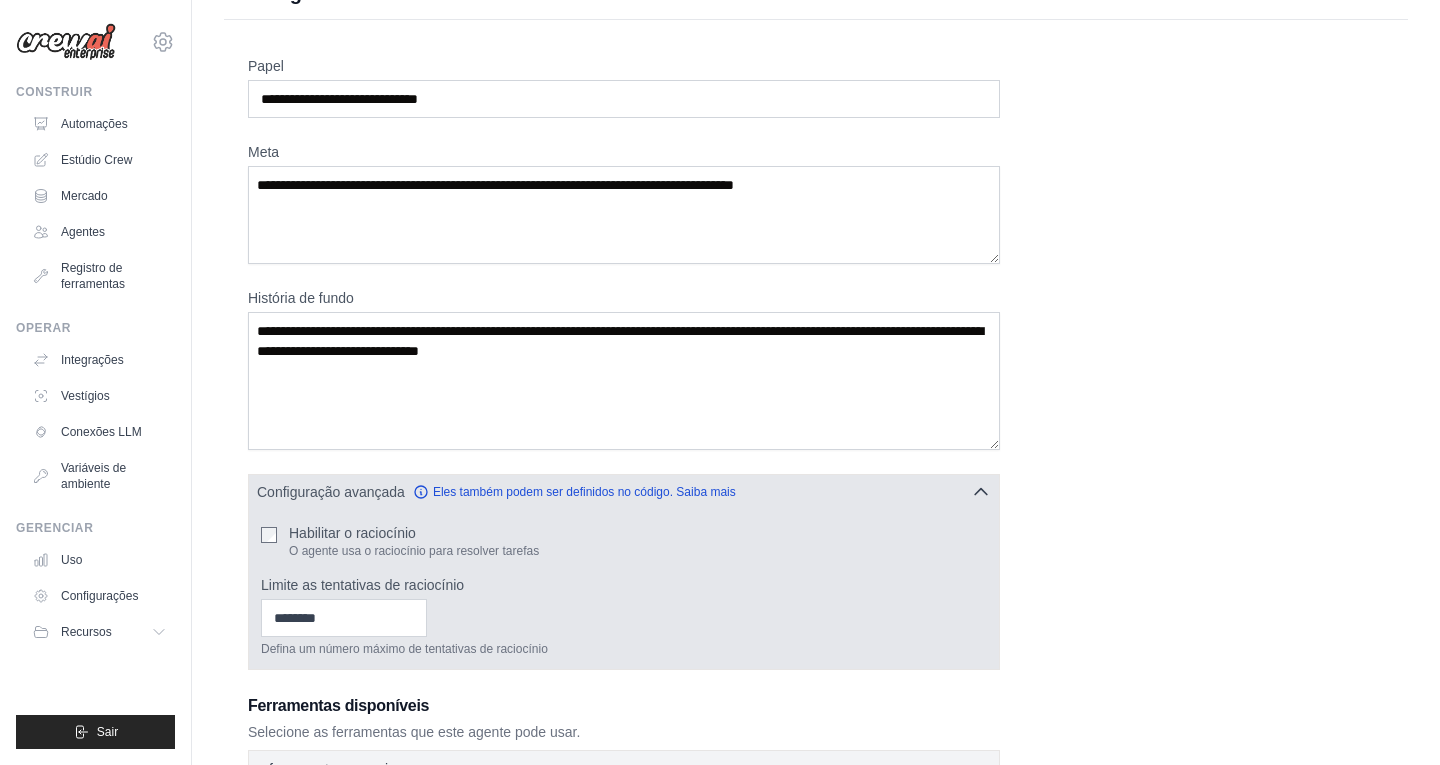 scroll, scrollTop: 42, scrollLeft: 0, axis: vertical 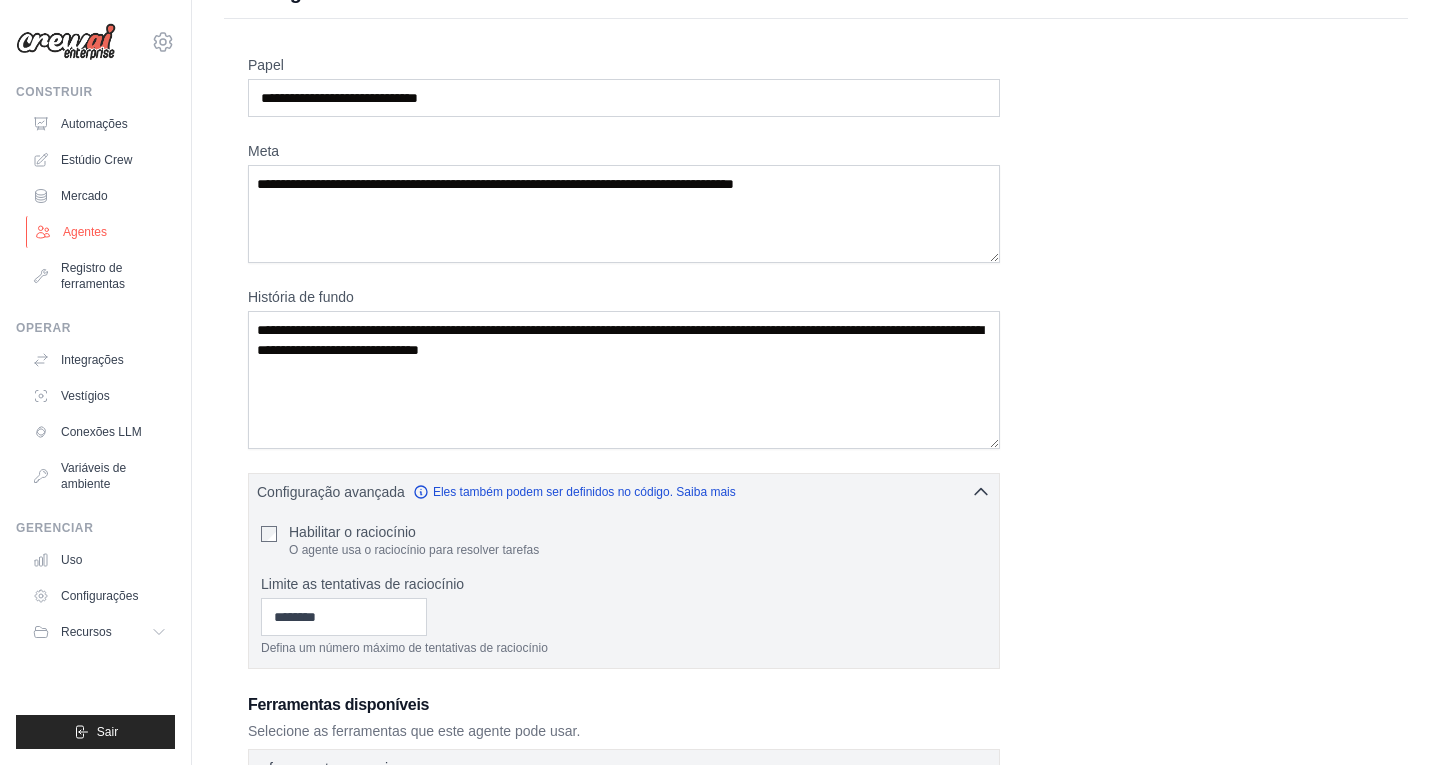 click on "Agentes" at bounding box center (101, 232) 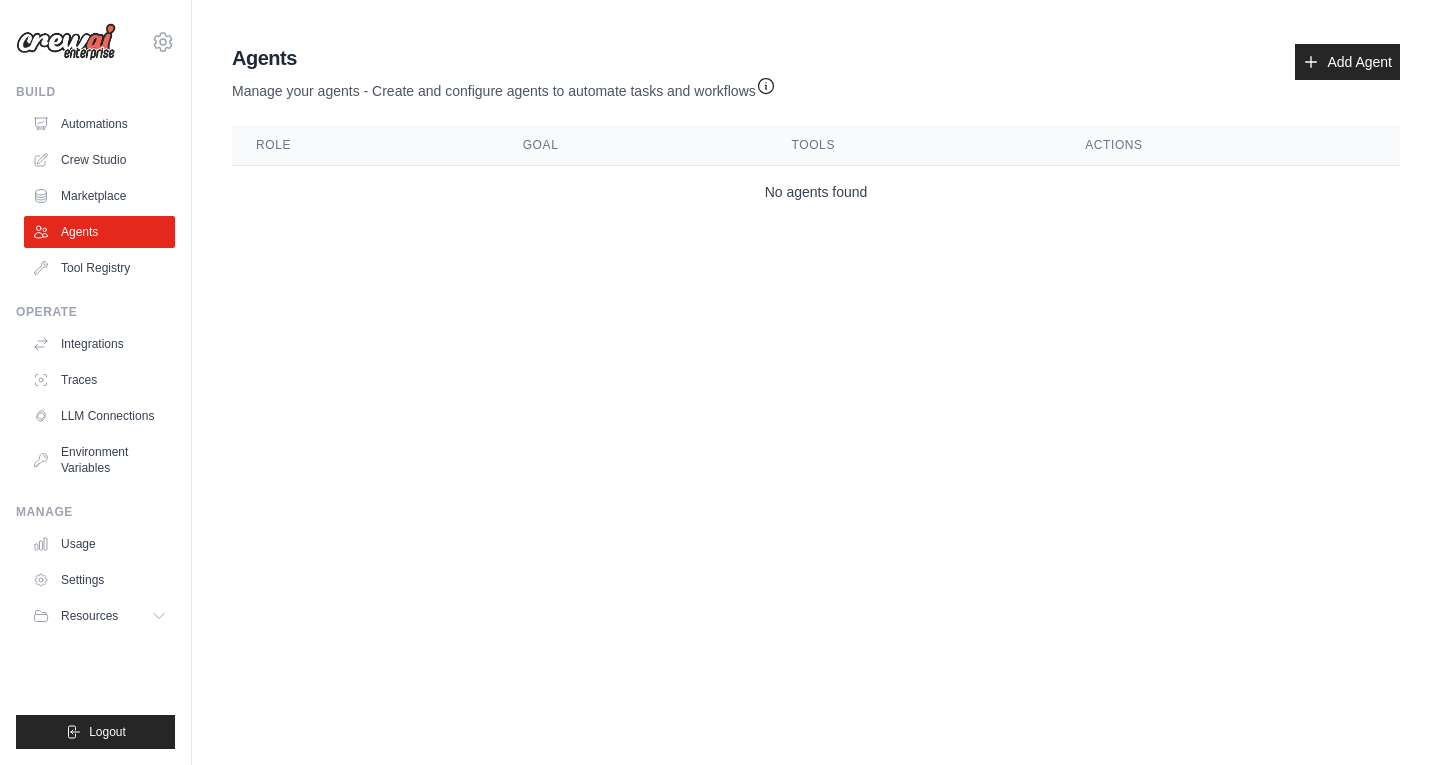 scroll, scrollTop: 0, scrollLeft: 0, axis: both 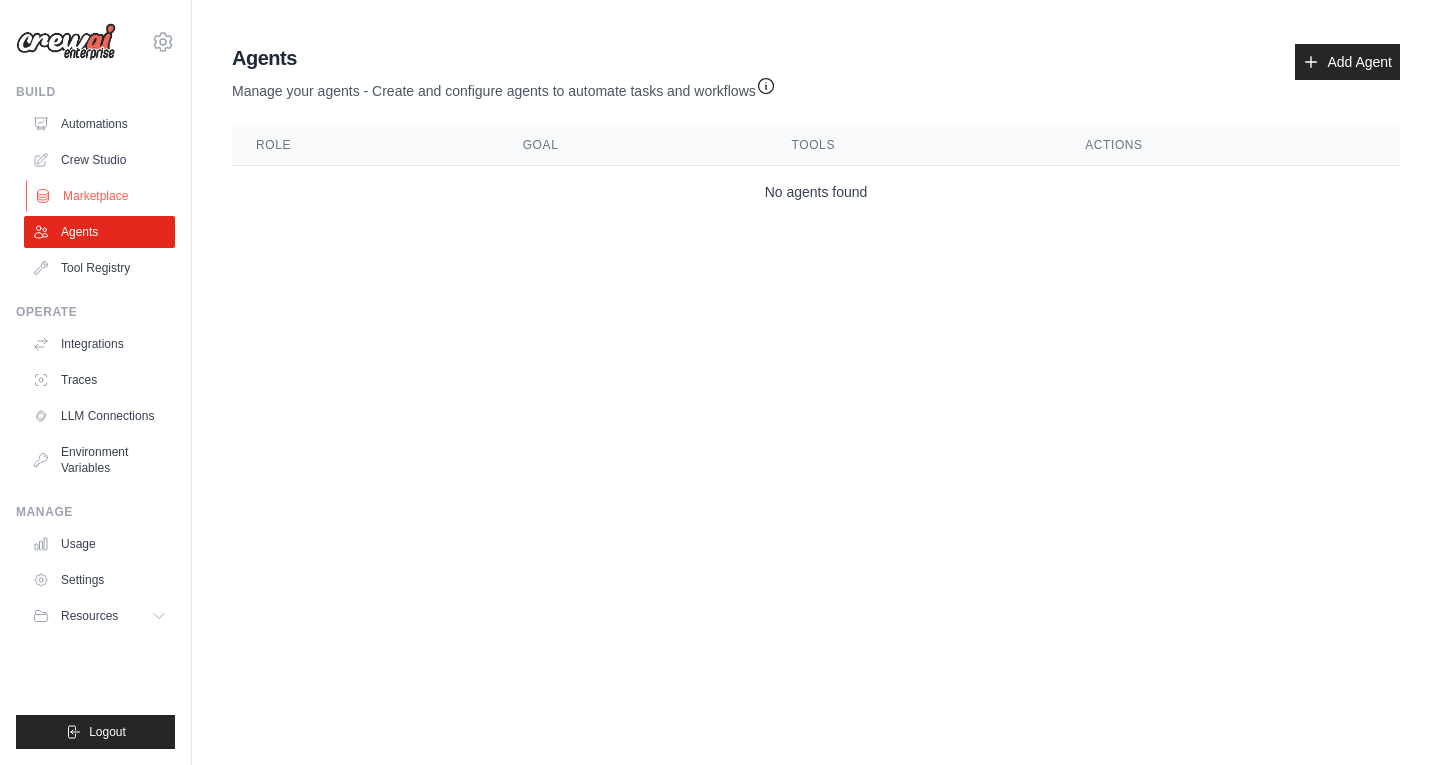 click 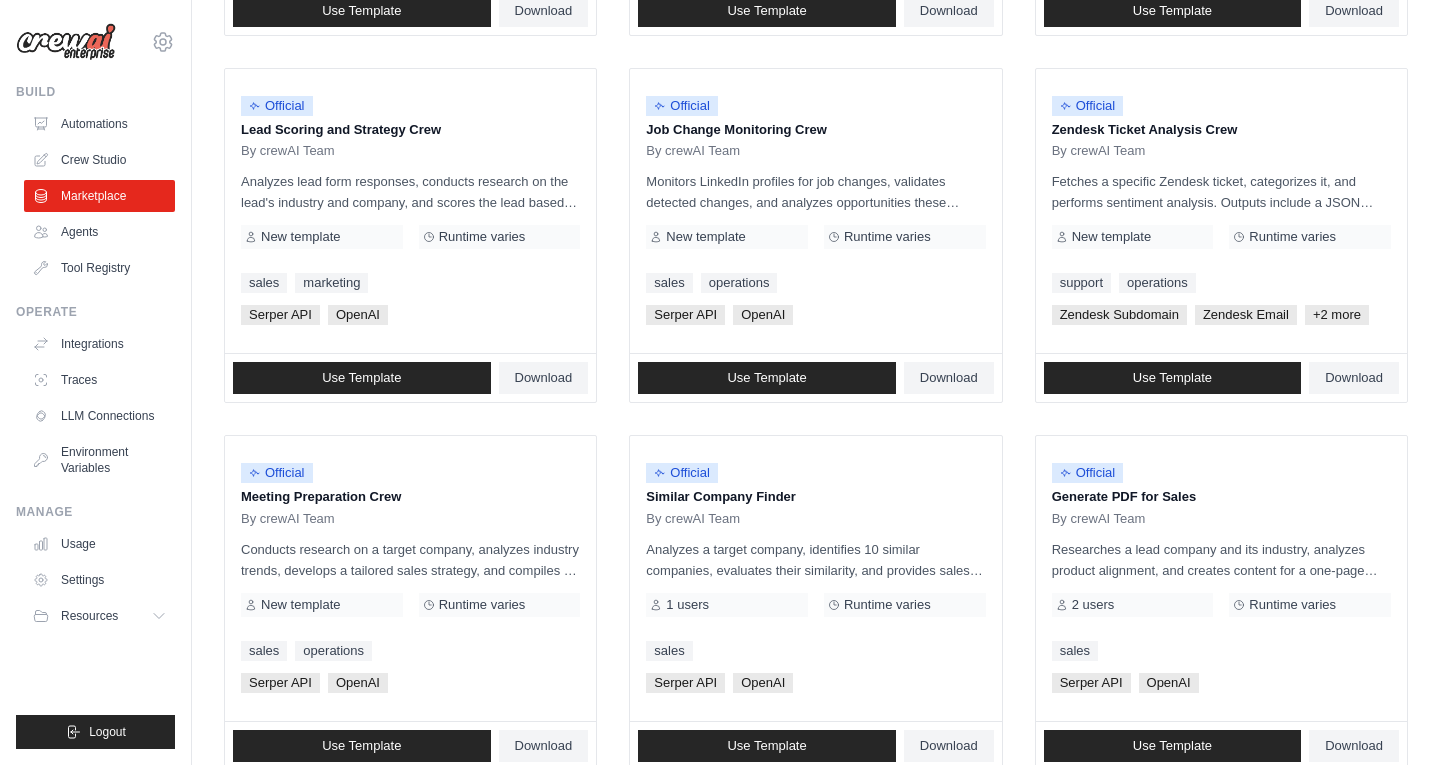 scroll, scrollTop: 940, scrollLeft: 0, axis: vertical 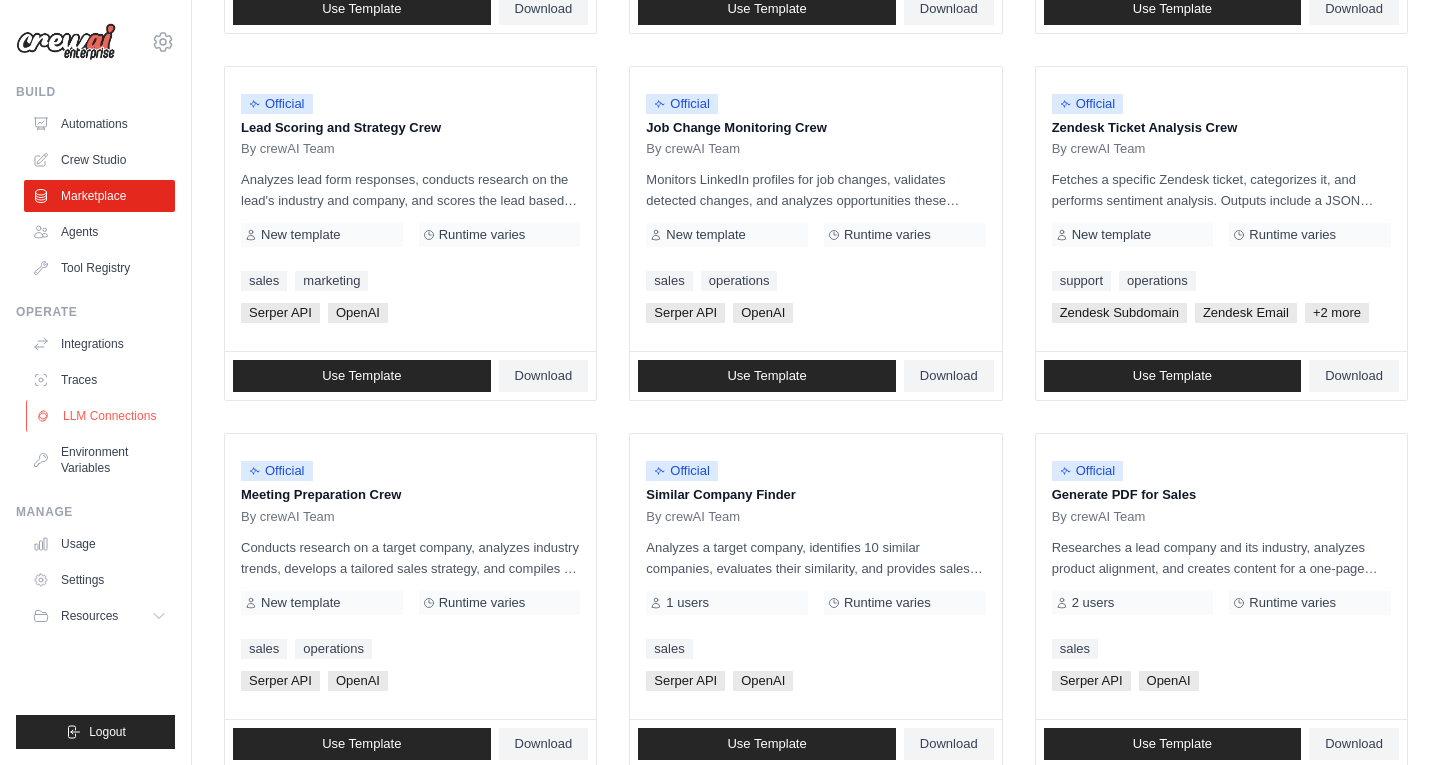 click on "LLM Connections" at bounding box center [101, 416] 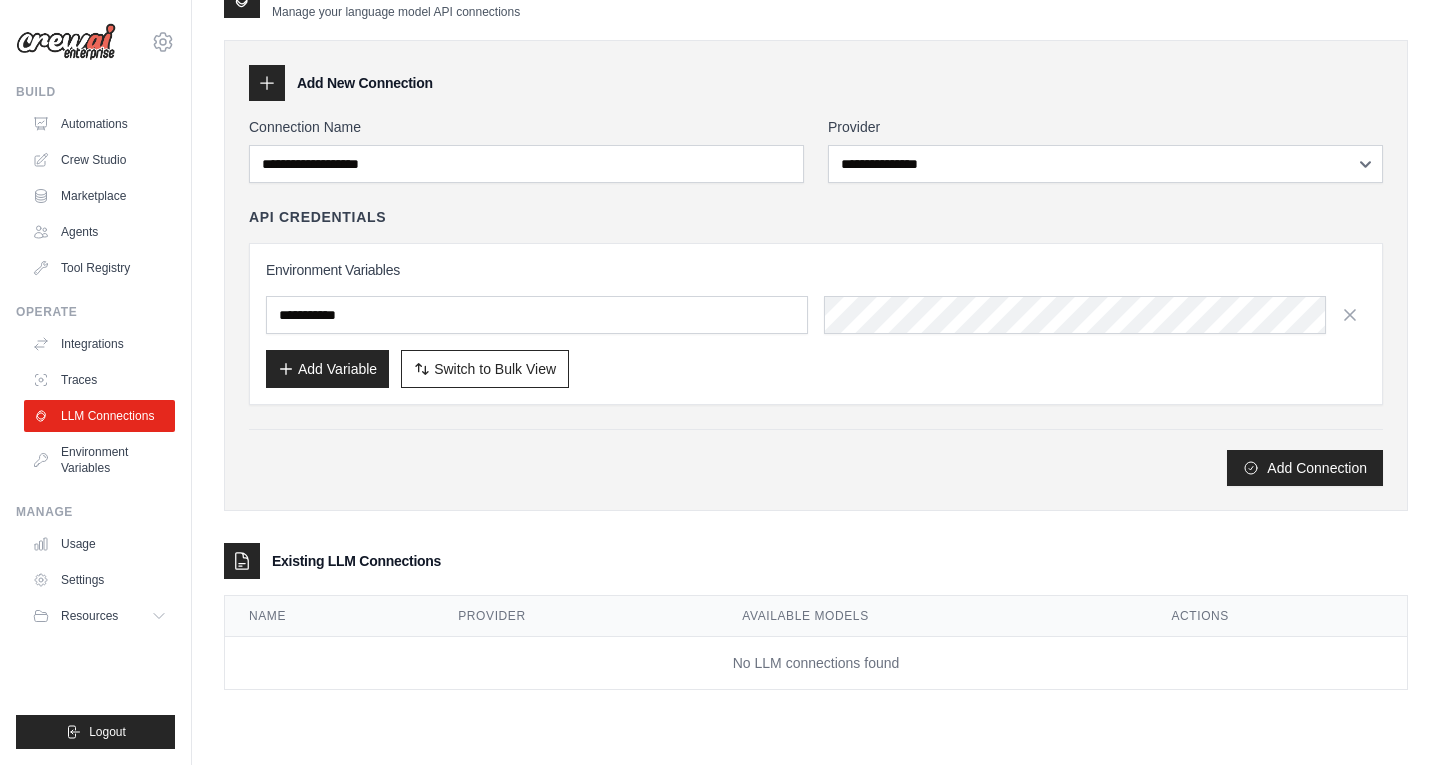 scroll, scrollTop: 95, scrollLeft: 0, axis: vertical 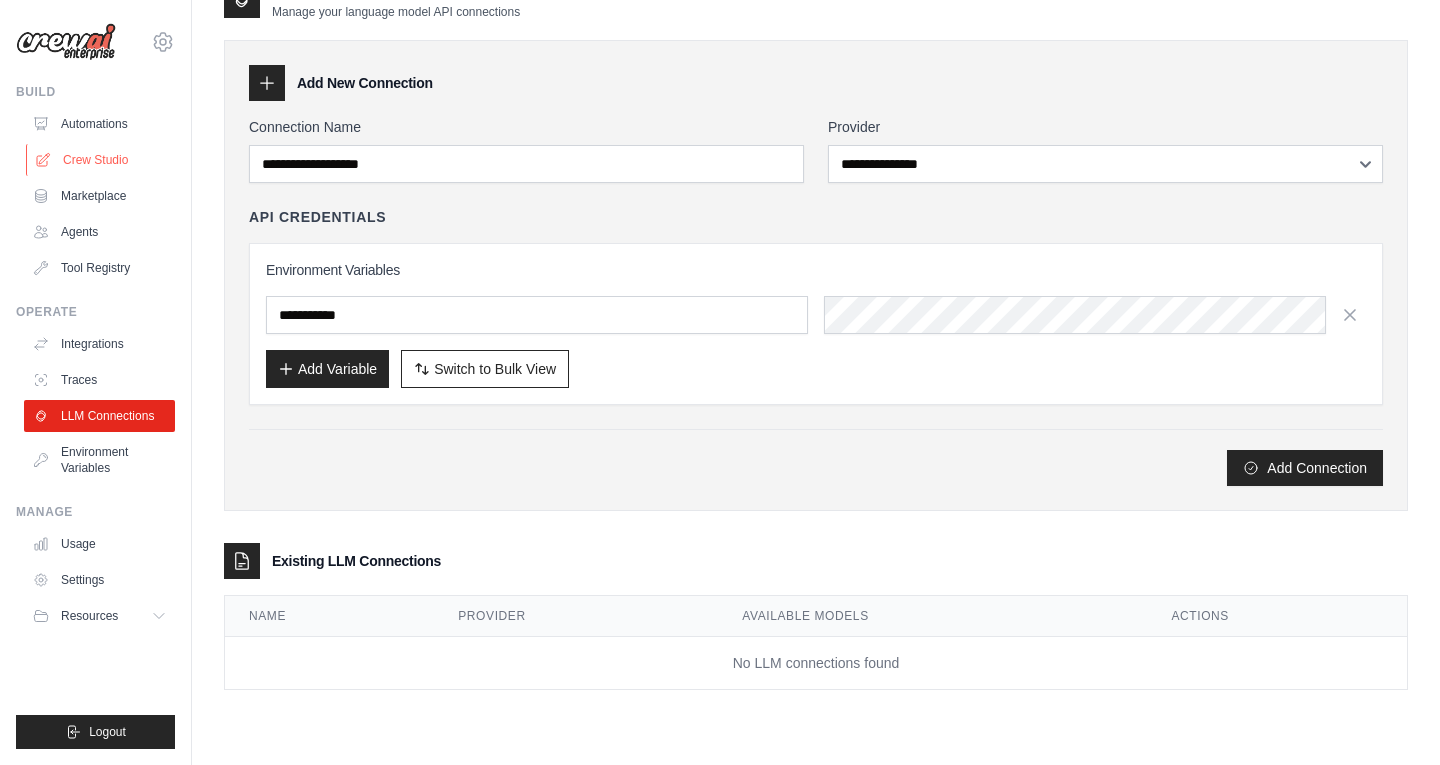 click on "Crew Studio" at bounding box center (101, 160) 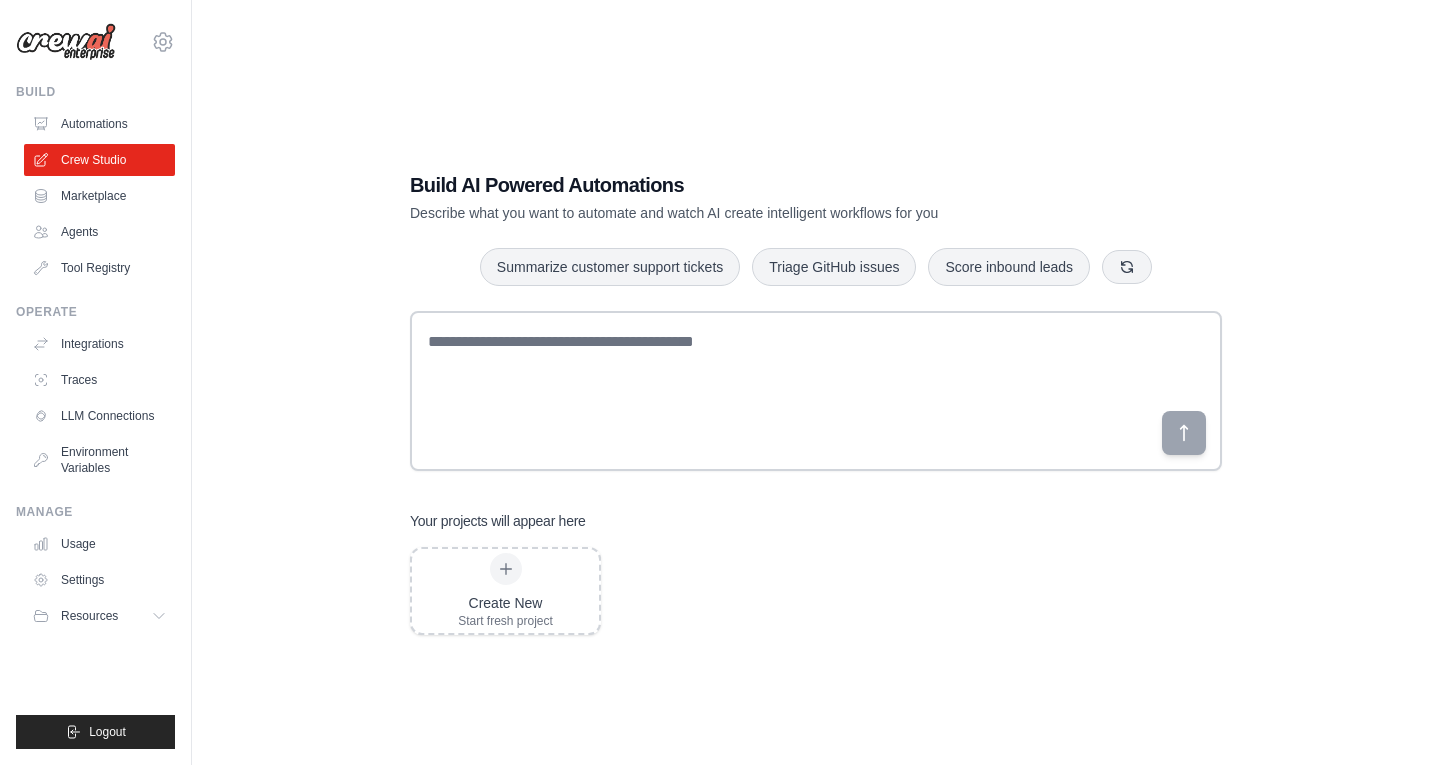 scroll, scrollTop: 0, scrollLeft: 0, axis: both 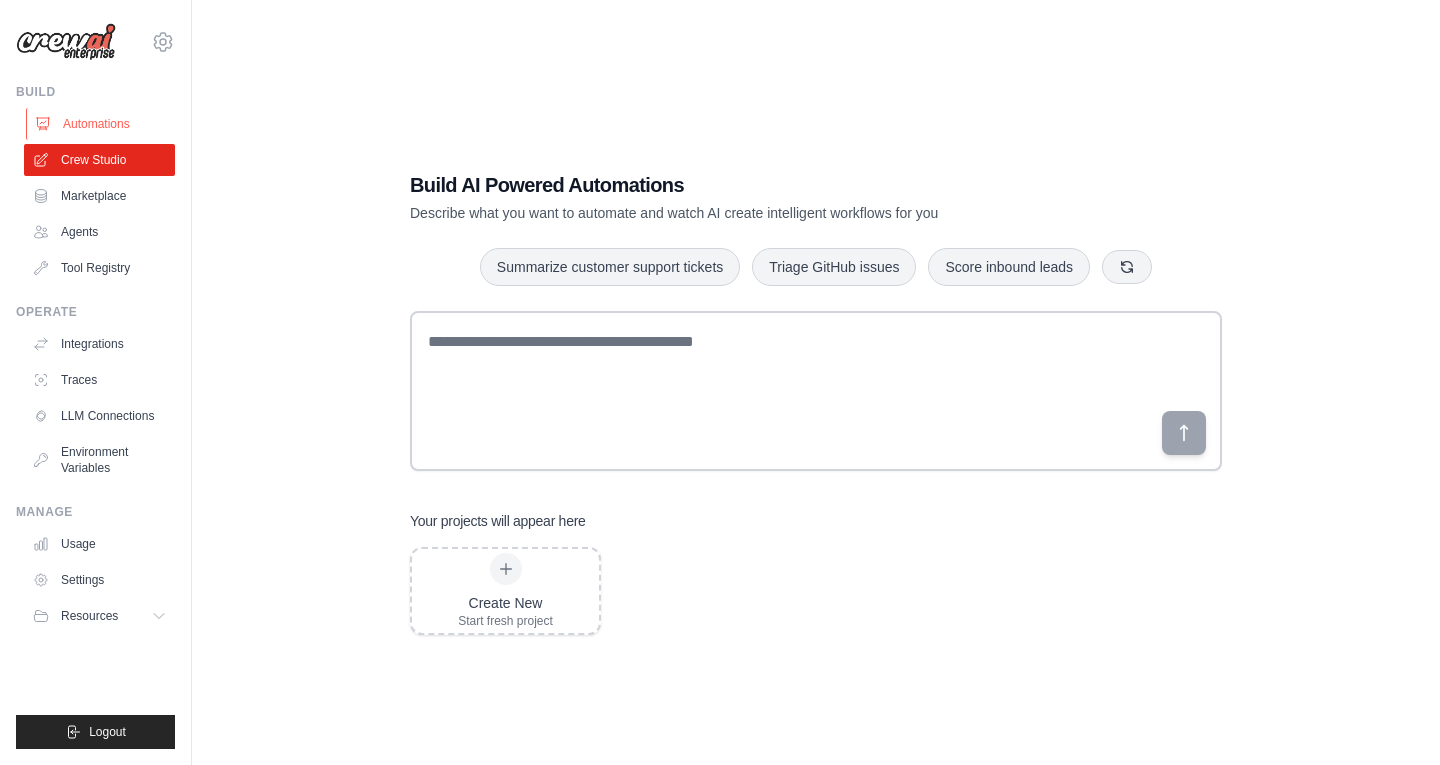 click 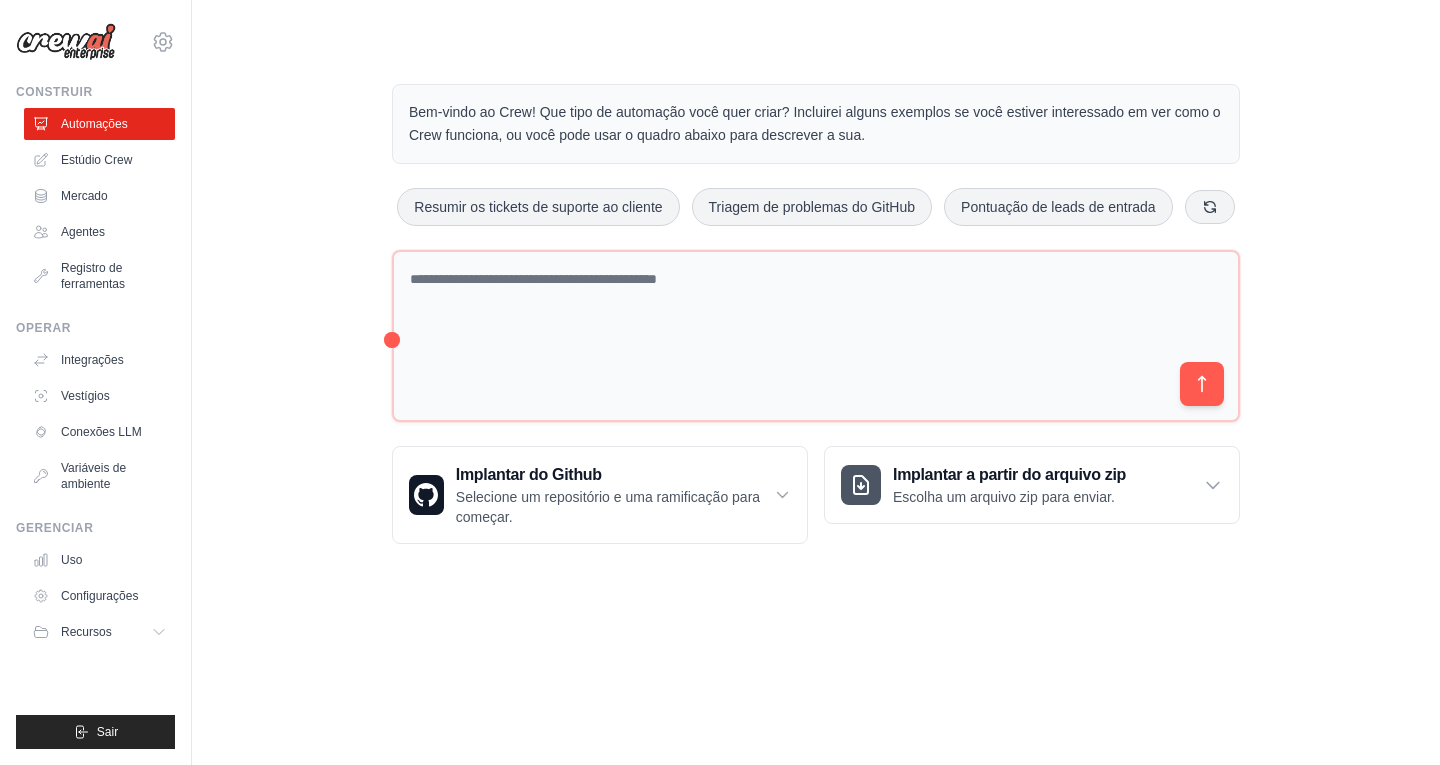 scroll, scrollTop: 25, scrollLeft: 0, axis: vertical 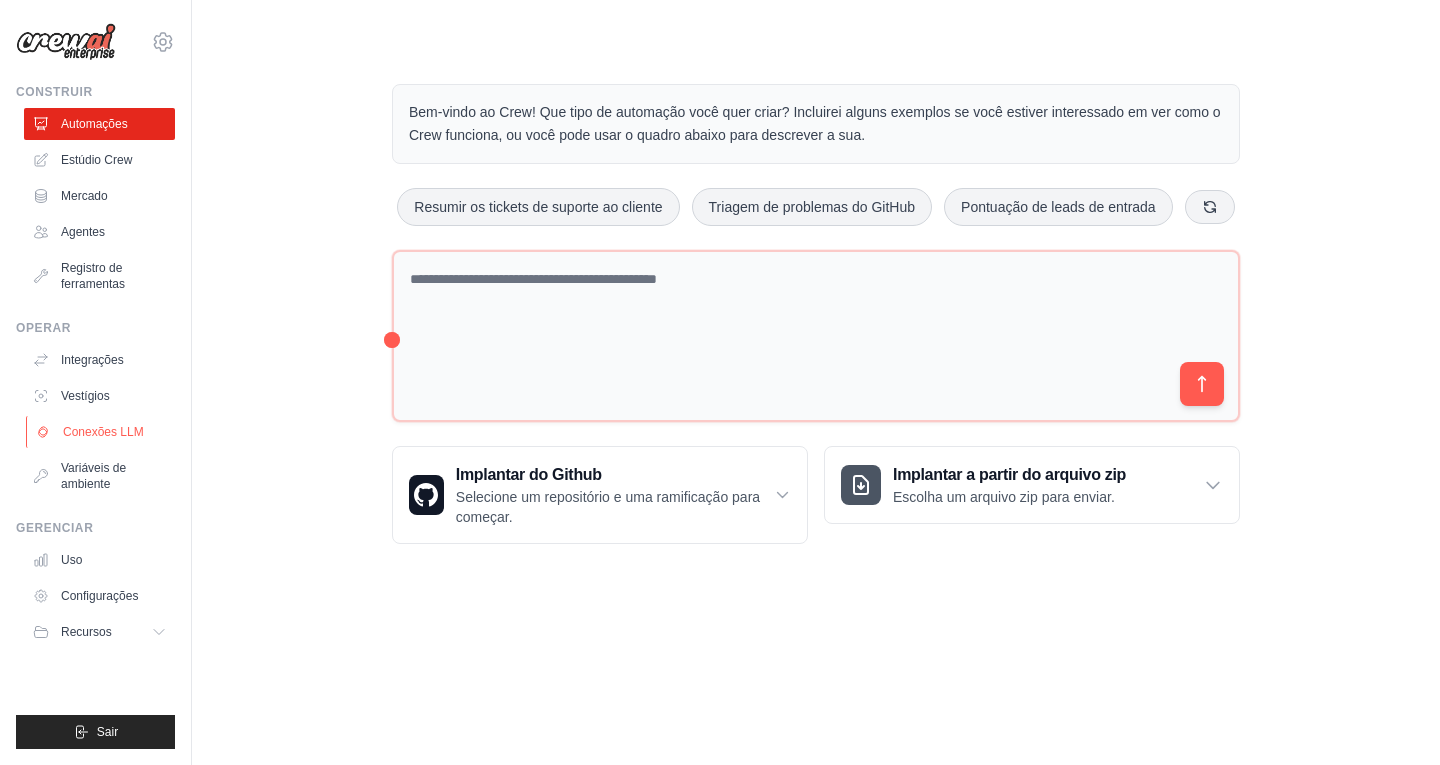 click 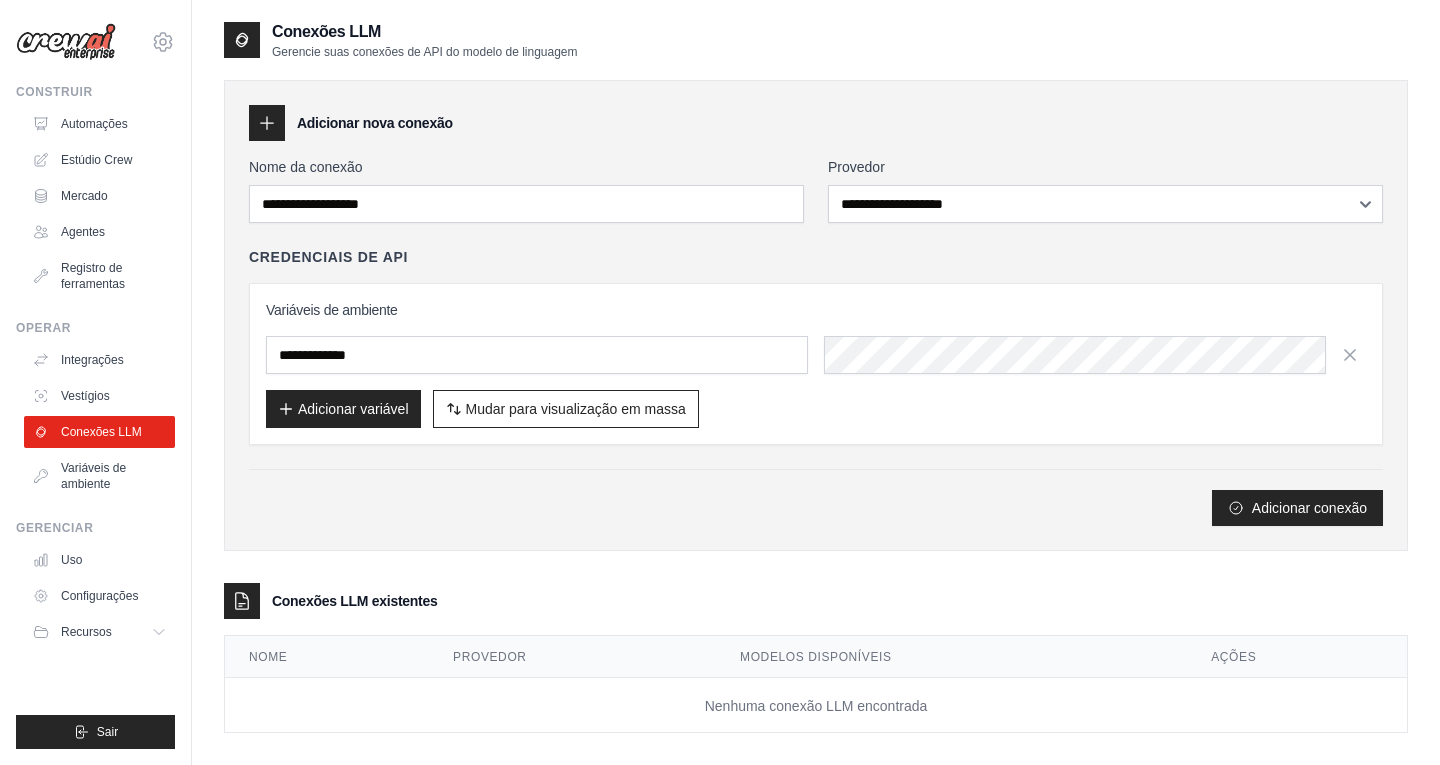 click on "**********" at bounding box center (816, 341) 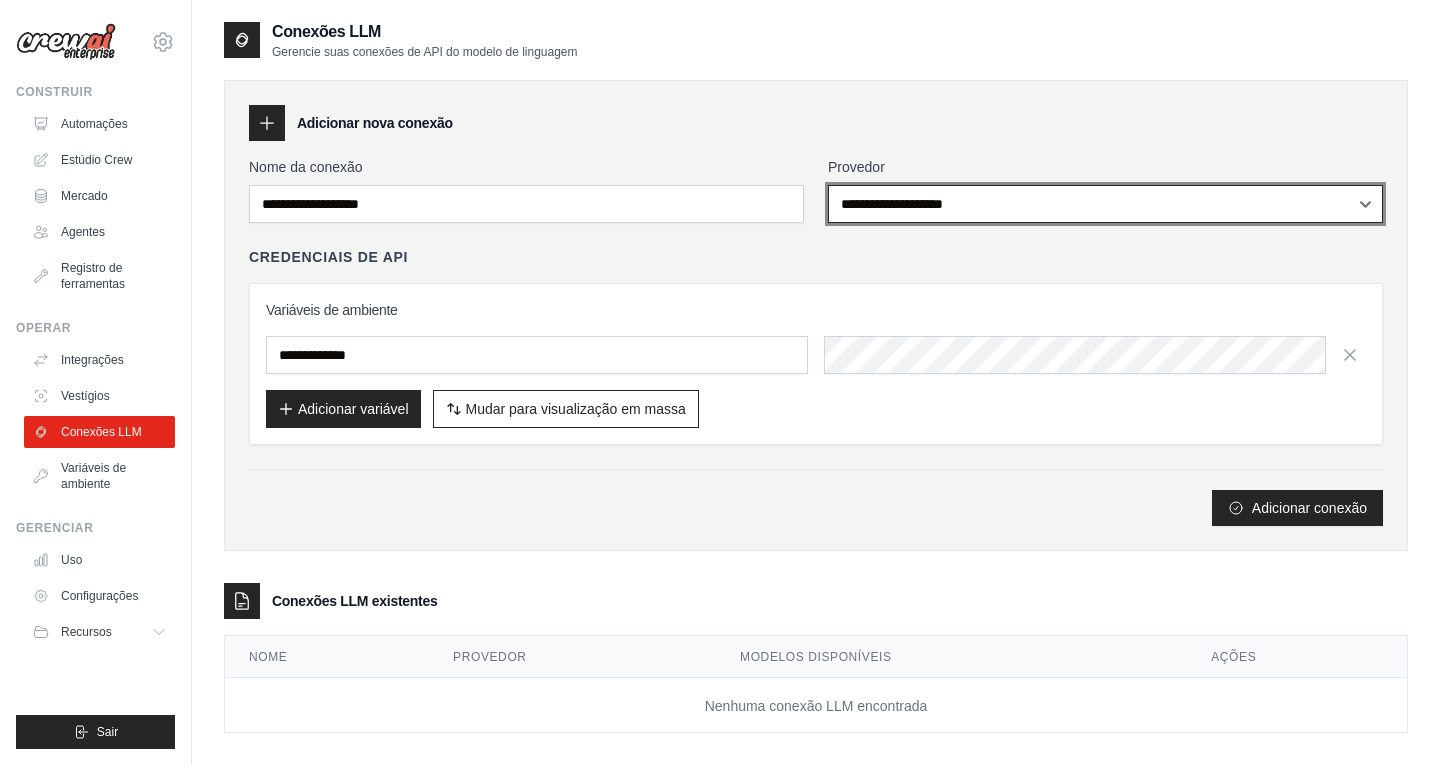 click on "**********" at bounding box center (1105, 204) 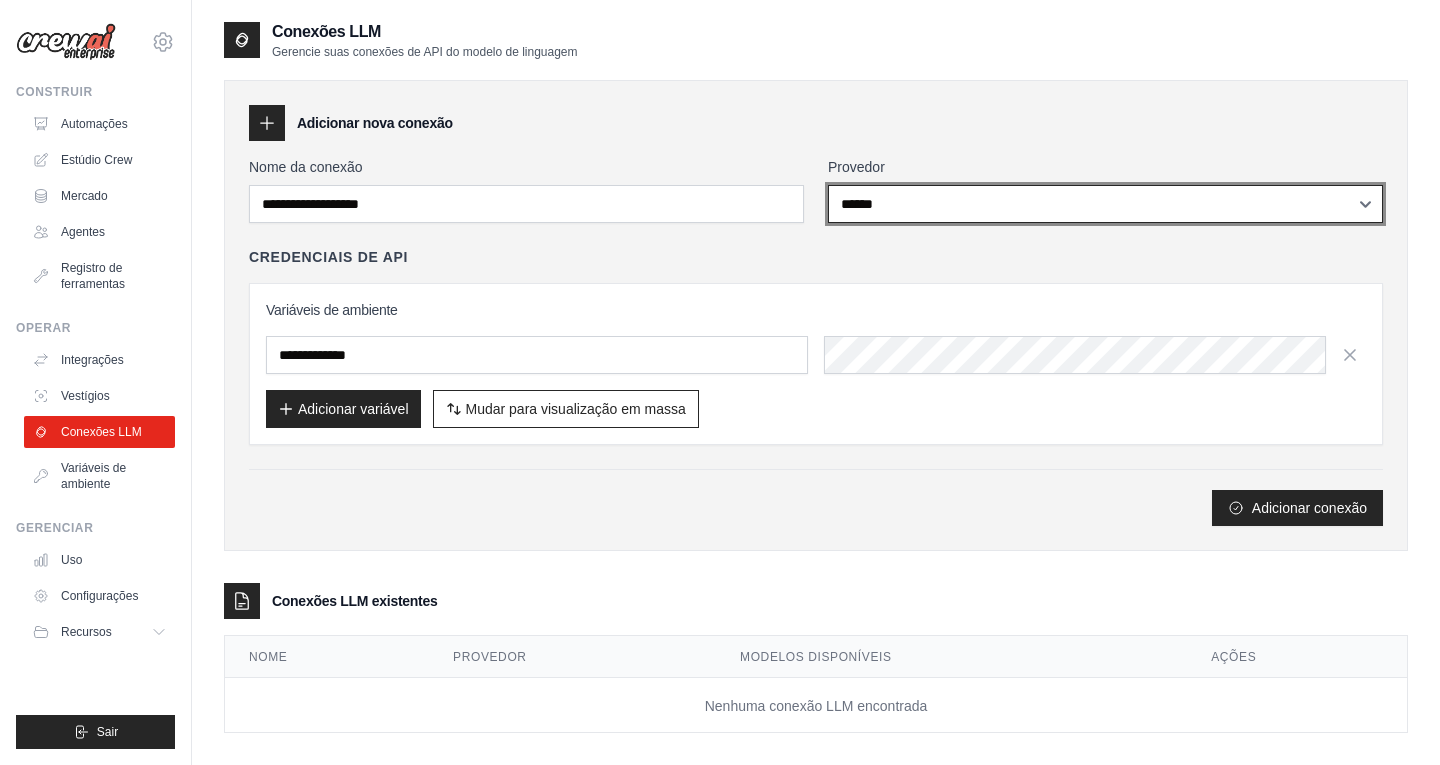 click on "**********" at bounding box center [1105, 204] 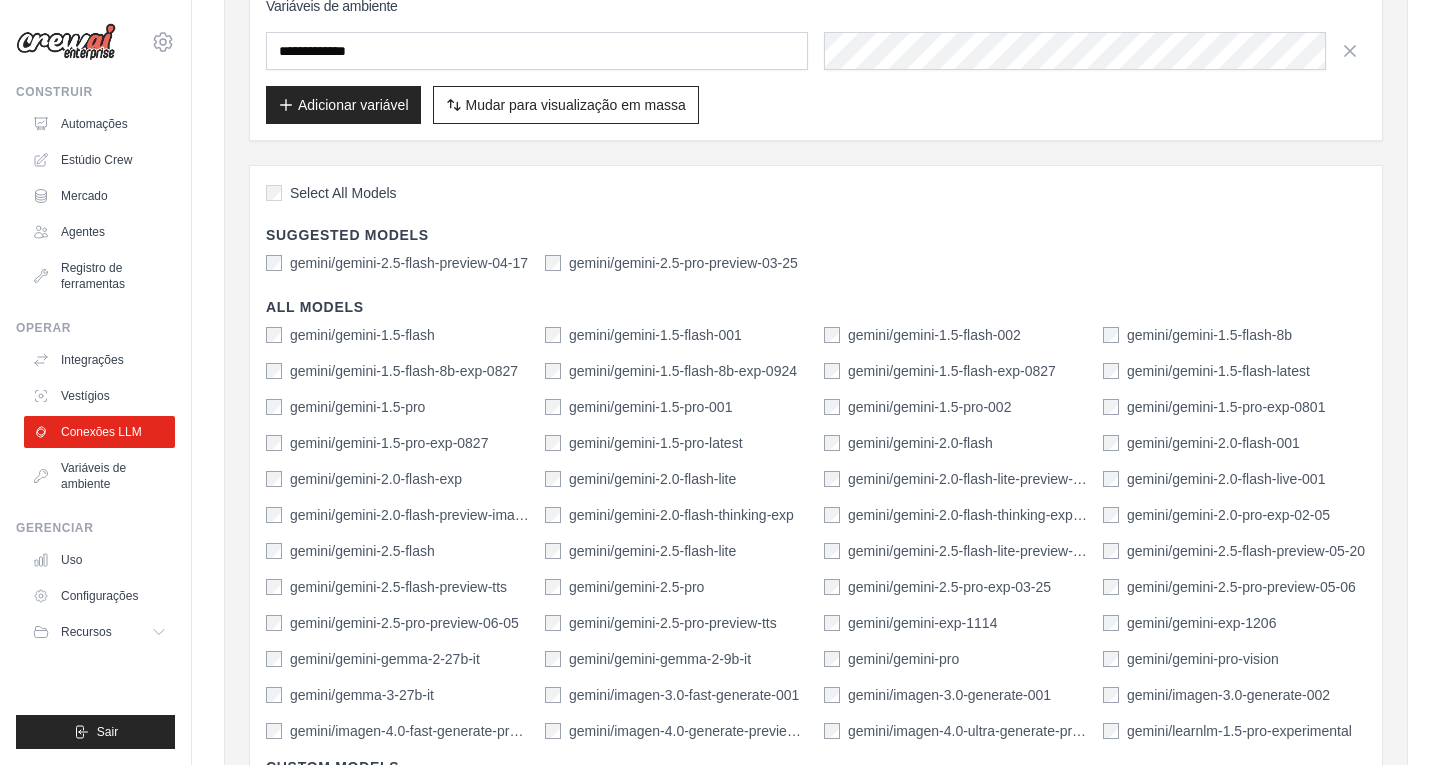 scroll, scrollTop: 0, scrollLeft: 0, axis: both 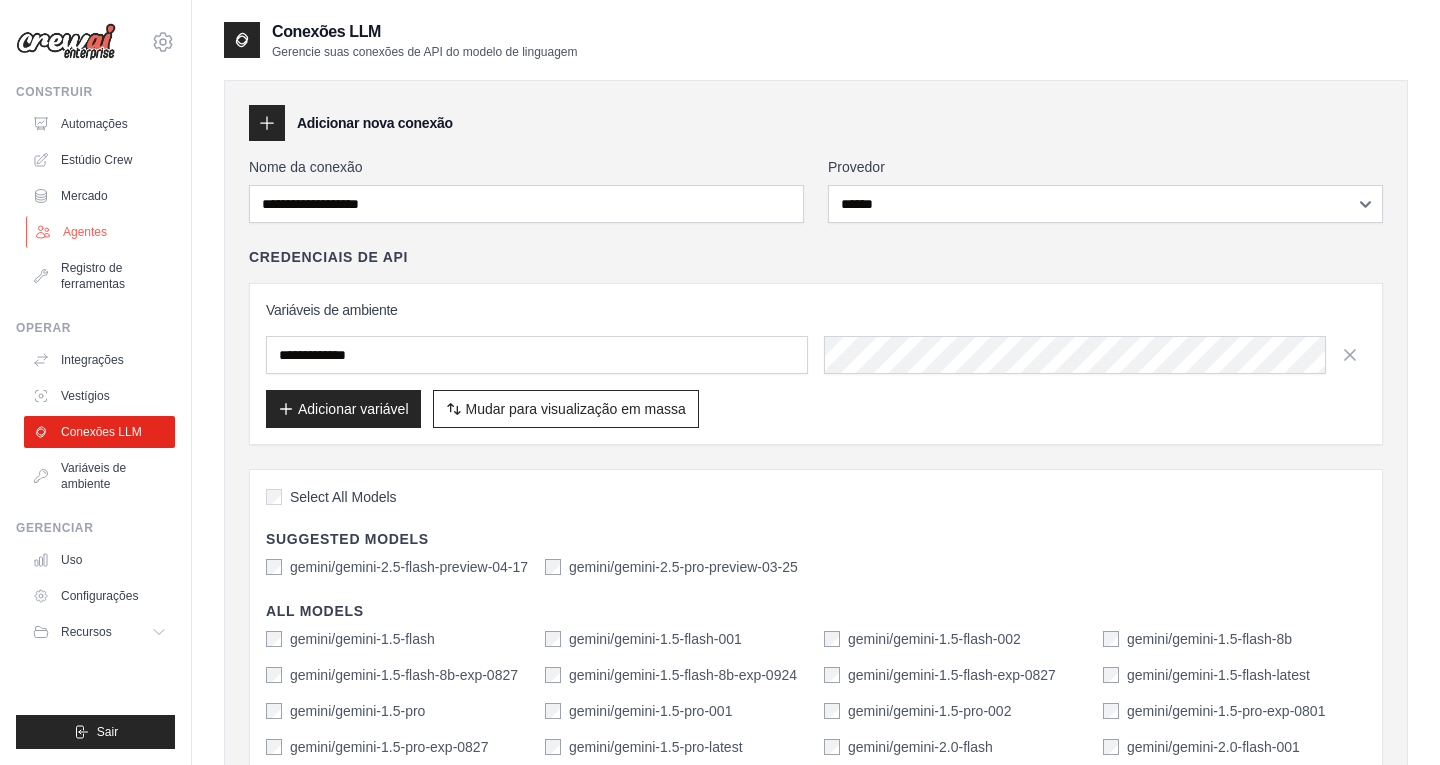 click on "Agentes" at bounding box center (101, 232) 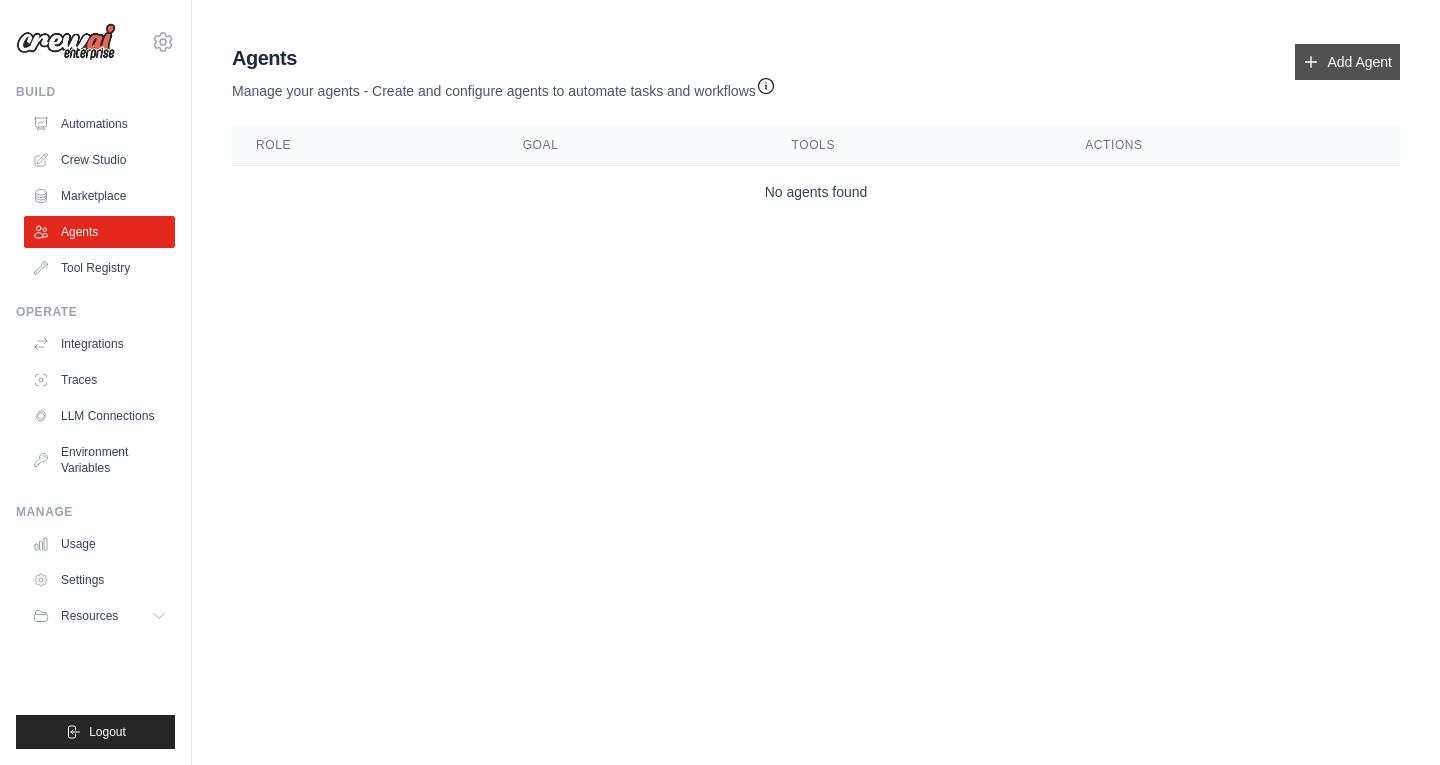 click on "Add Agent" at bounding box center [1347, 62] 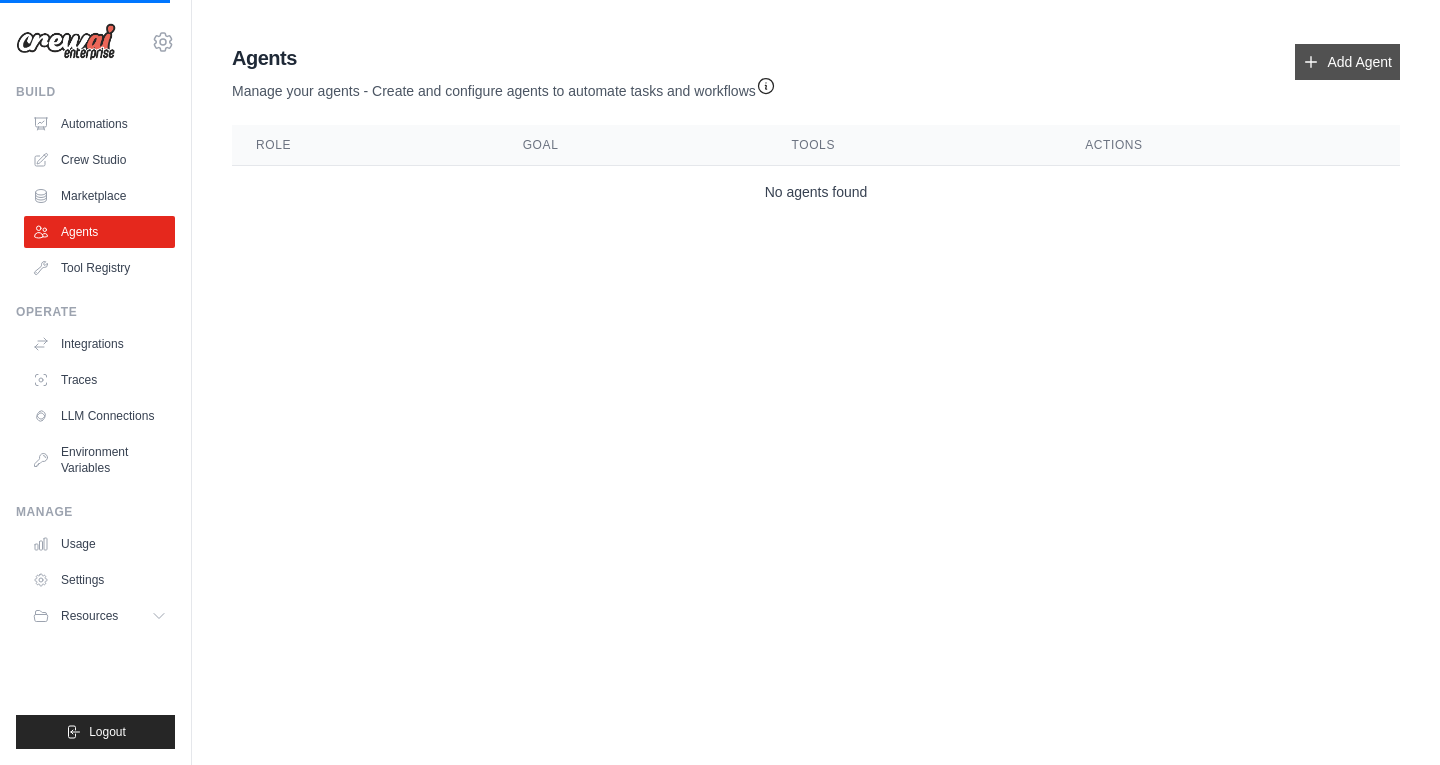 click on "Add Agent" at bounding box center (1347, 62) 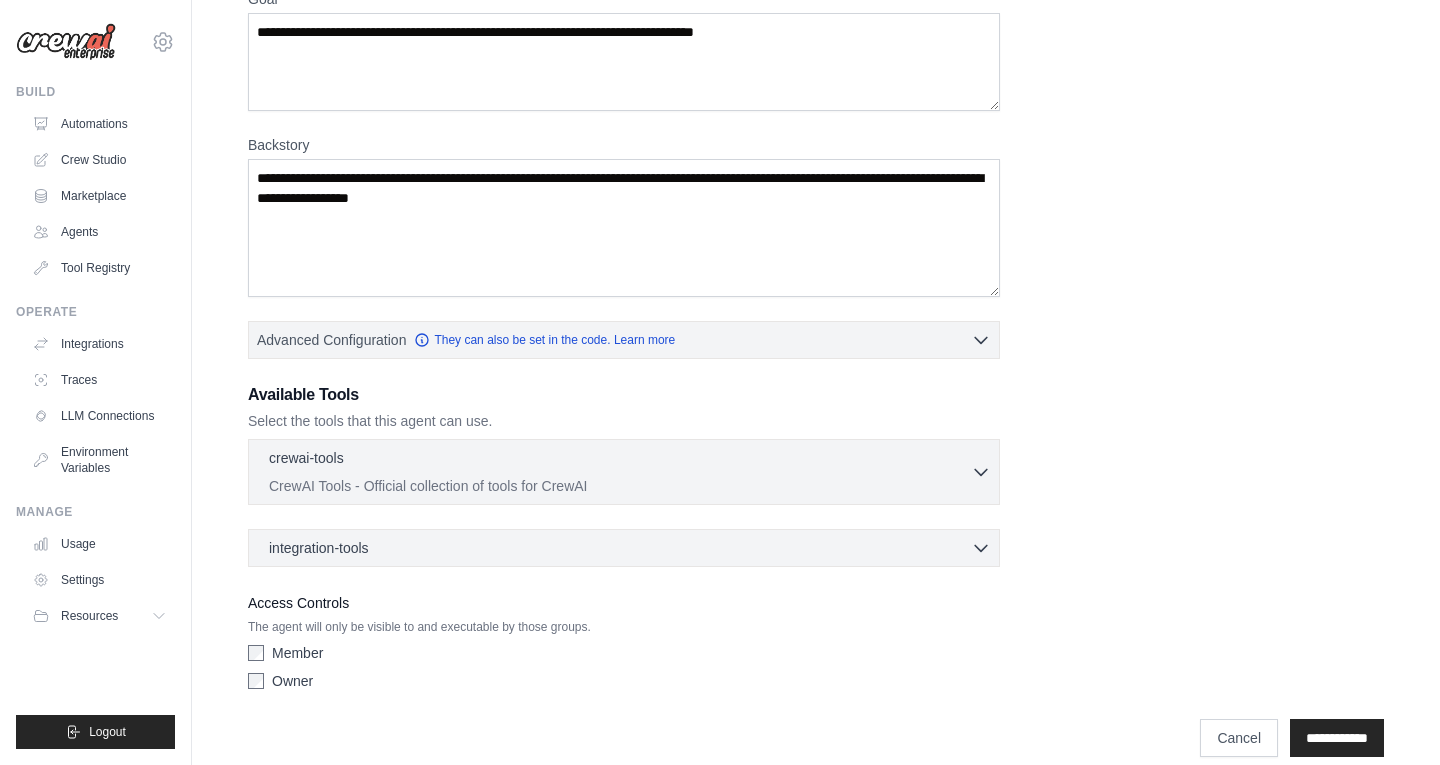 scroll, scrollTop: 198, scrollLeft: 0, axis: vertical 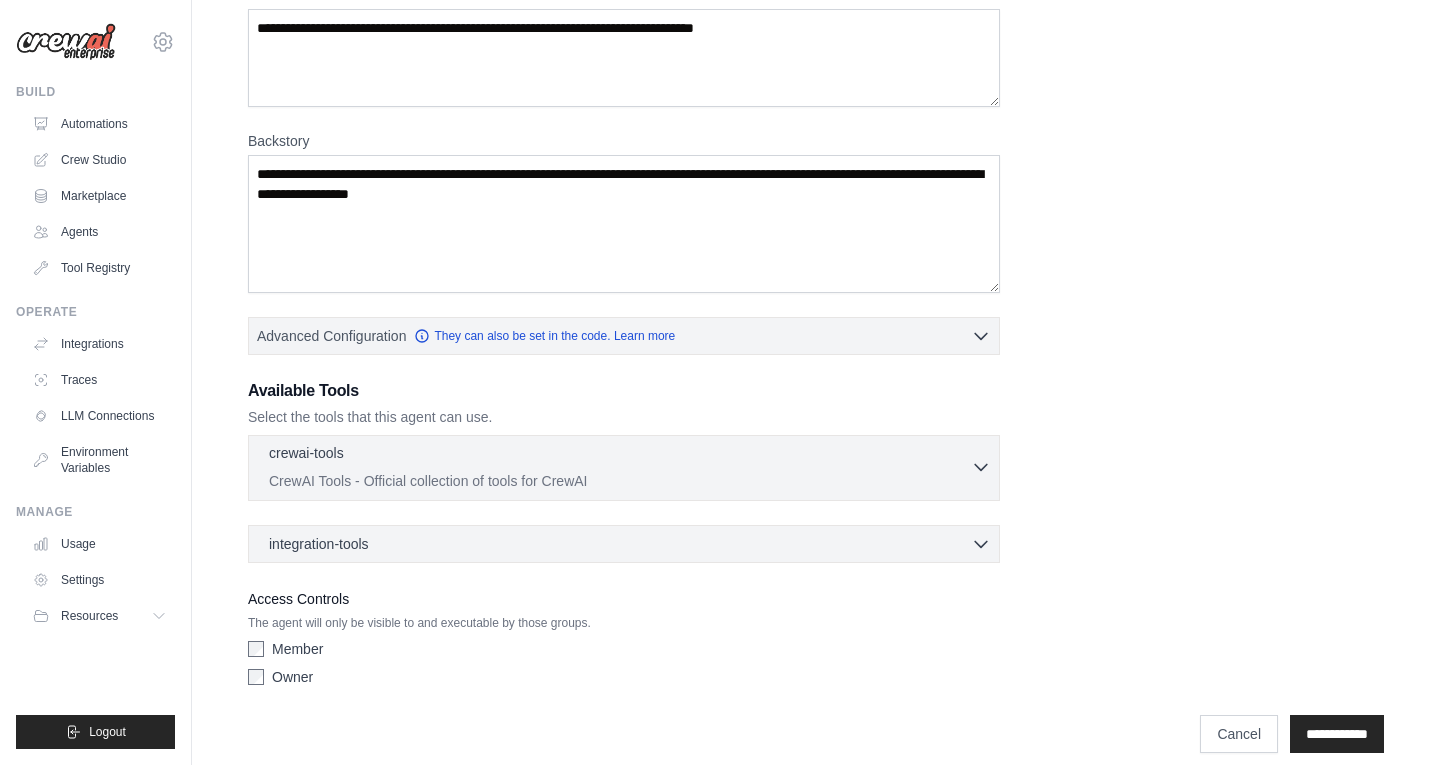 click on "crewai-tools
0 selected" at bounding box center [620, 455] 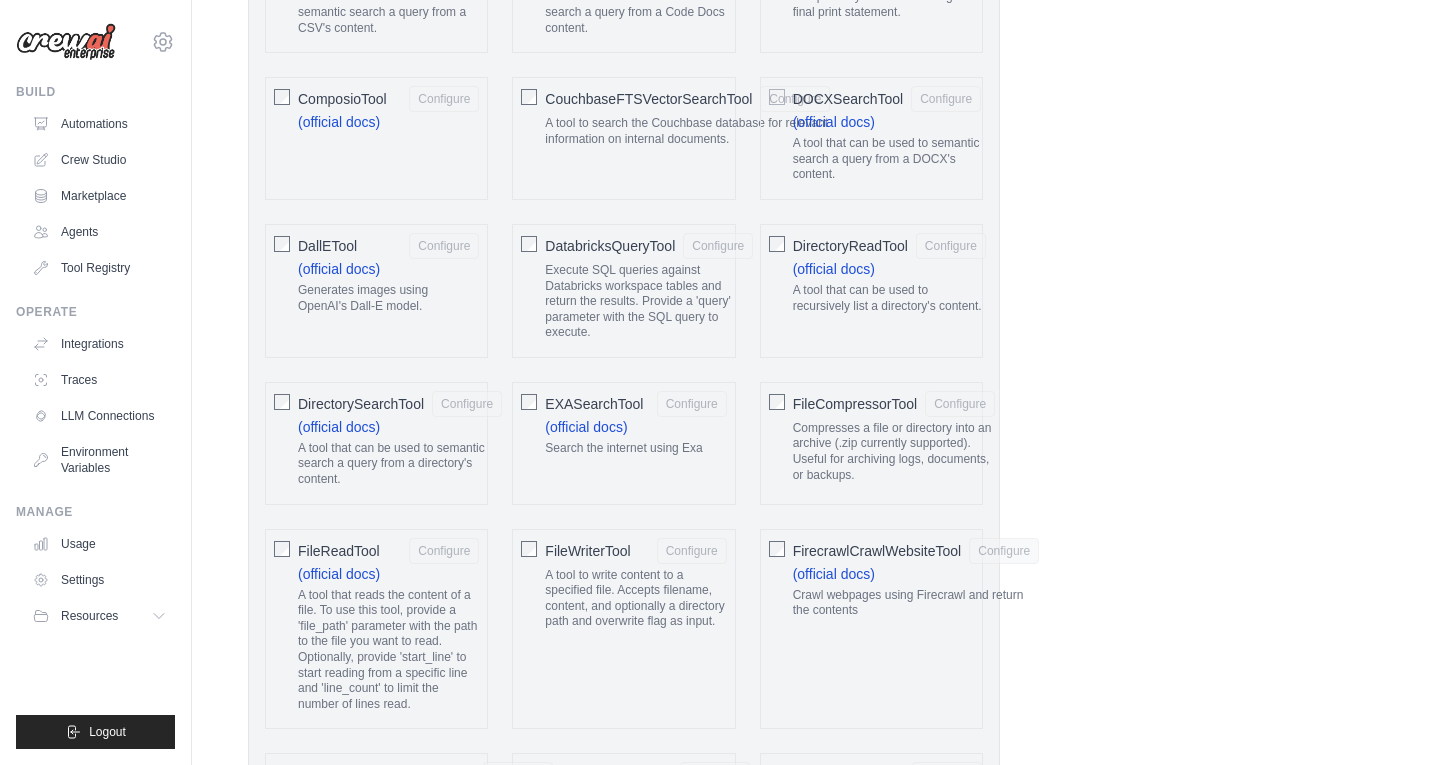 scroll, scrollTop: 1016, scrollLeft: 0, axis: vertical 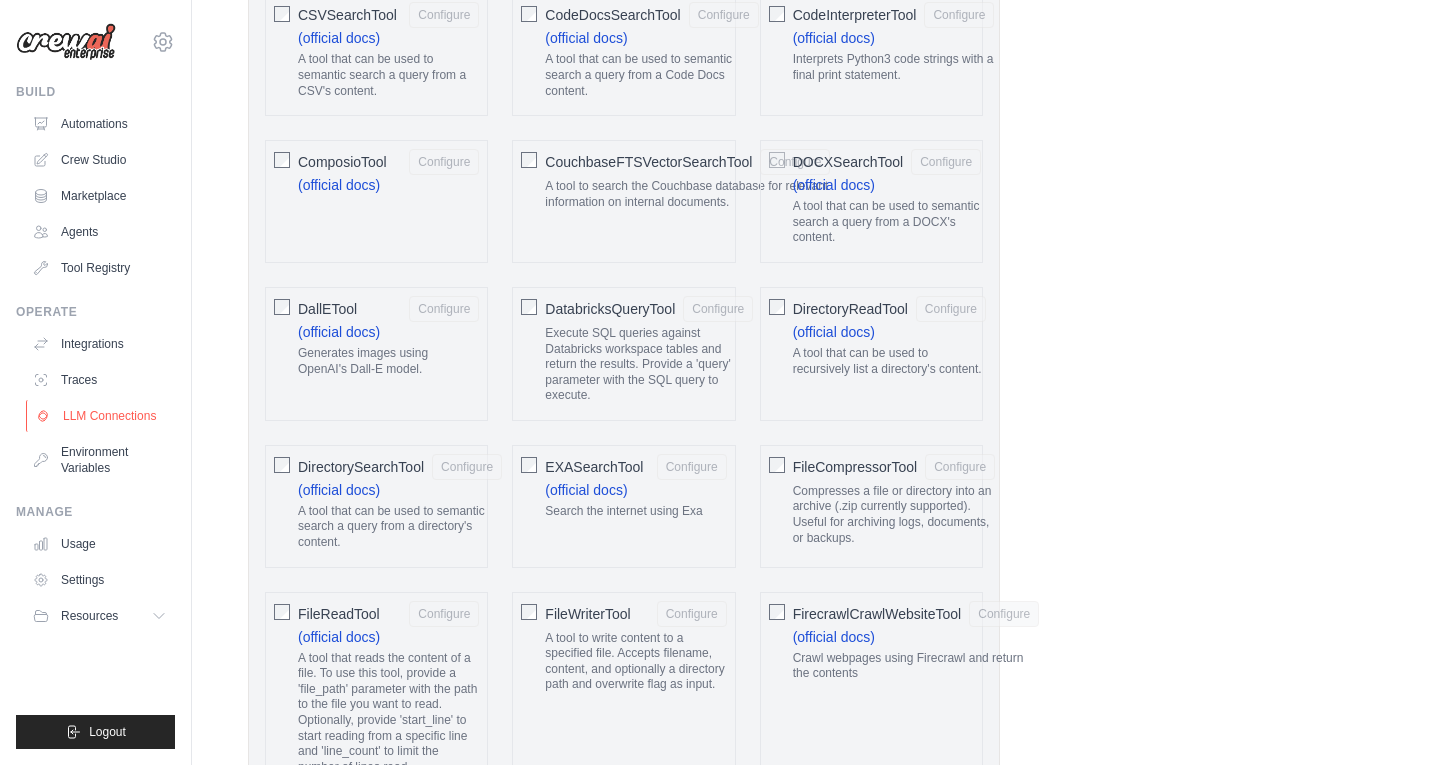 click 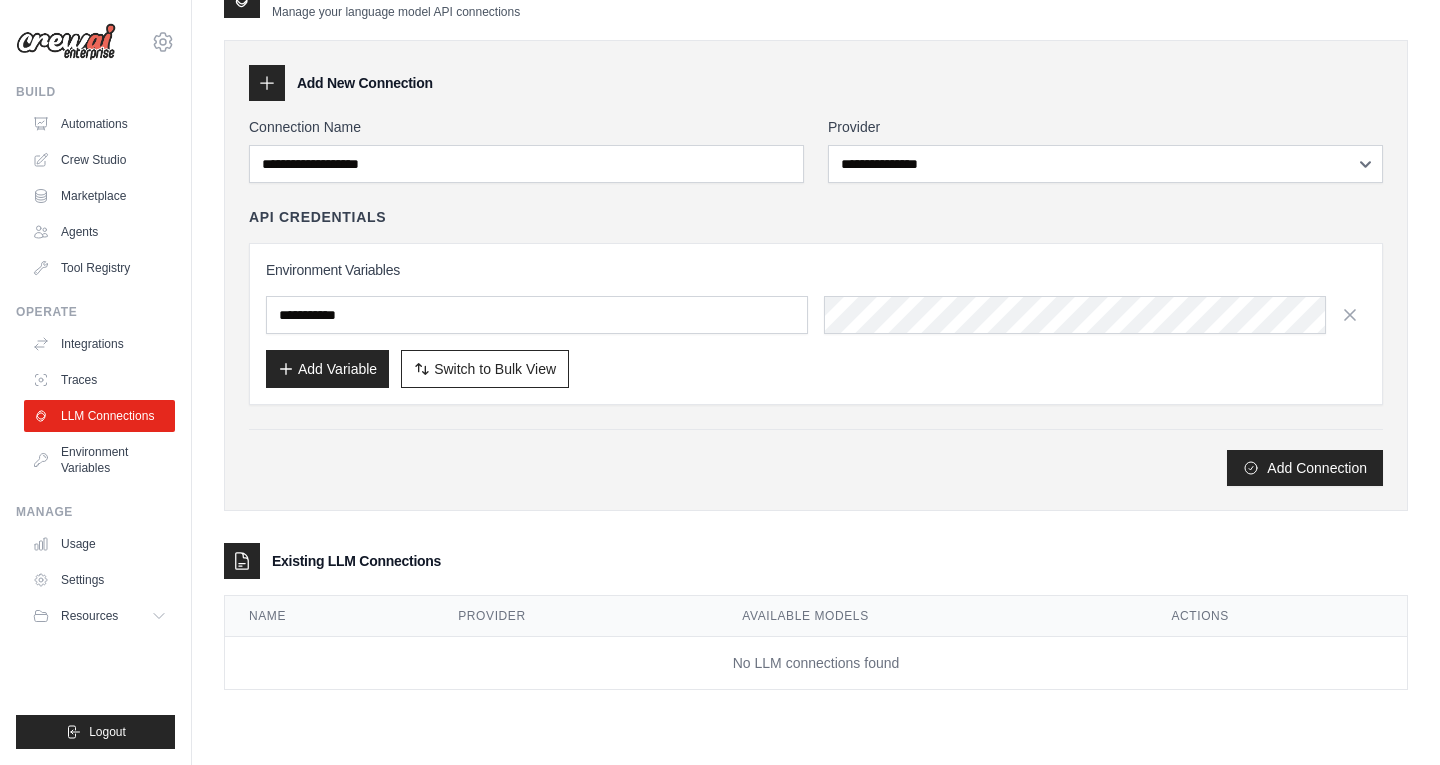 scroll, scrollTop: 88, scrollLeft: 0, axis: vertical 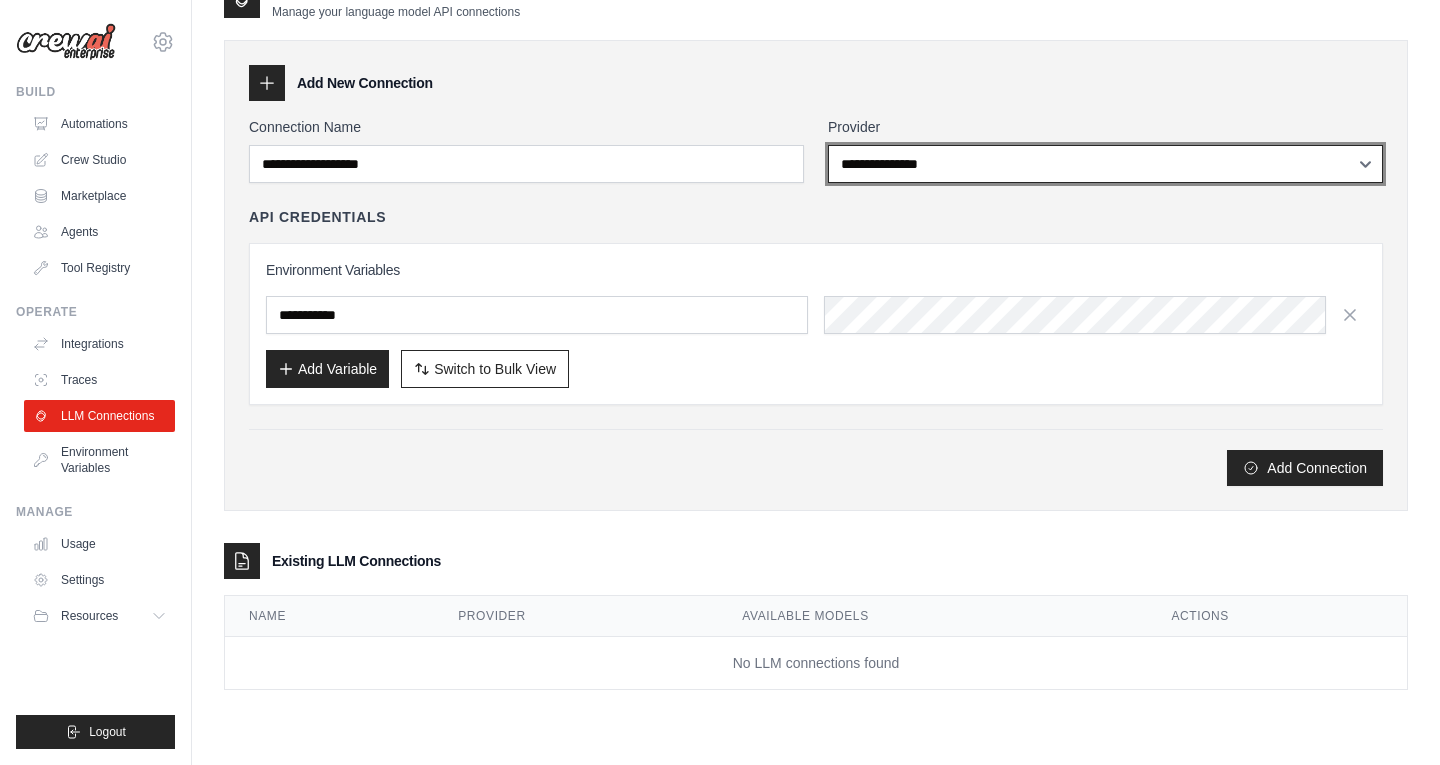 click on "**********" at bounding box center [1105, 164] 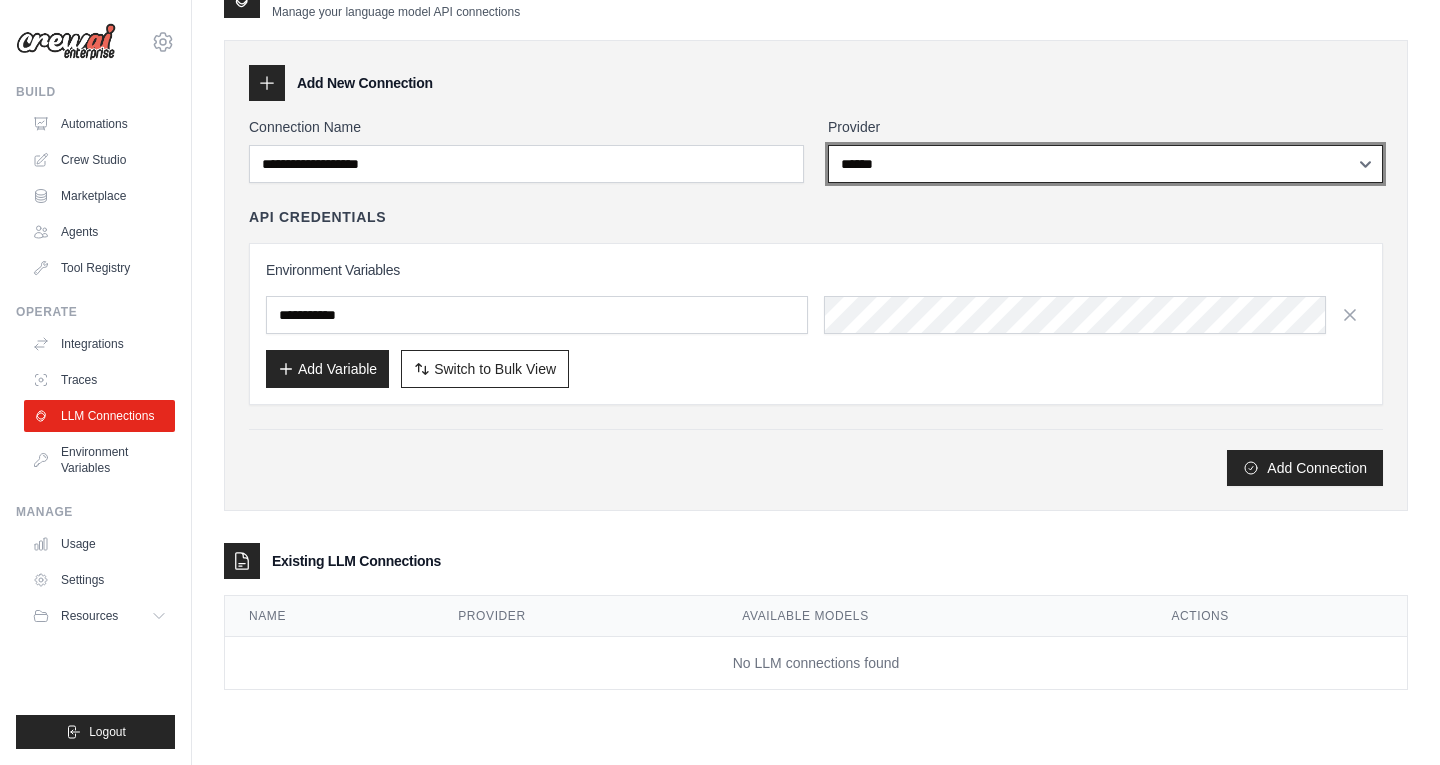 click on "**********" at bounding box center (1105, 164) 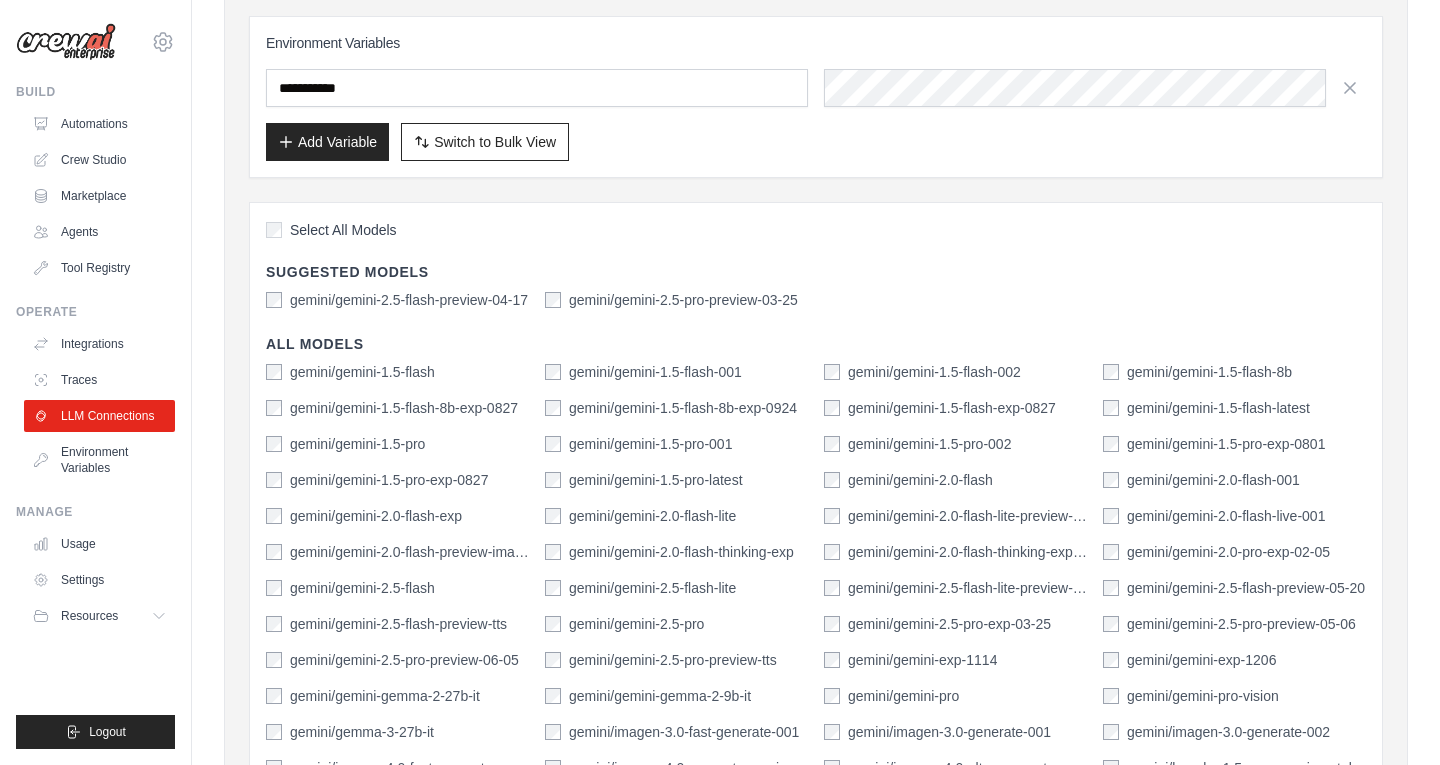 scroll, scrollTop: 268, scrollLeft: 0, axis: vertical 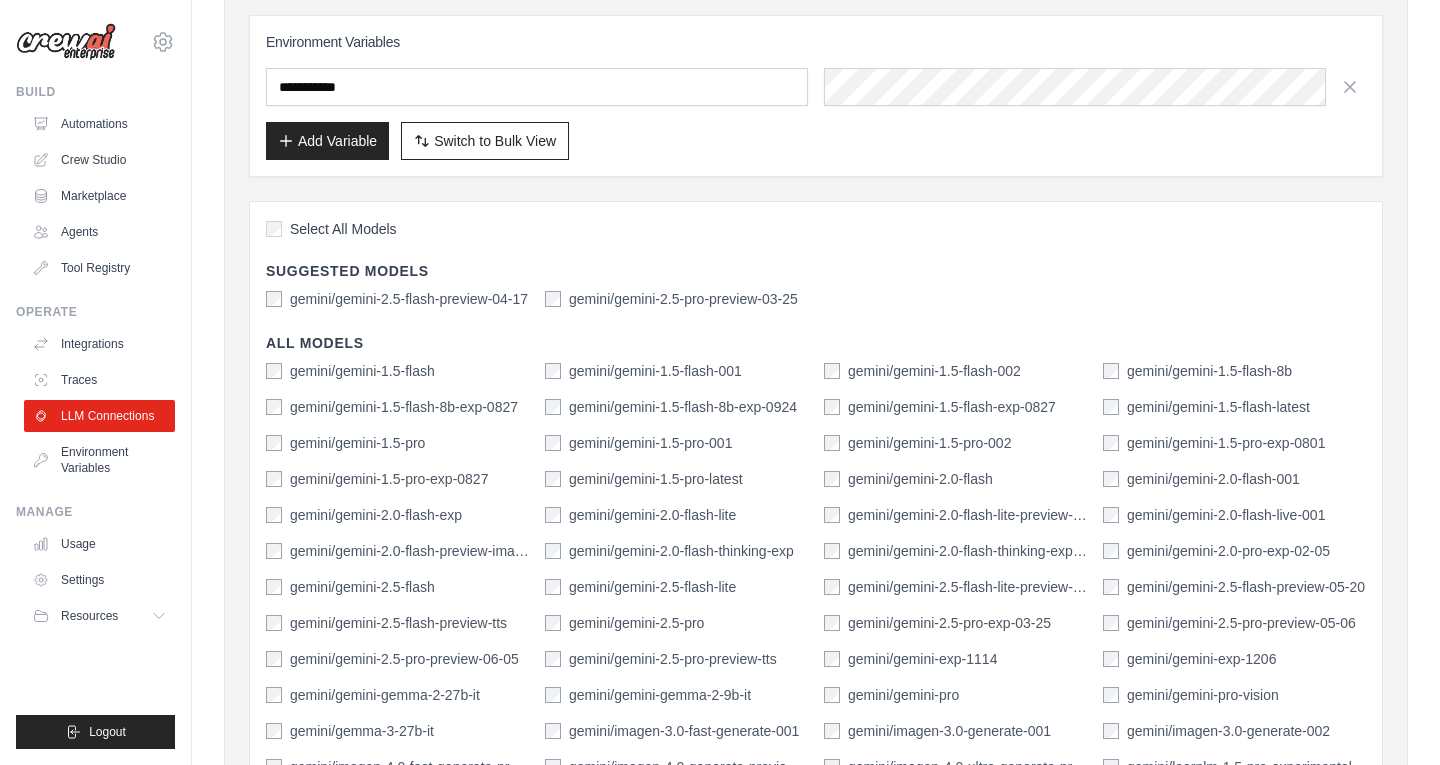 click on "gemini/gemini-2.5-pro-preview-06-05" at bounding box center (404, 659) 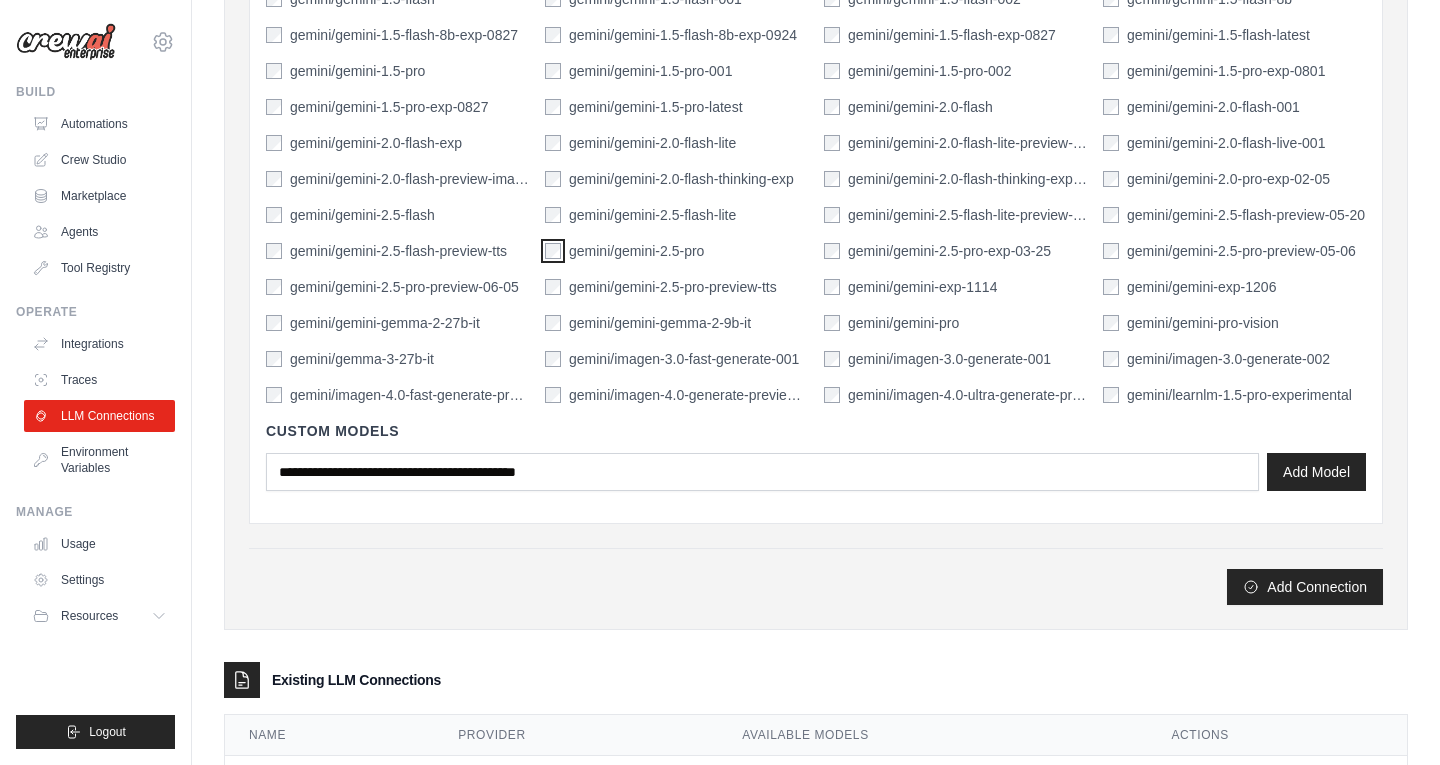 scroll, scrollTop: 638, scrollLeft: 0, axis: vertical 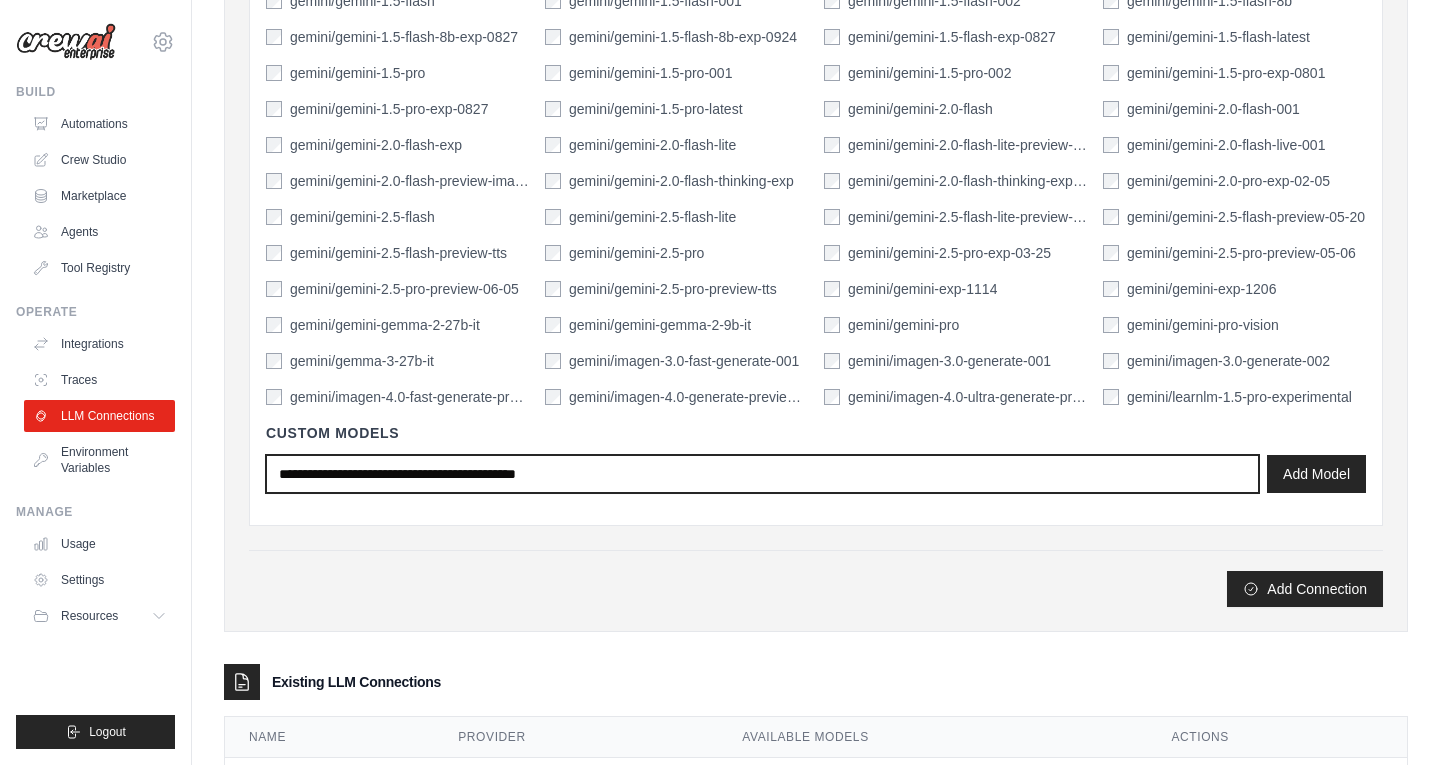 click at bounding box center [762, 474] 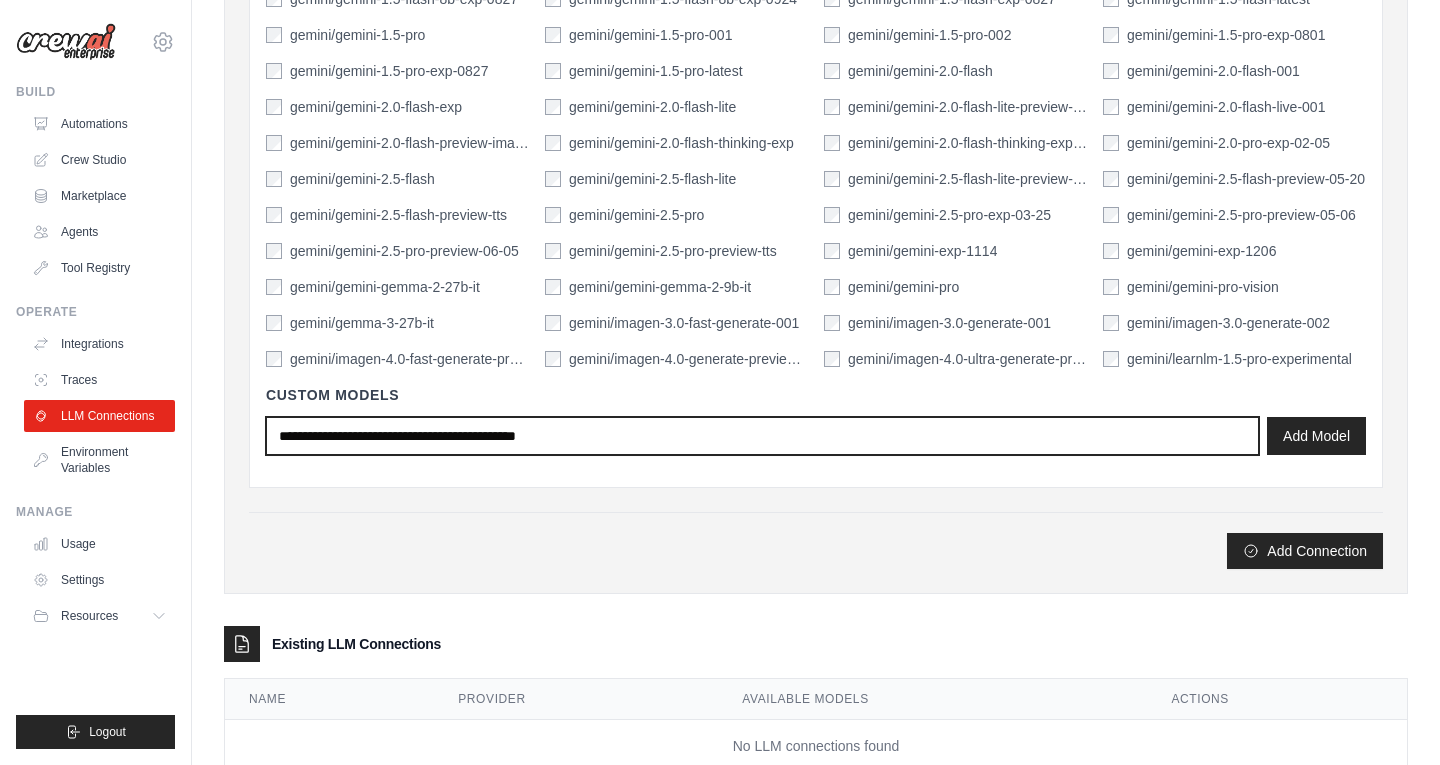 scroll, scrollTop: 703, scrollLeft: 0, axis: vertical 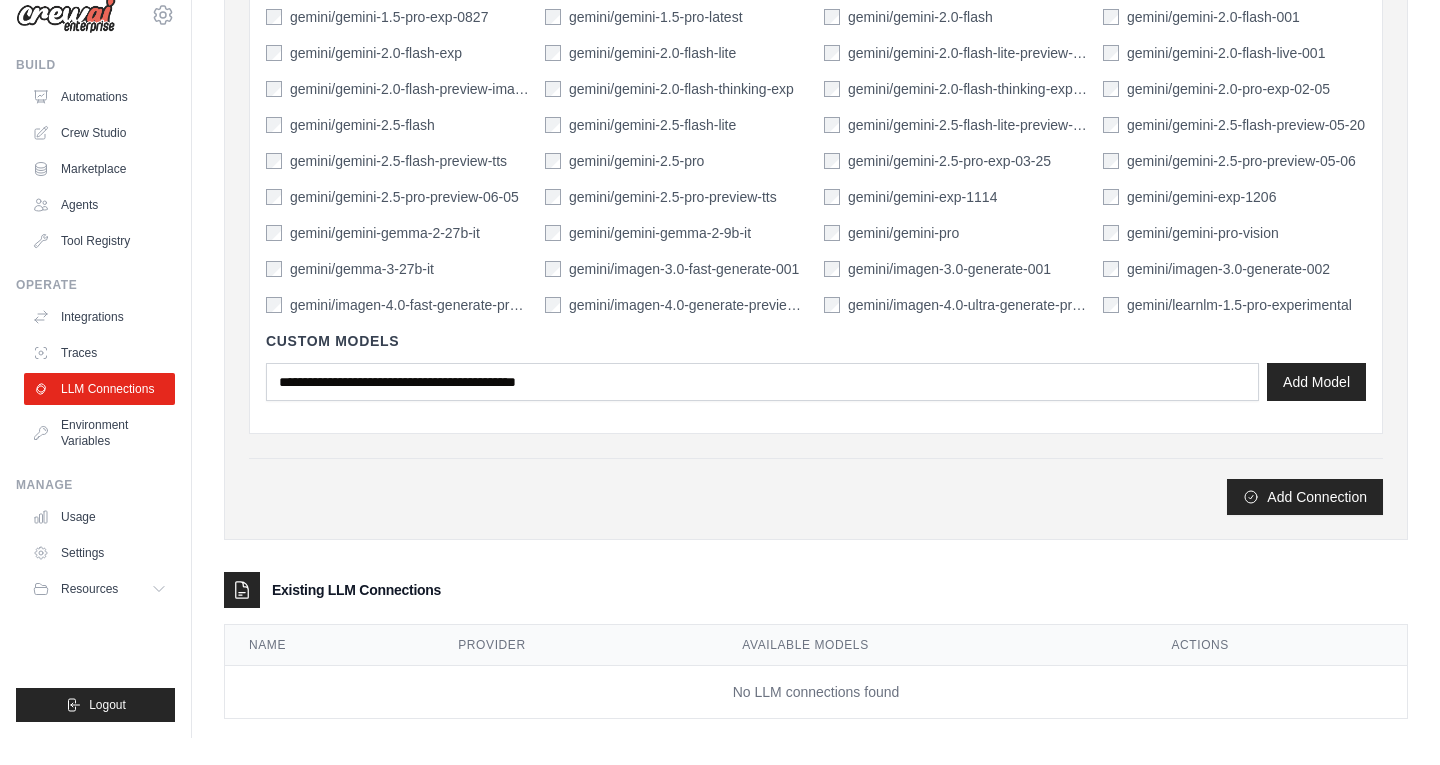 click on "Add Connection" at bounding box center (816, 513) 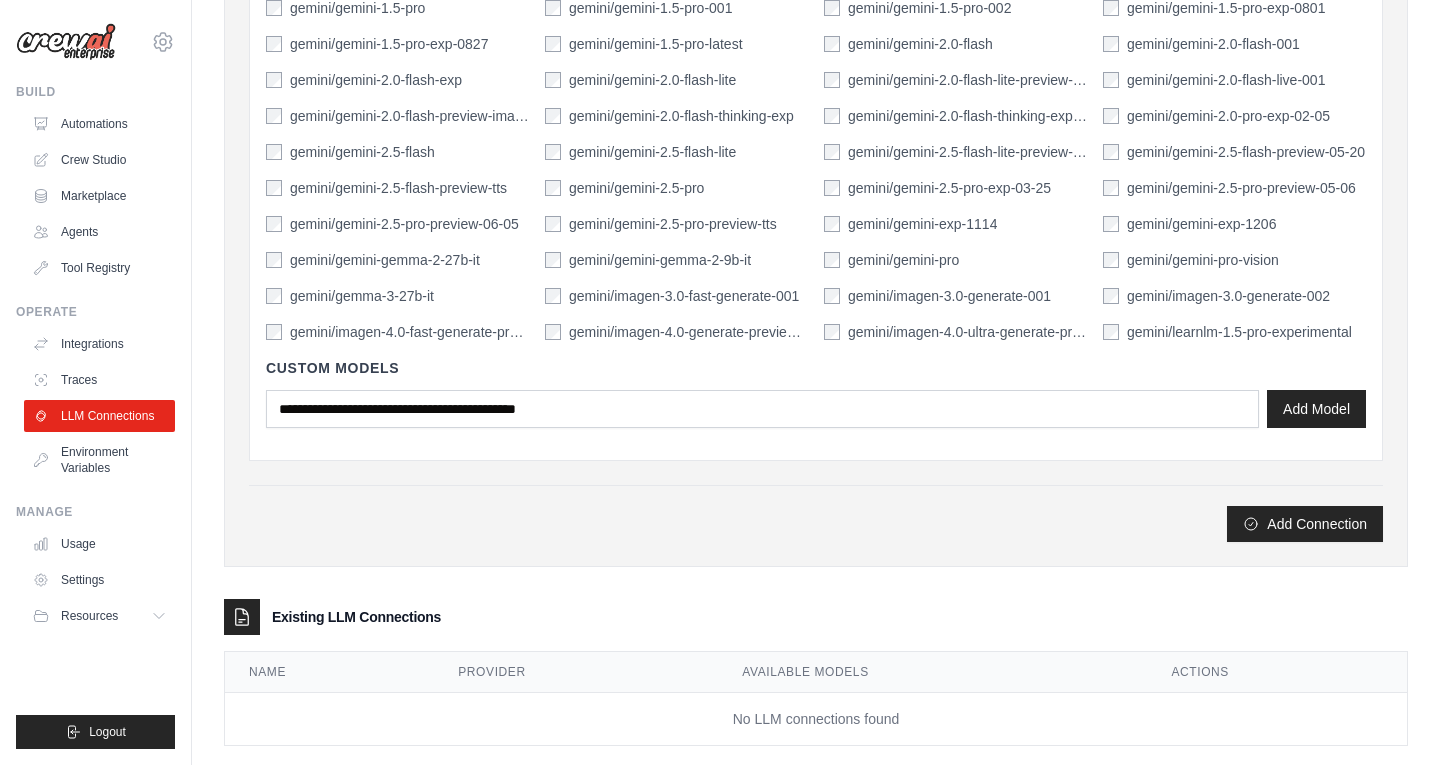 click on "**********" at bounding box center [816, -2] 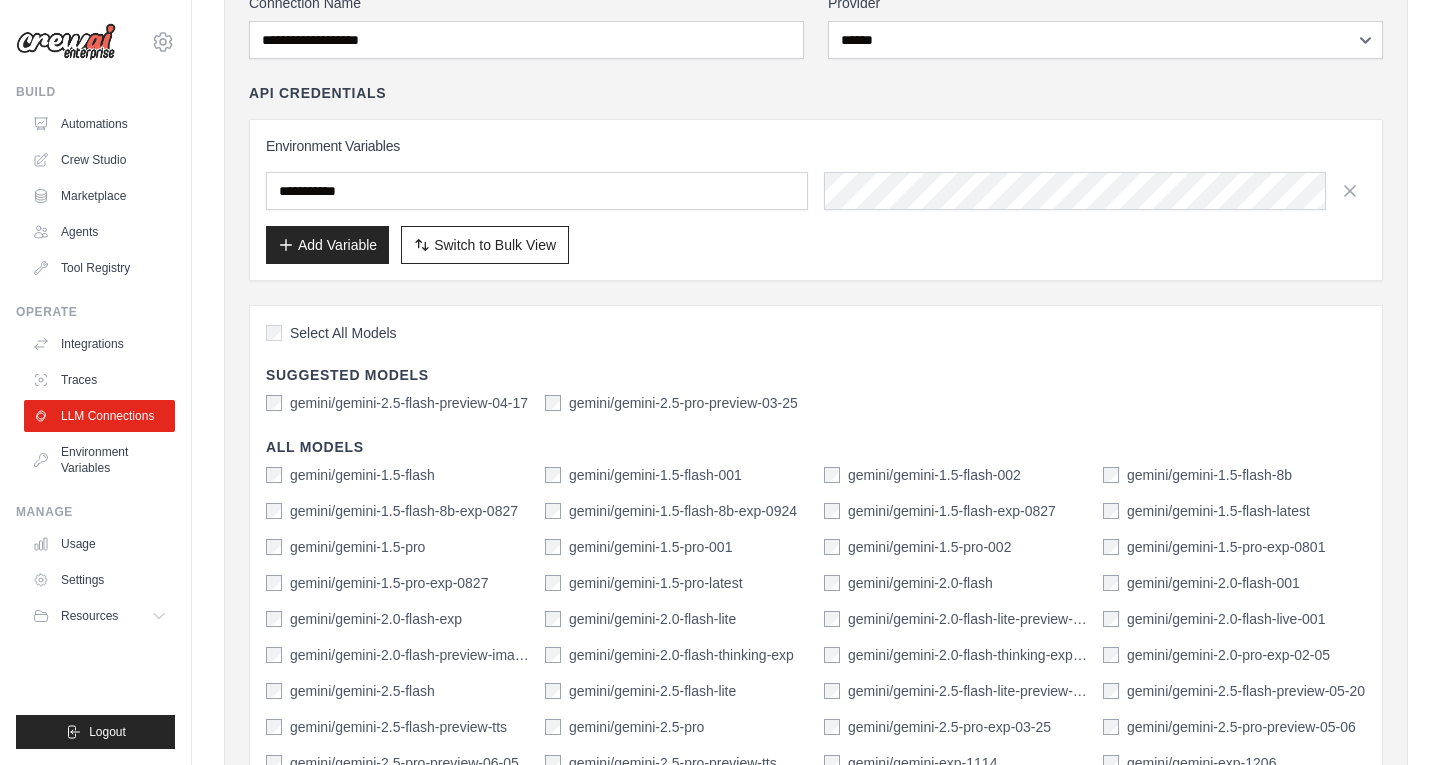 scroll, scrollTop: 164, scrollLeft: 0, axis: vertical 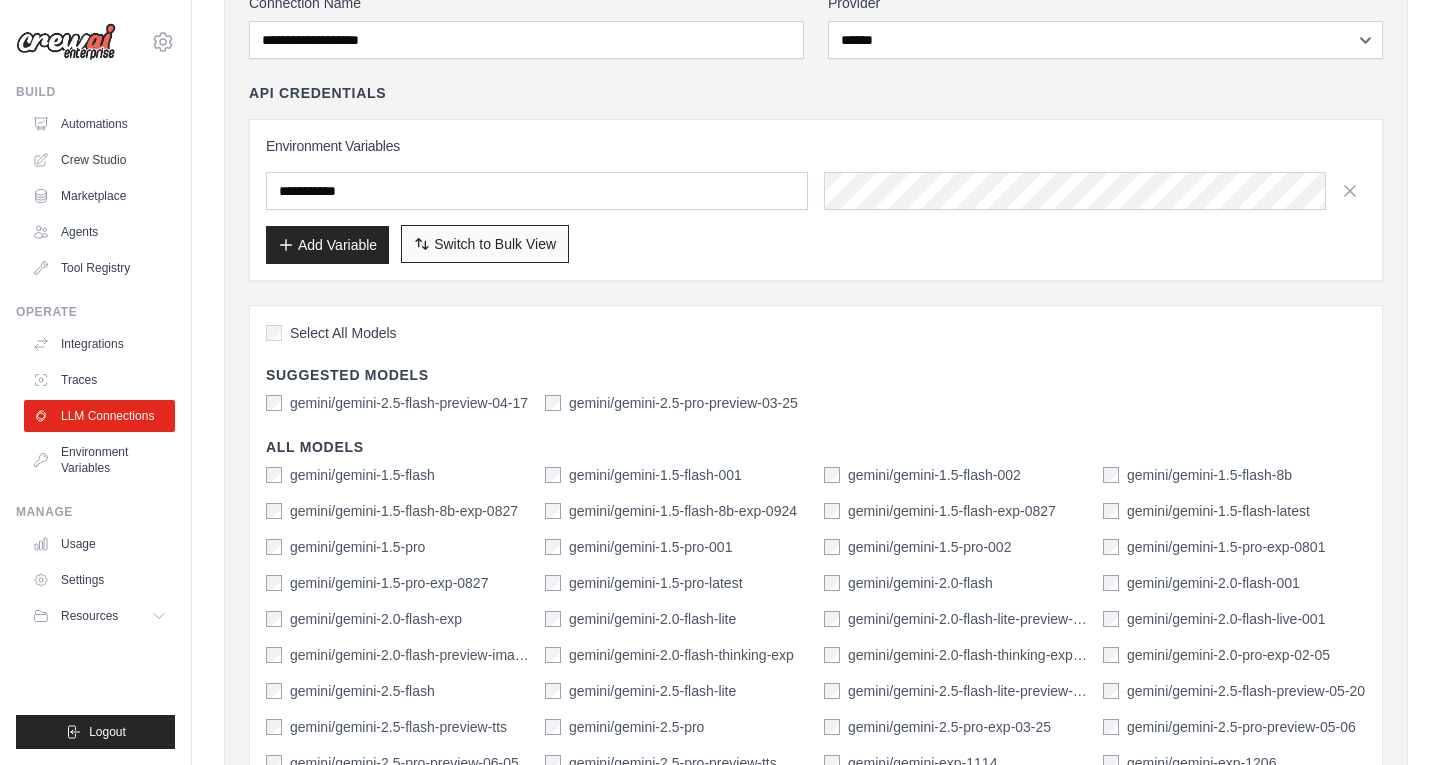 click on "Switch to Bulk View
Switch to Table View" at bounding box center (485, 244) 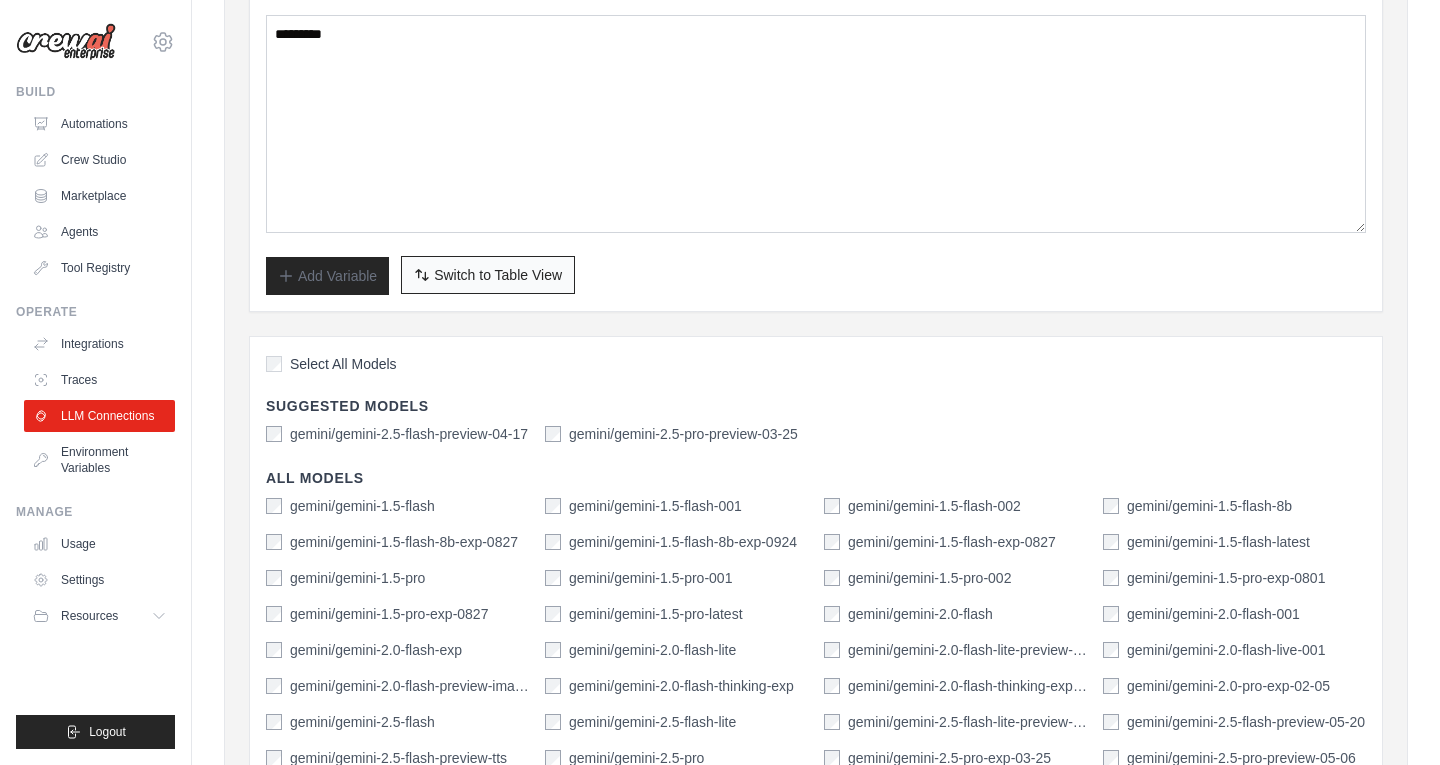 click on "Switch to Bulk View
Switch to Table View" at bounding box center [488, 275] 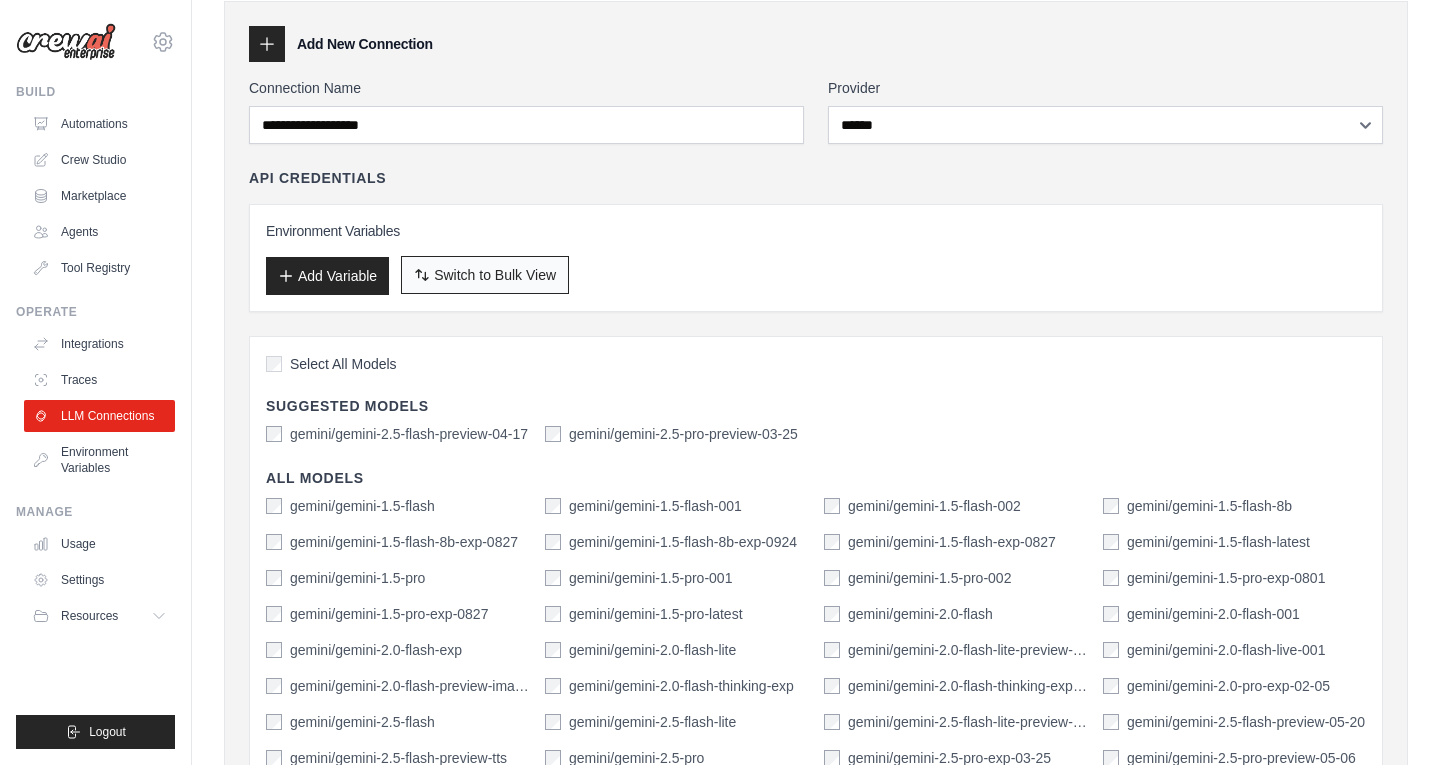 click on "Switch to Bulk View
Switch to Table View" at bounding box center [485, 275] 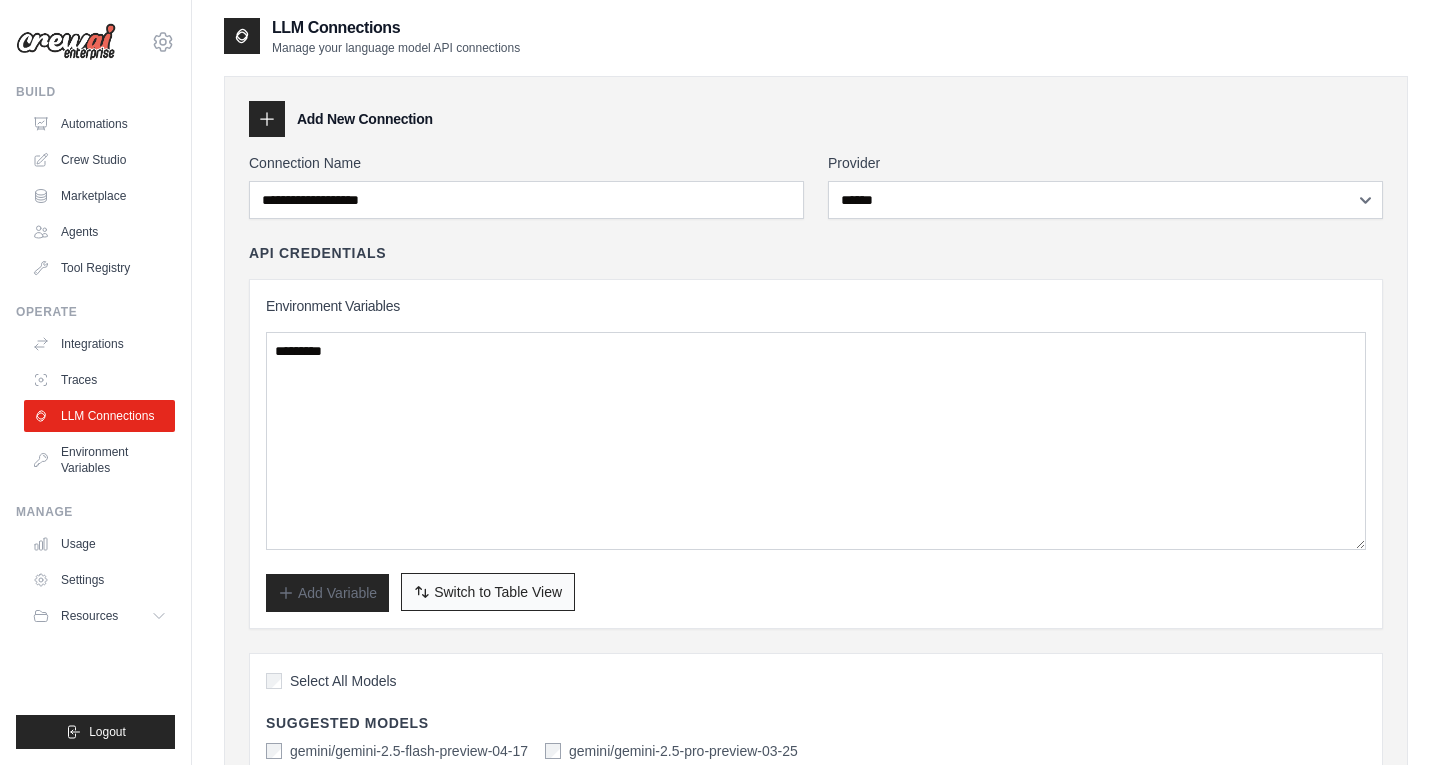 scroll, scrollTop: 0, scrollLeft: 0, axis: both 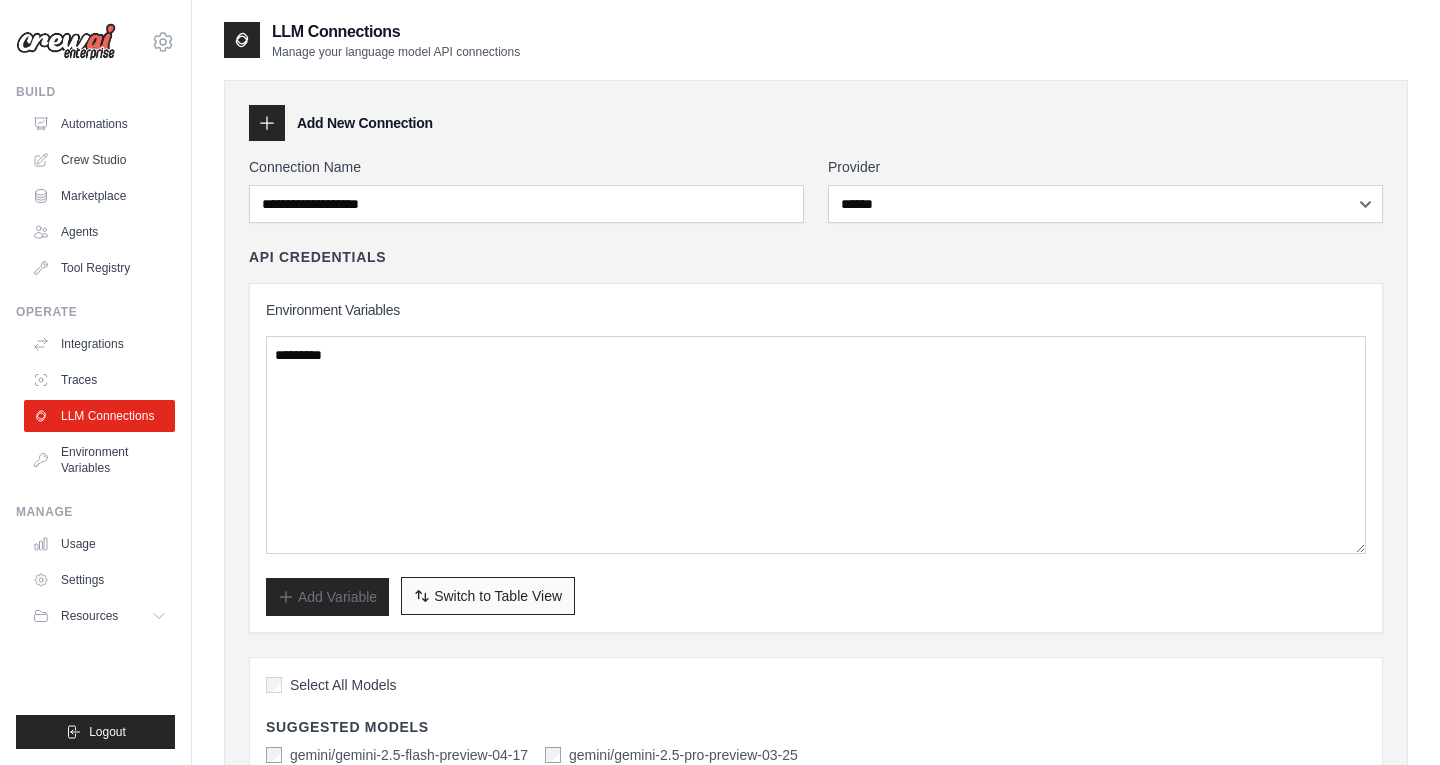 click on "Switch to Bulk View
Switch to Table View" at bounding box center (488, 596) 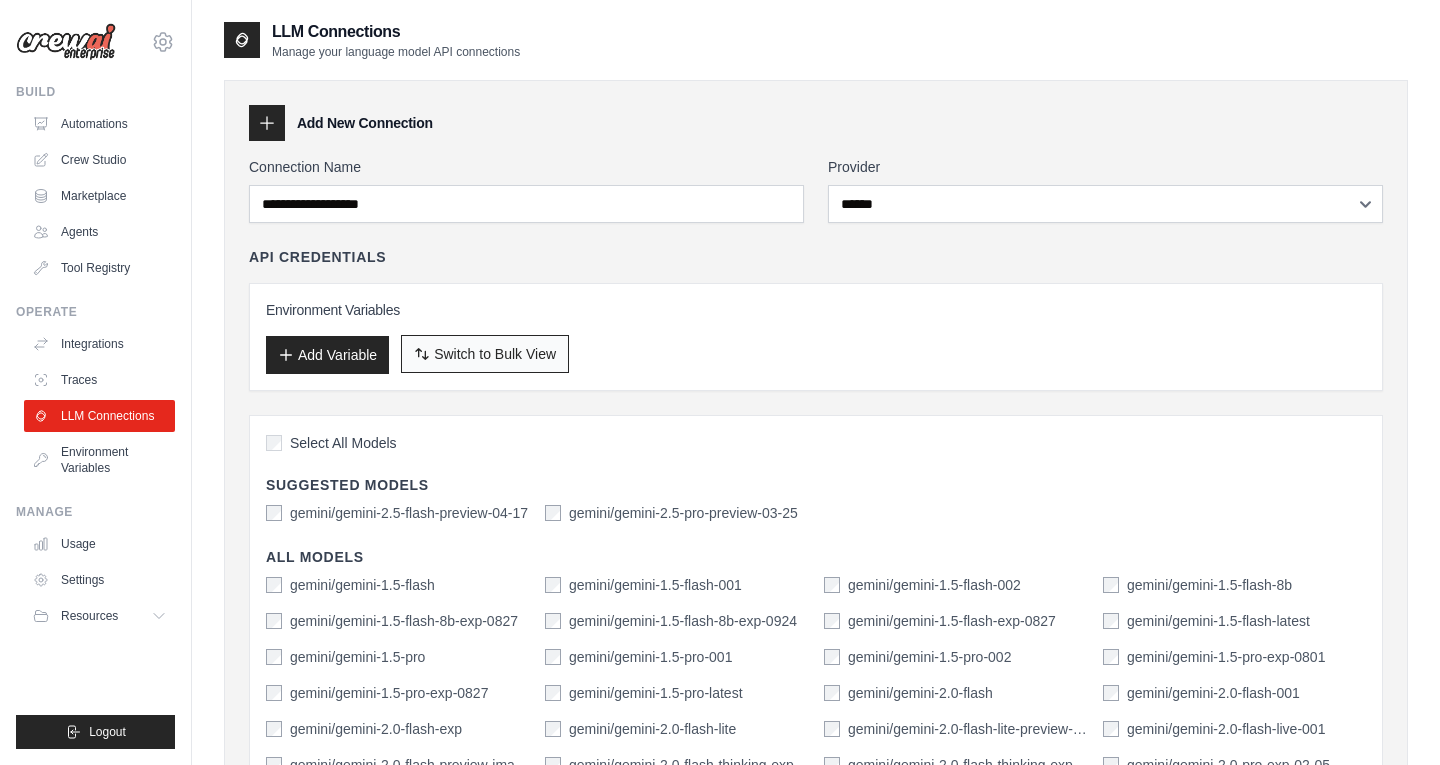 click on "Switch to Bulk View" at bounding box center [495, 354] 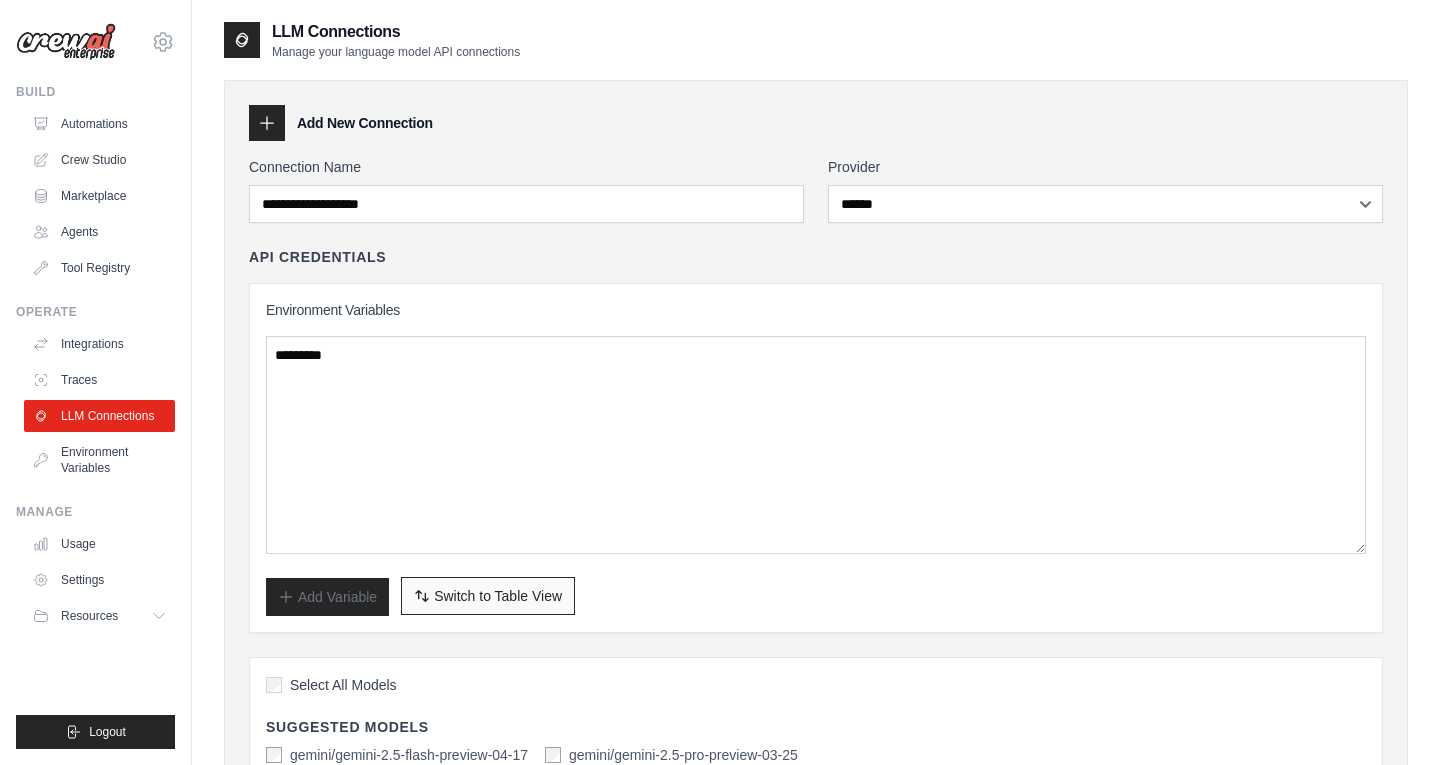 click on "Switch to Table View" at bounding box center [498, 596] 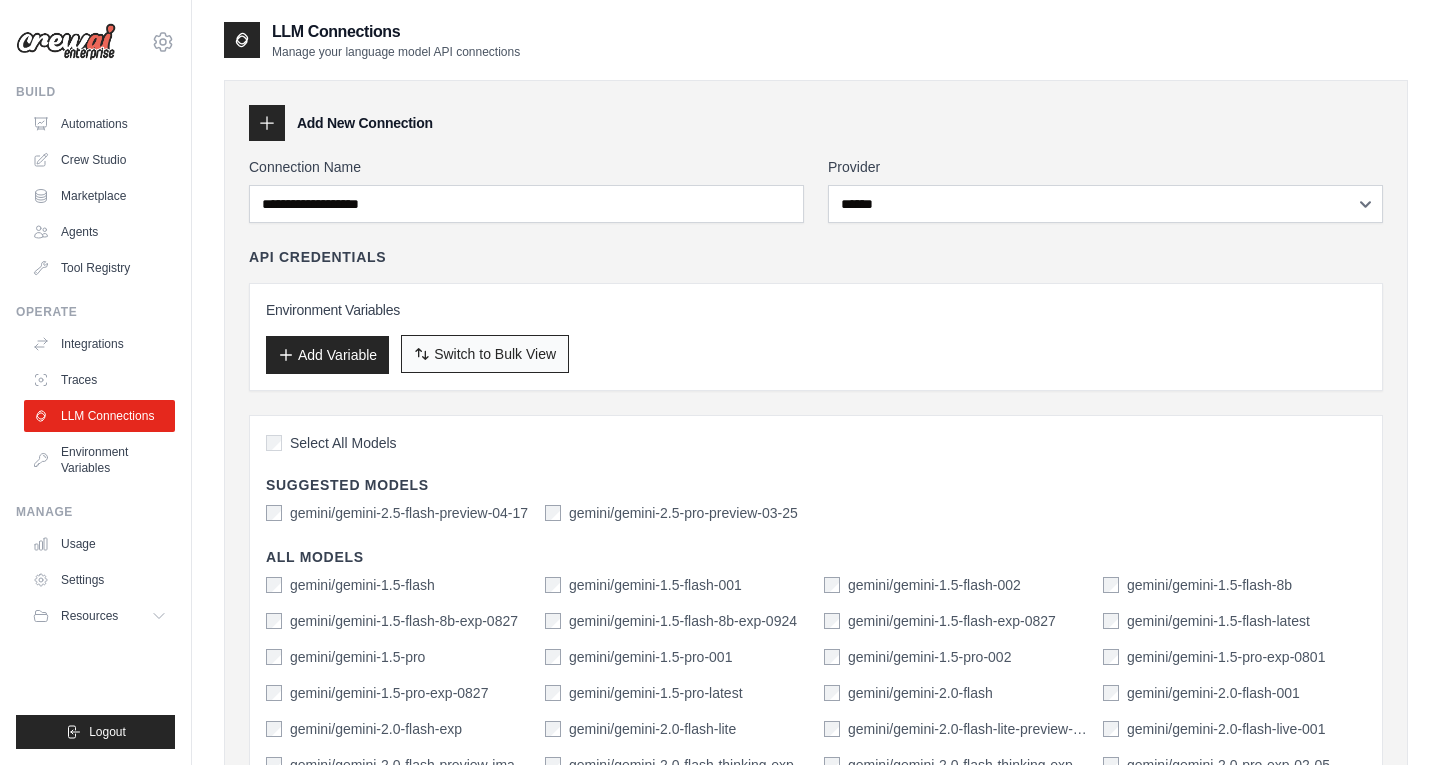 click on "Switch to Bulk View
Switch to Table View" at bounding box center (485, 354) 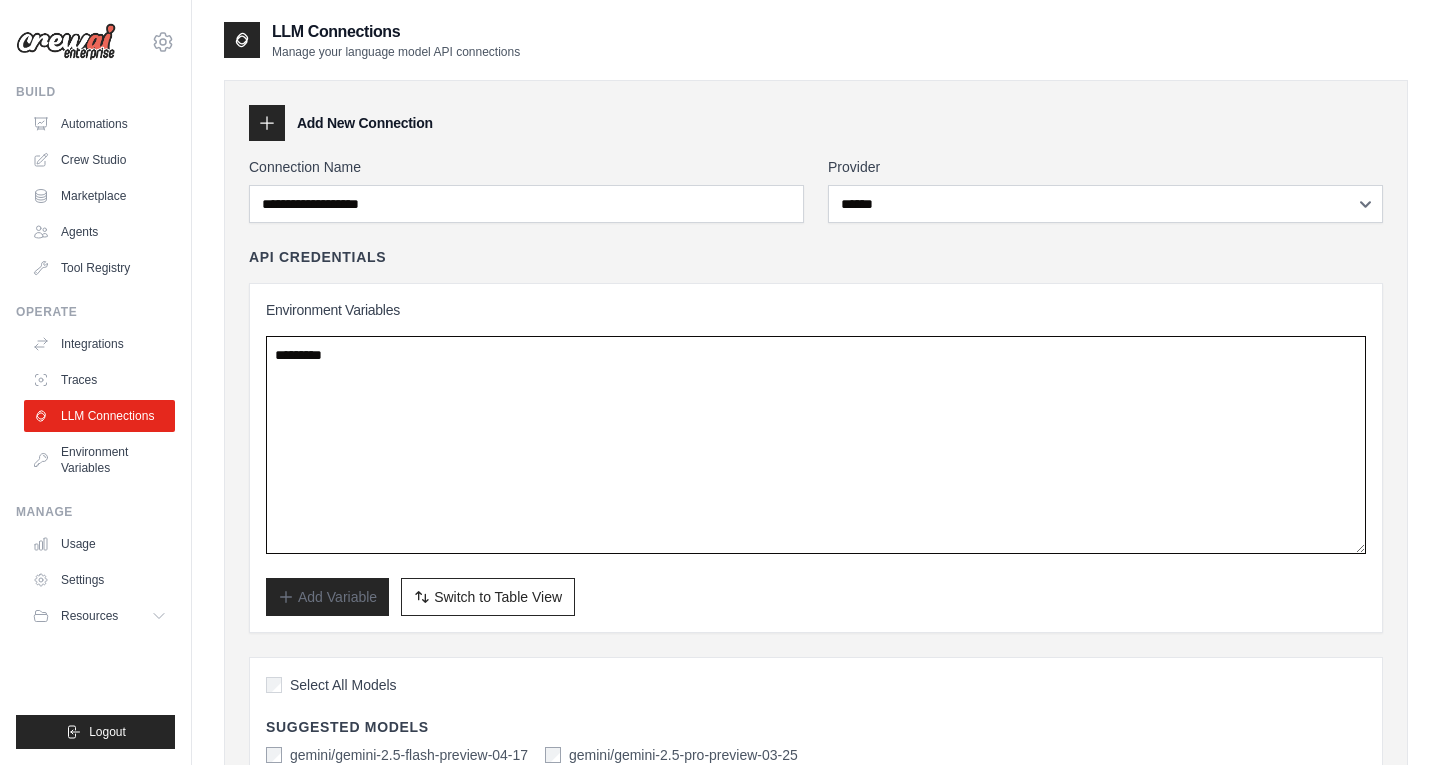 click at bounding box center [816, 445] 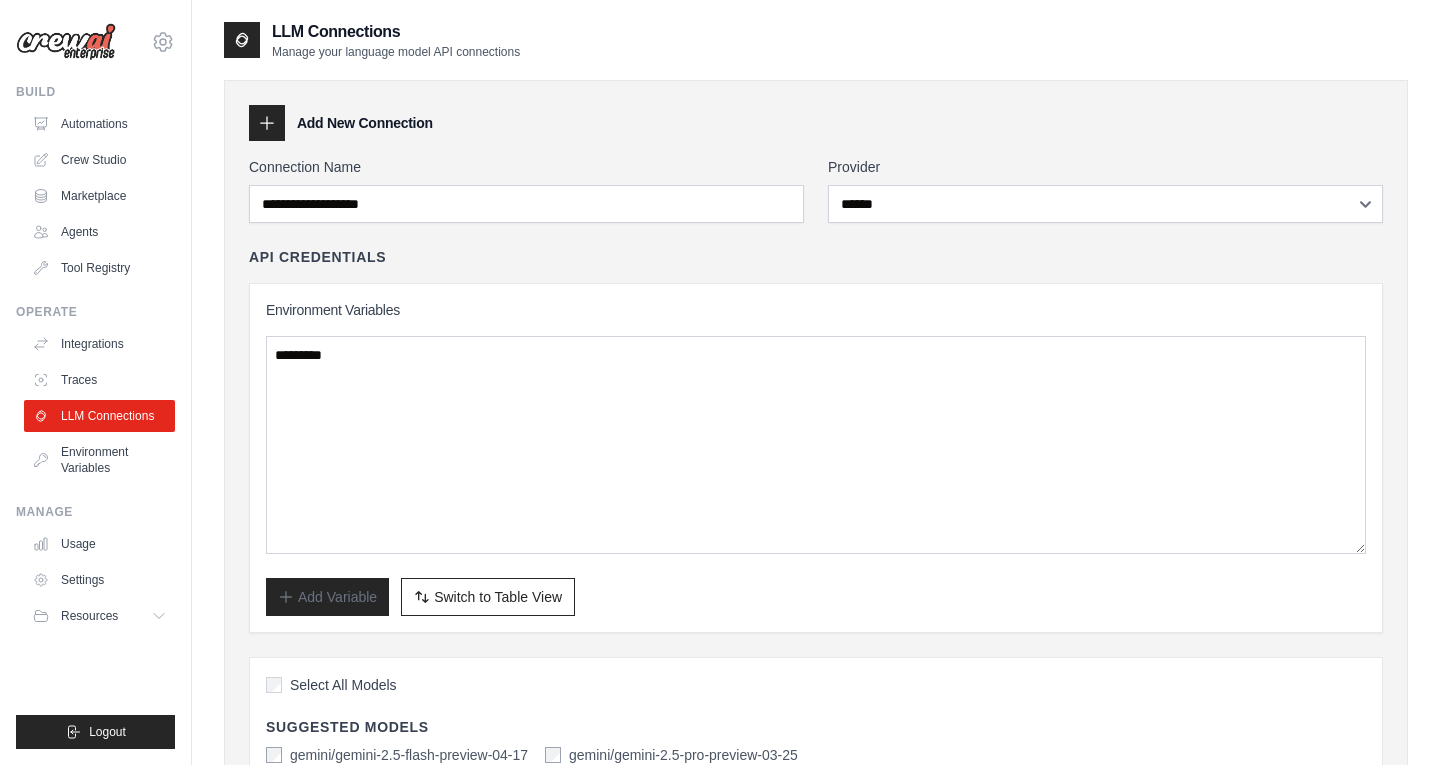 click on "Environment Variables
Add Variable
Switch to Bulk View
Switch to Table View" at bounding box center [816, 458] 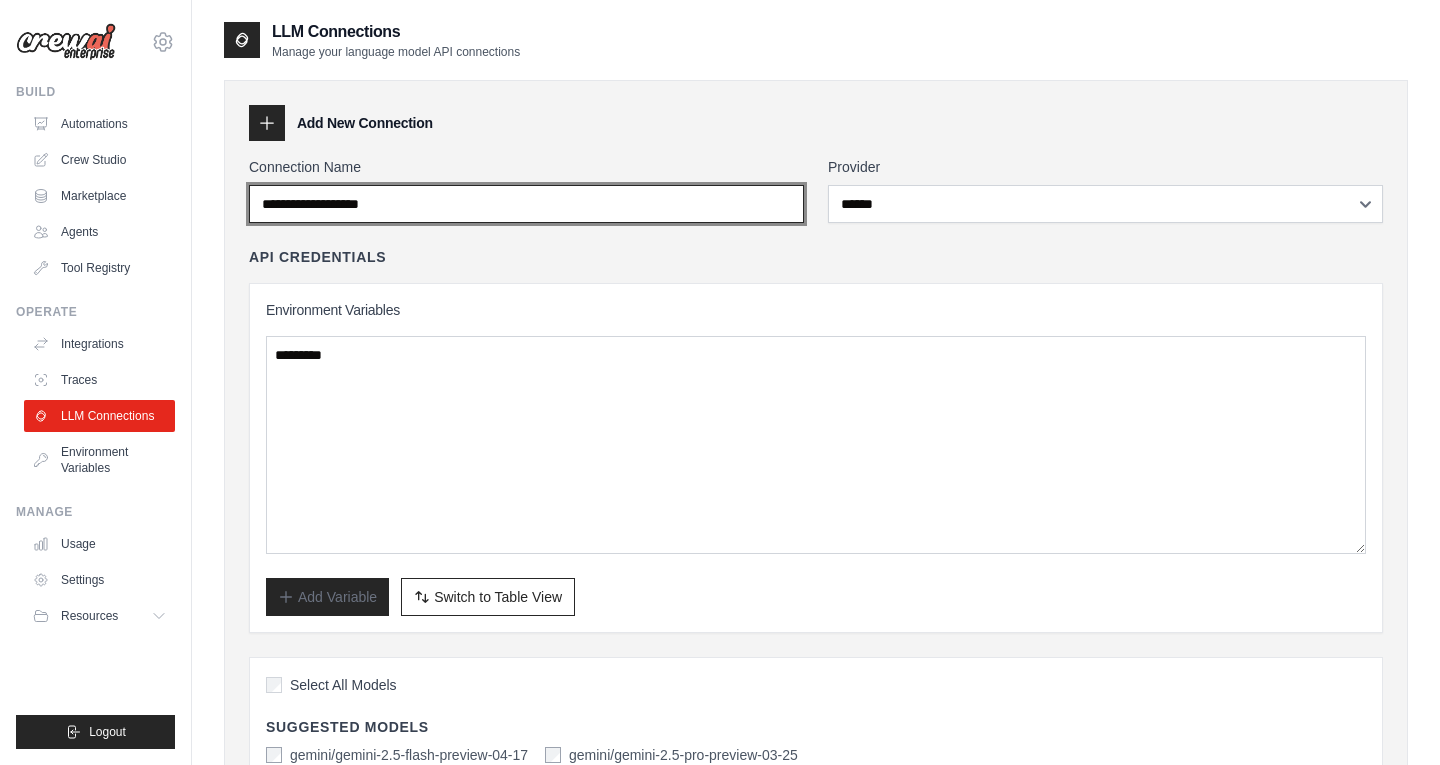 click on "Connection Name" at bounding box center (526, 204) 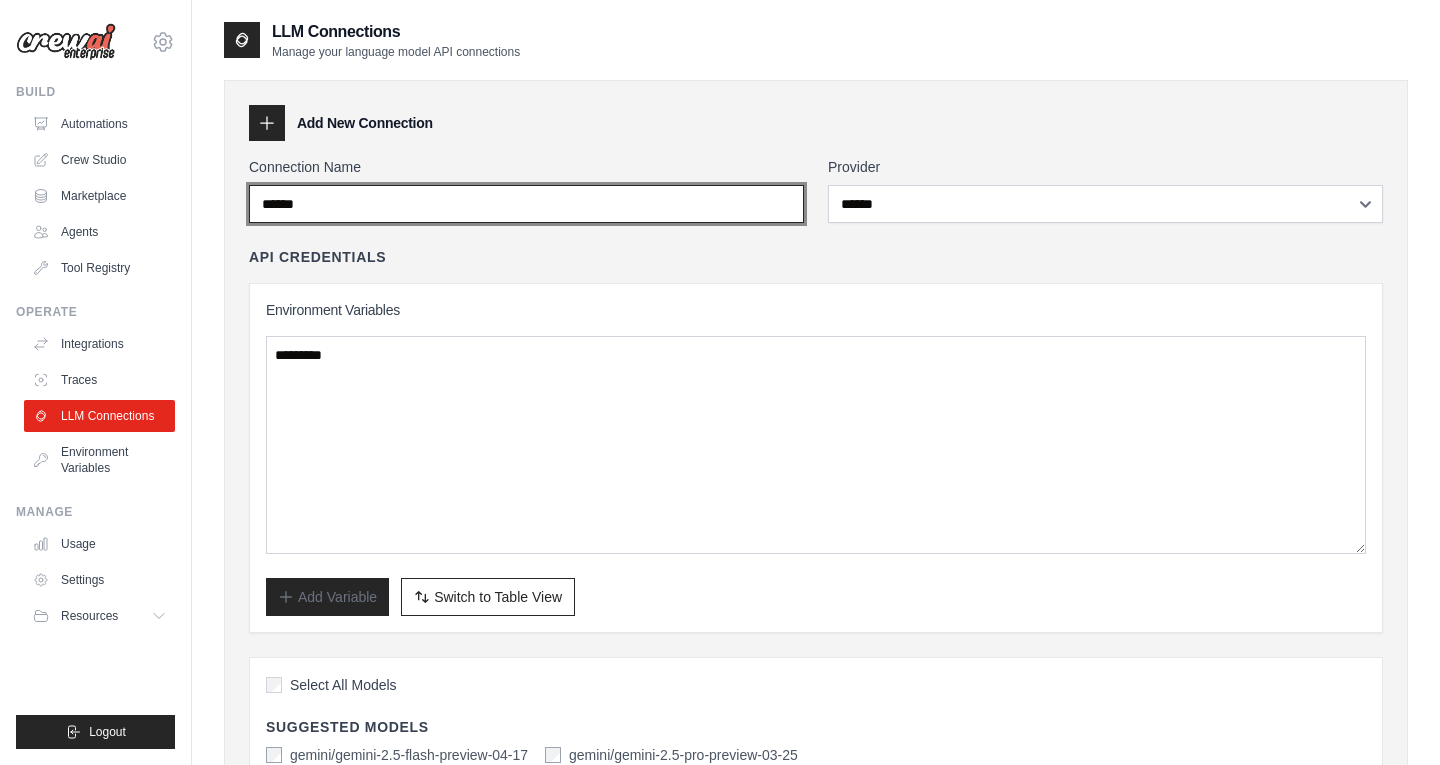 type on "******" 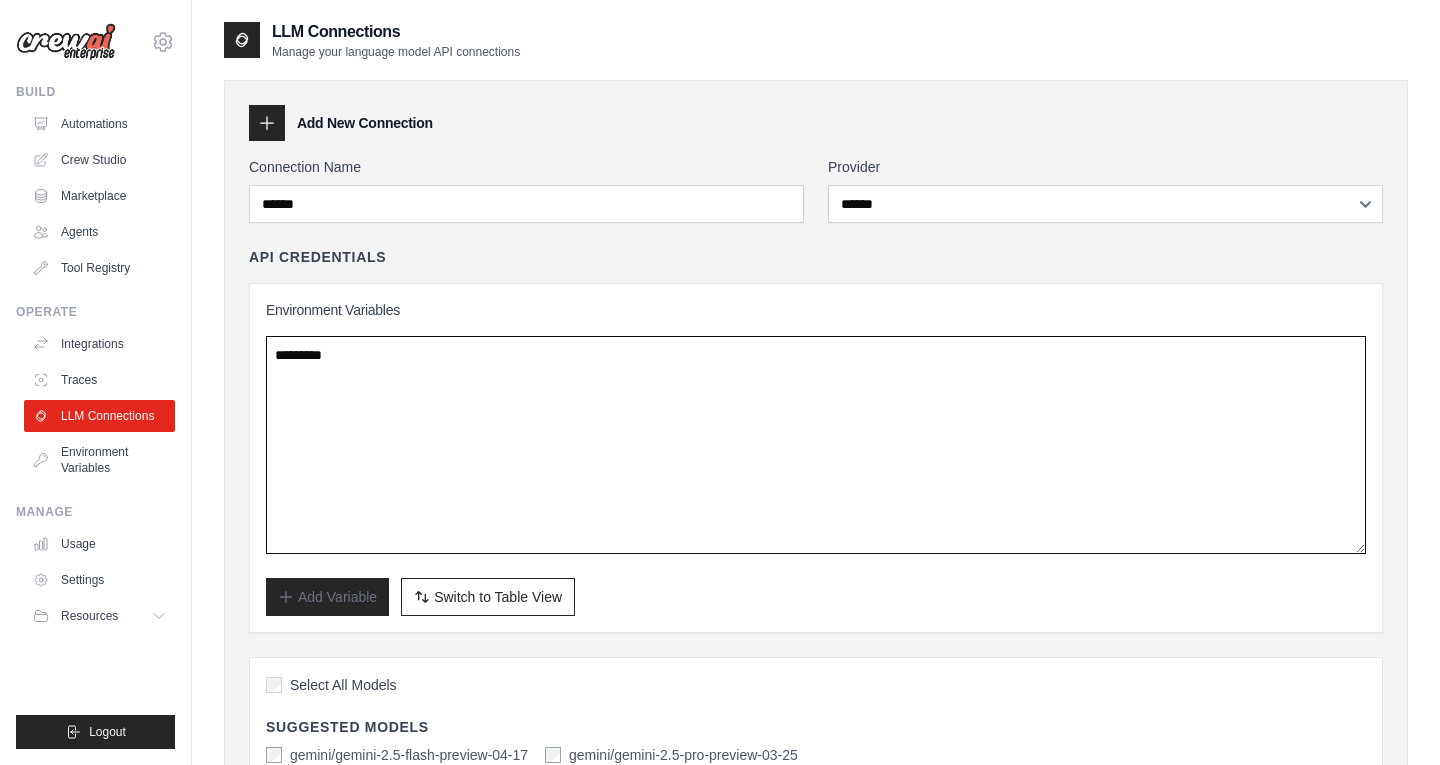 click at bounding box center [816, 445] 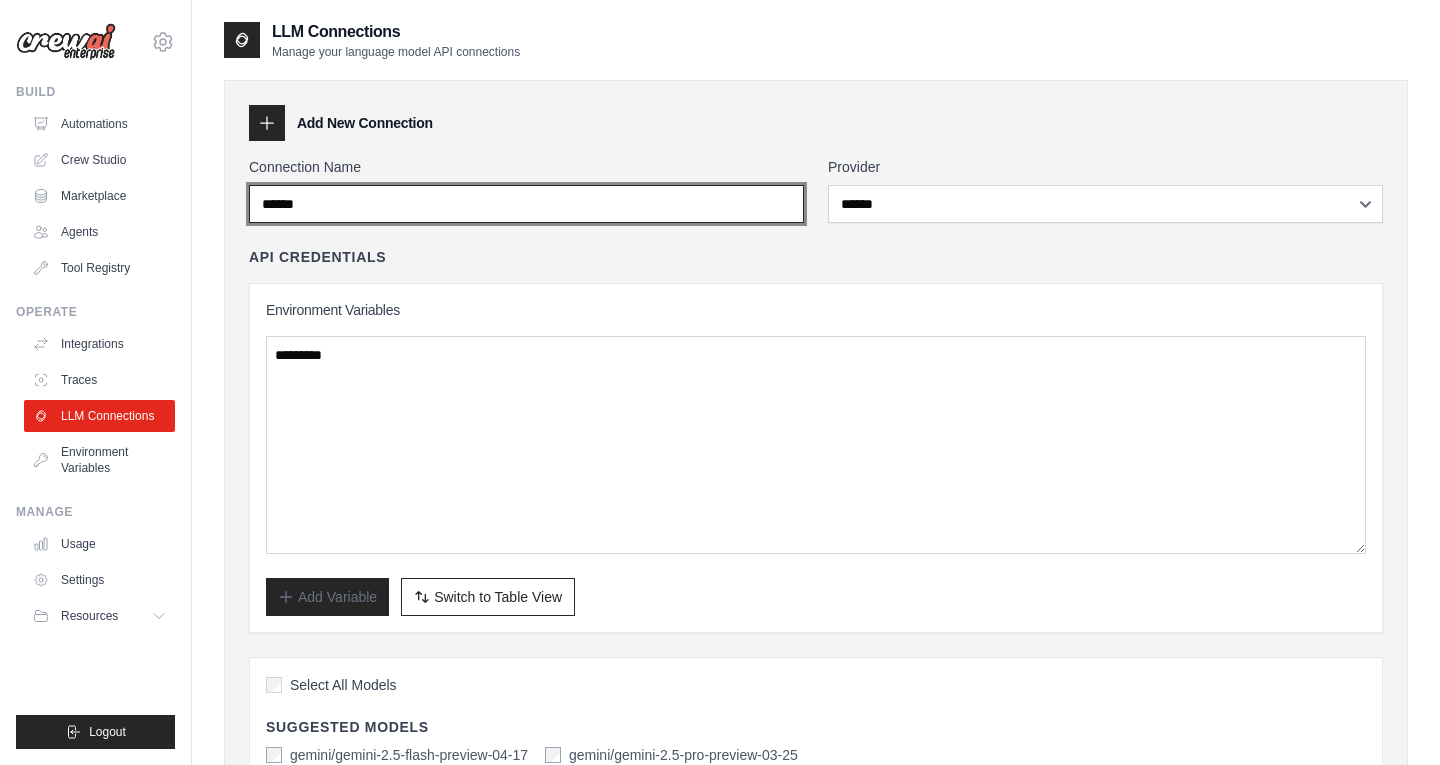 click on "******" at bounding box center (526, 204) 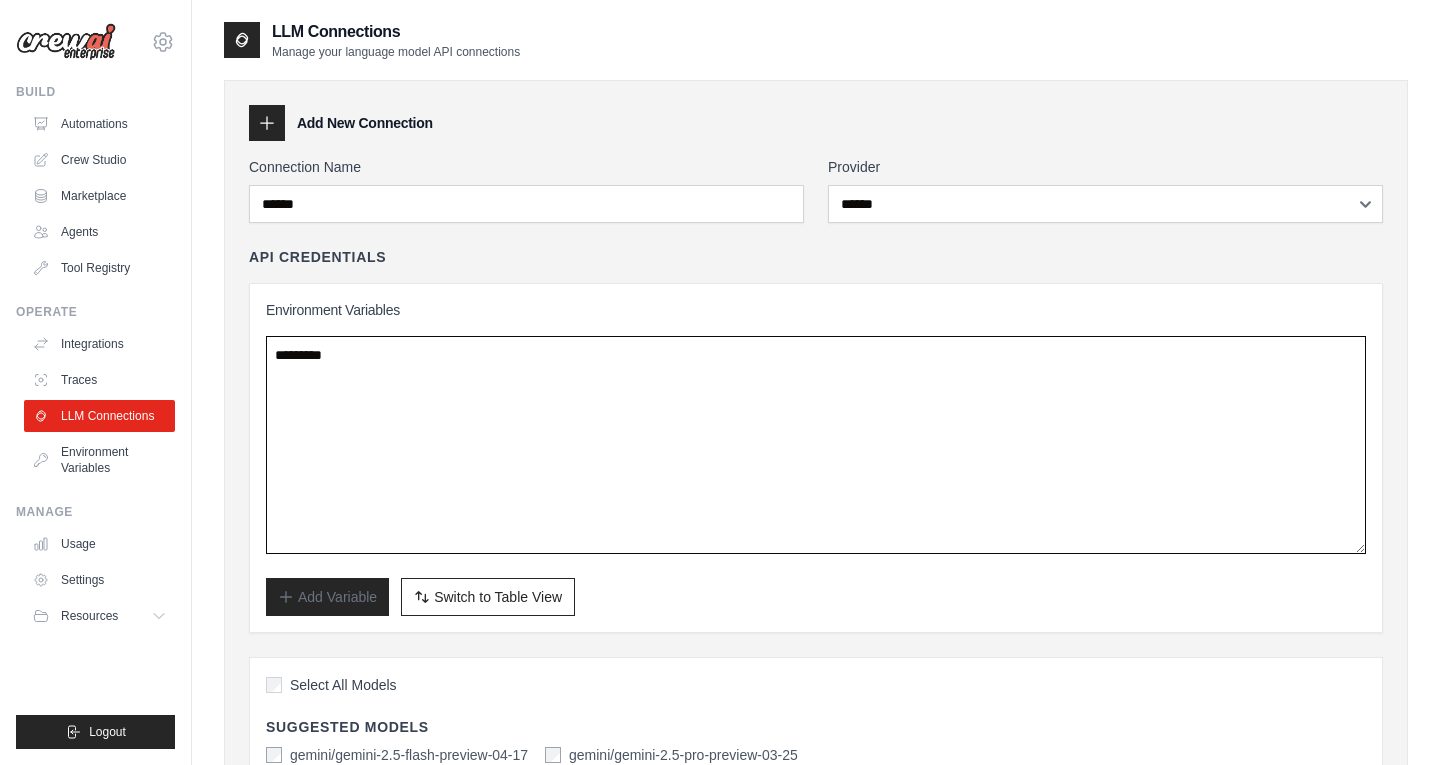 click at bounding box center (816, 445) 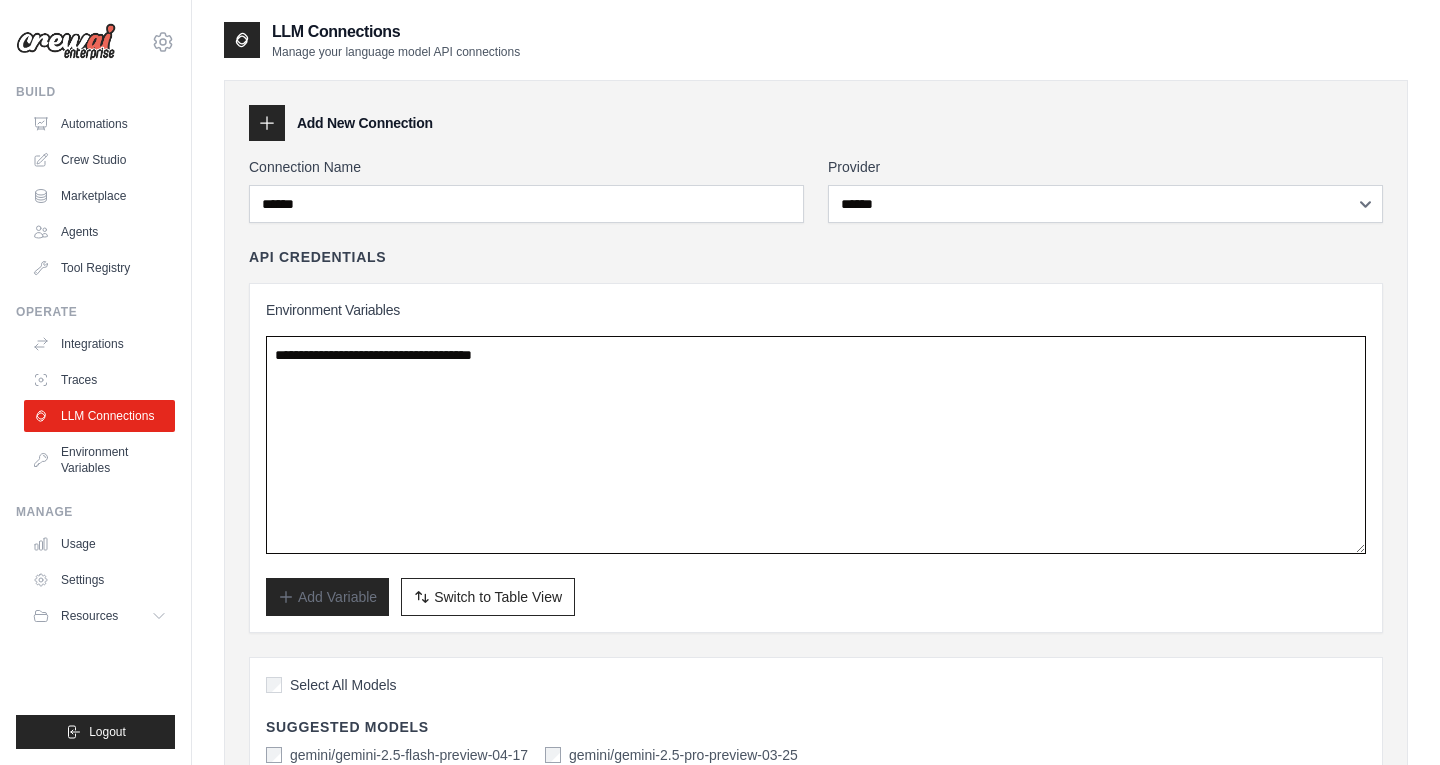 type on "**********" 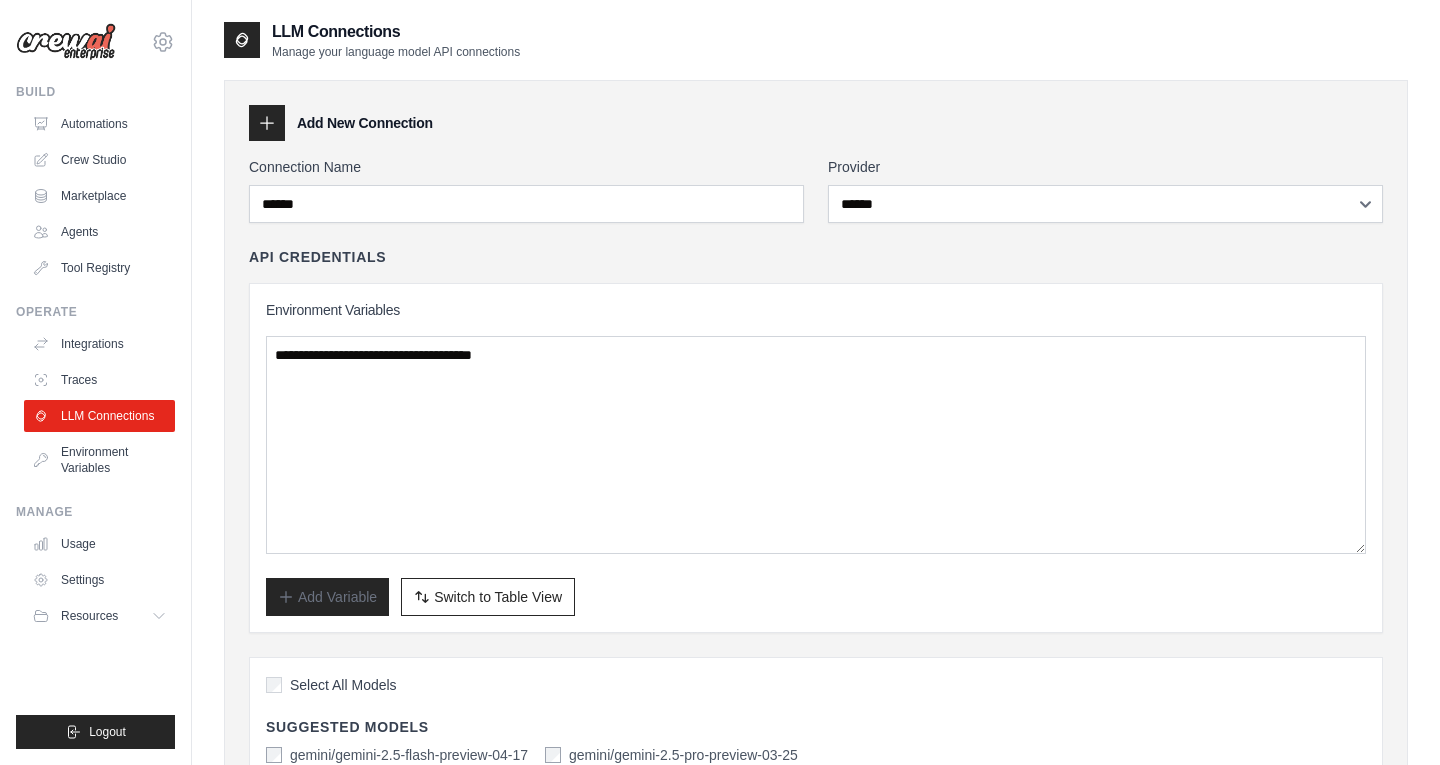 click on "**********" at bounding box center (816, 458) 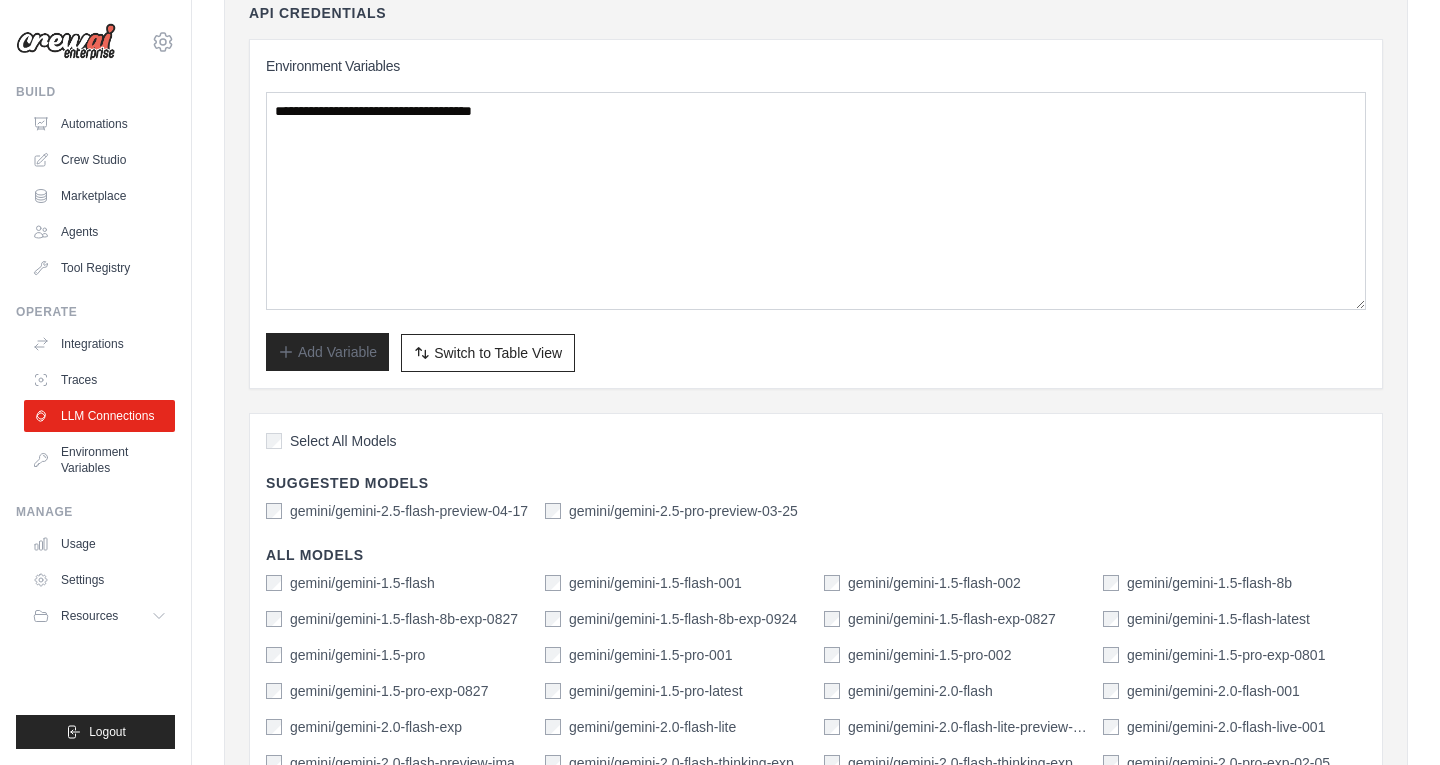 scroll, scrollTop: 254, scrollLeft: 0, axis: vertical 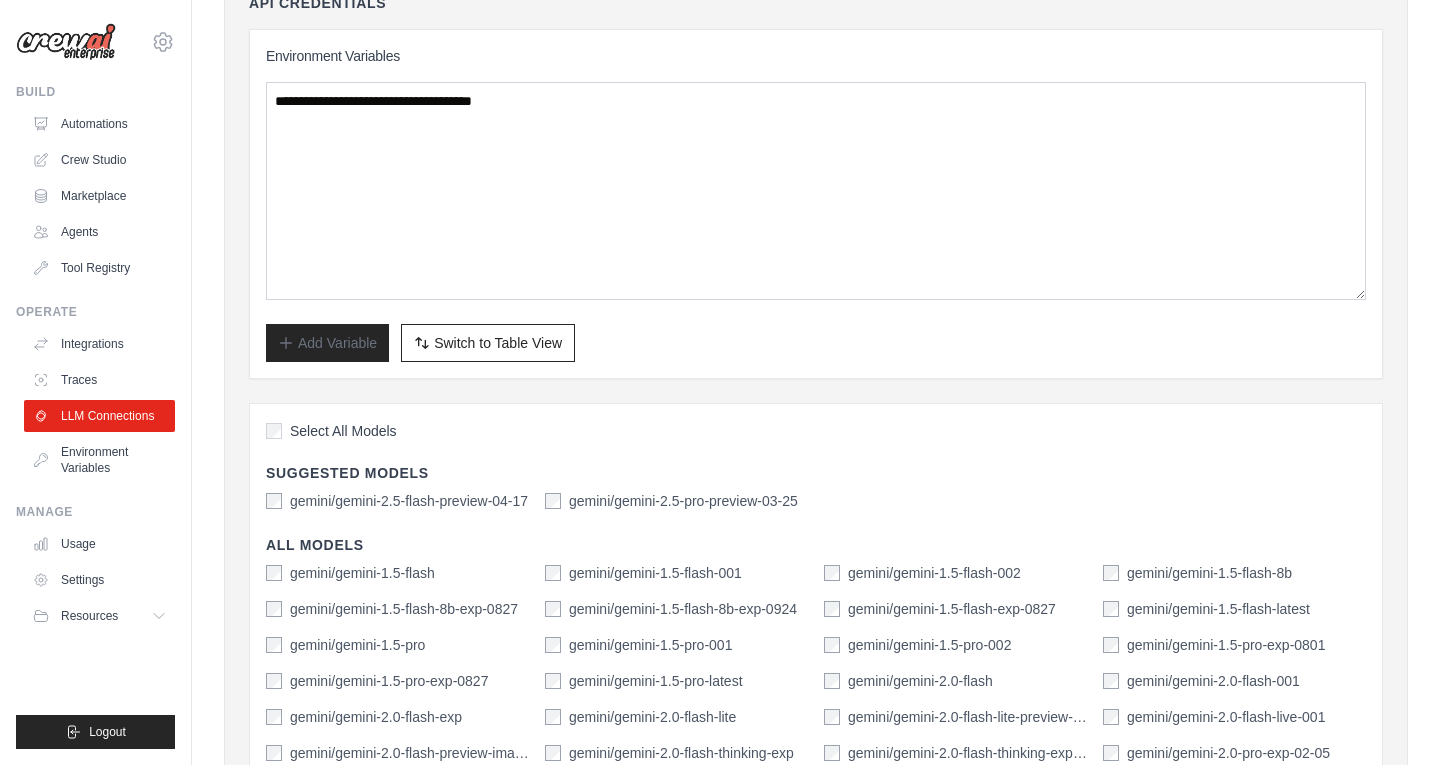click on "Select All Models" at bounding box center (343, 431) 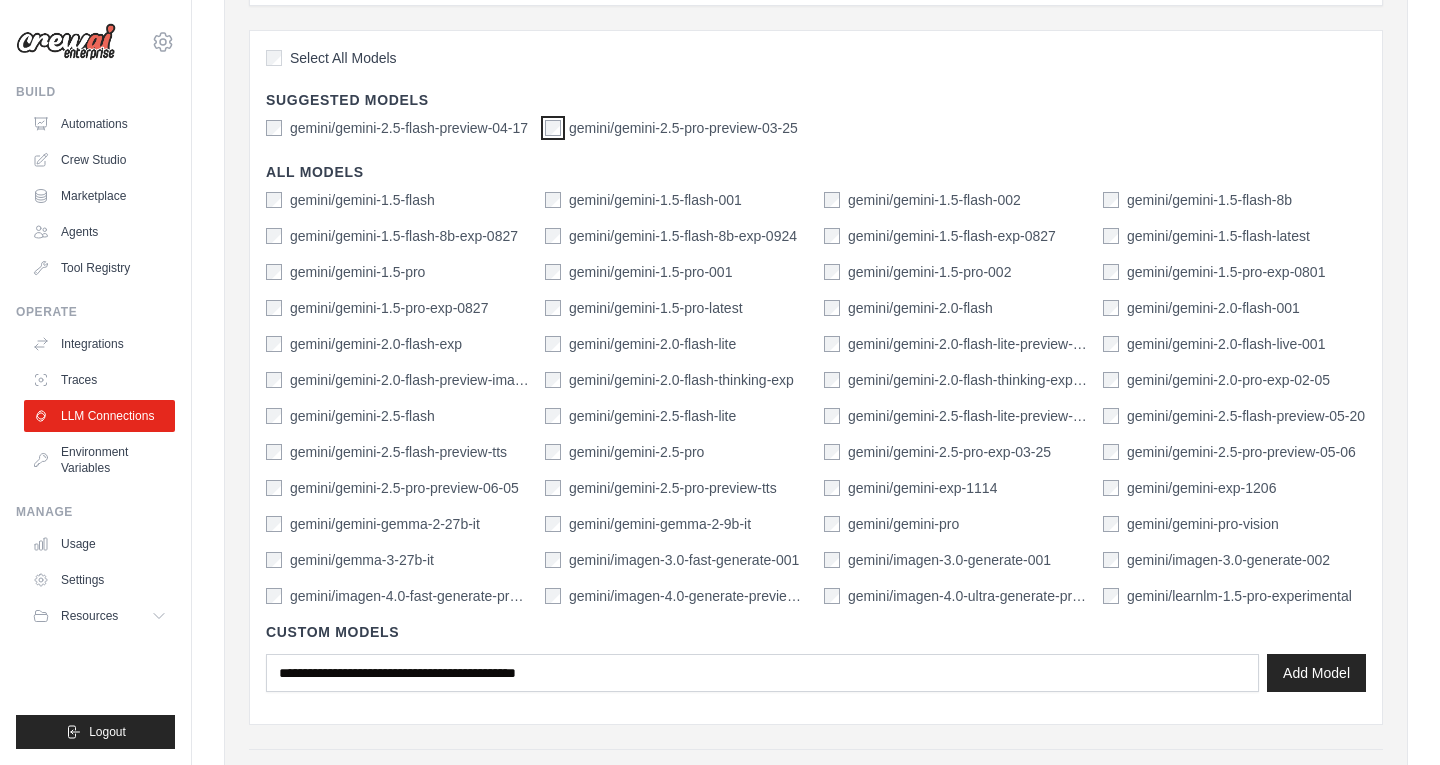 scroll, scrollTop: 628, scrollLeft: 0, axis: vertical 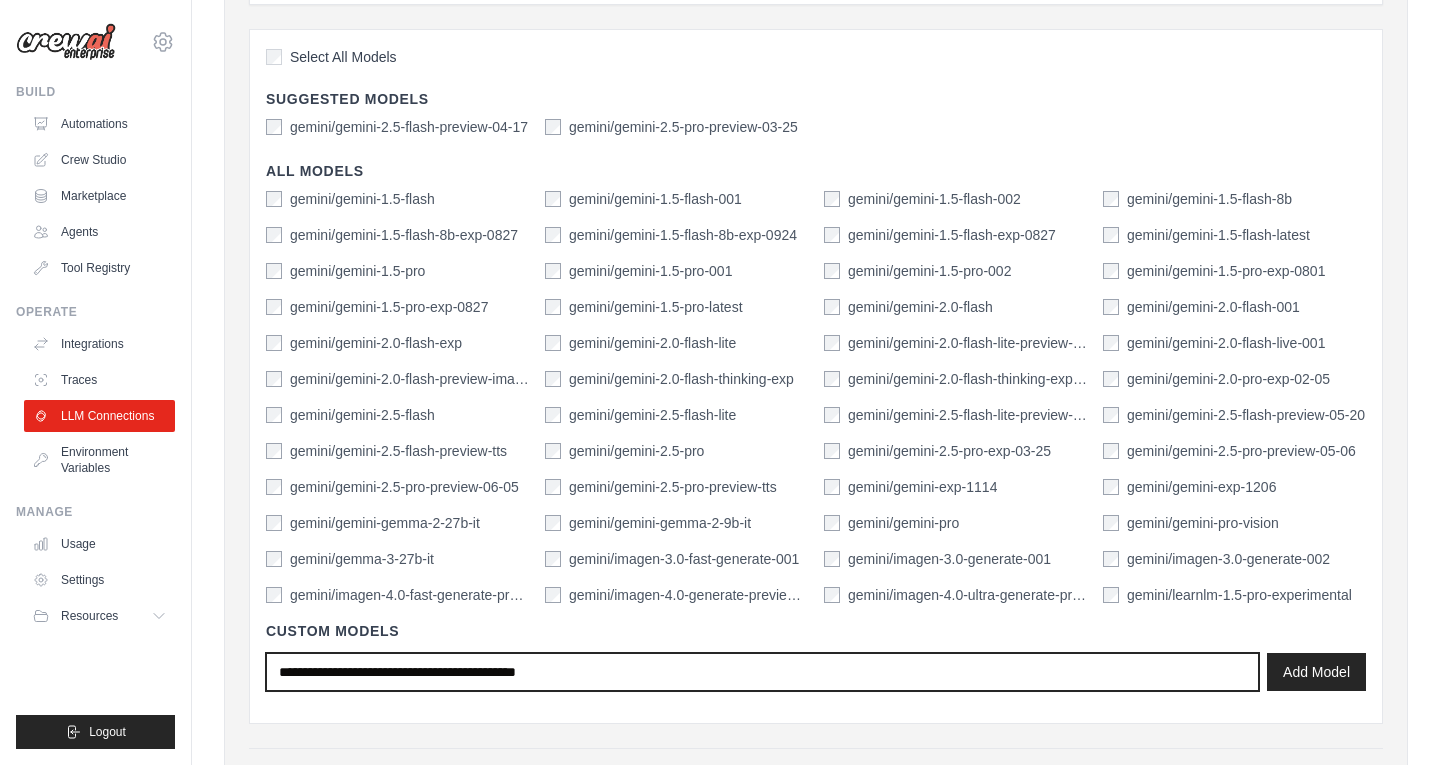 click at bounding box center (762, 672) 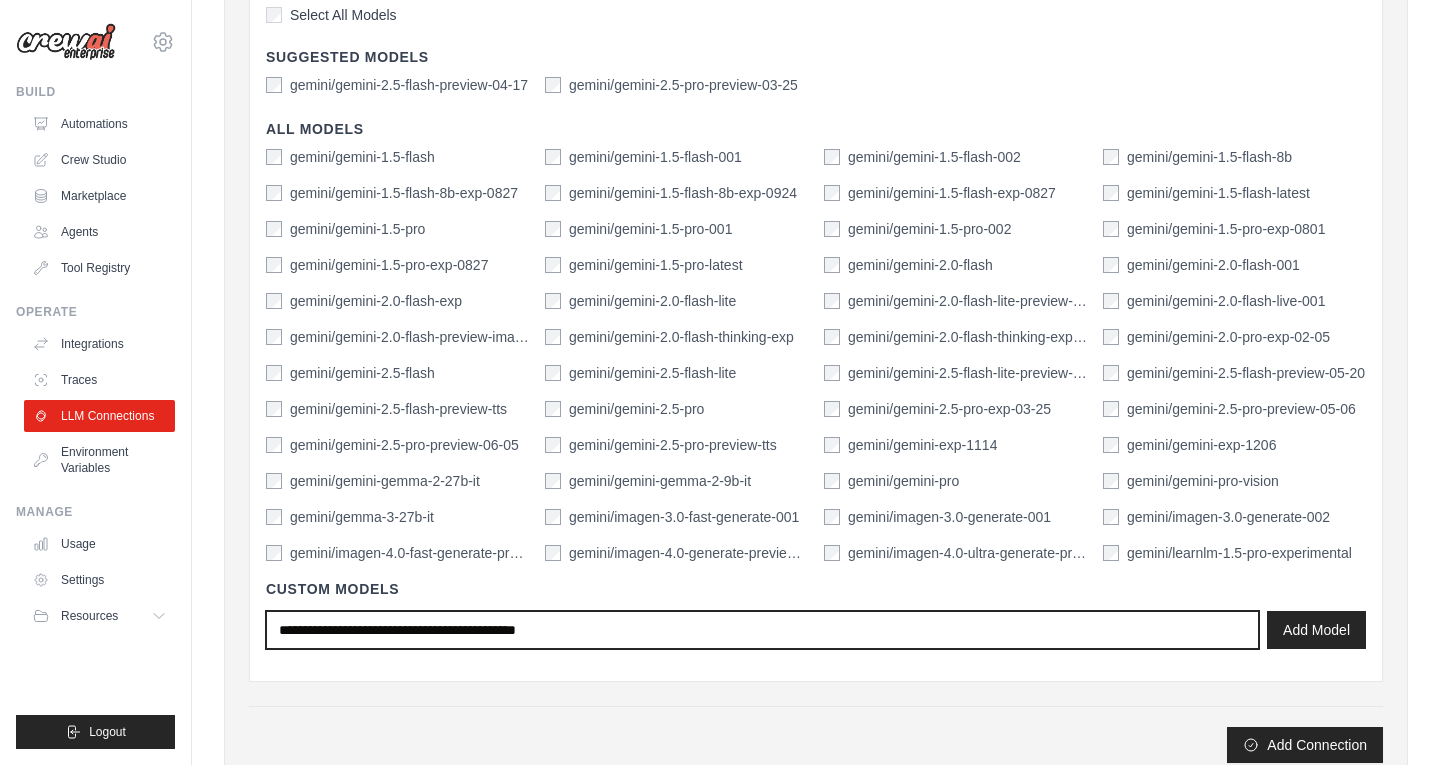 scroll, scrollTop: 692, scrollLeft: 0, axis: vertical 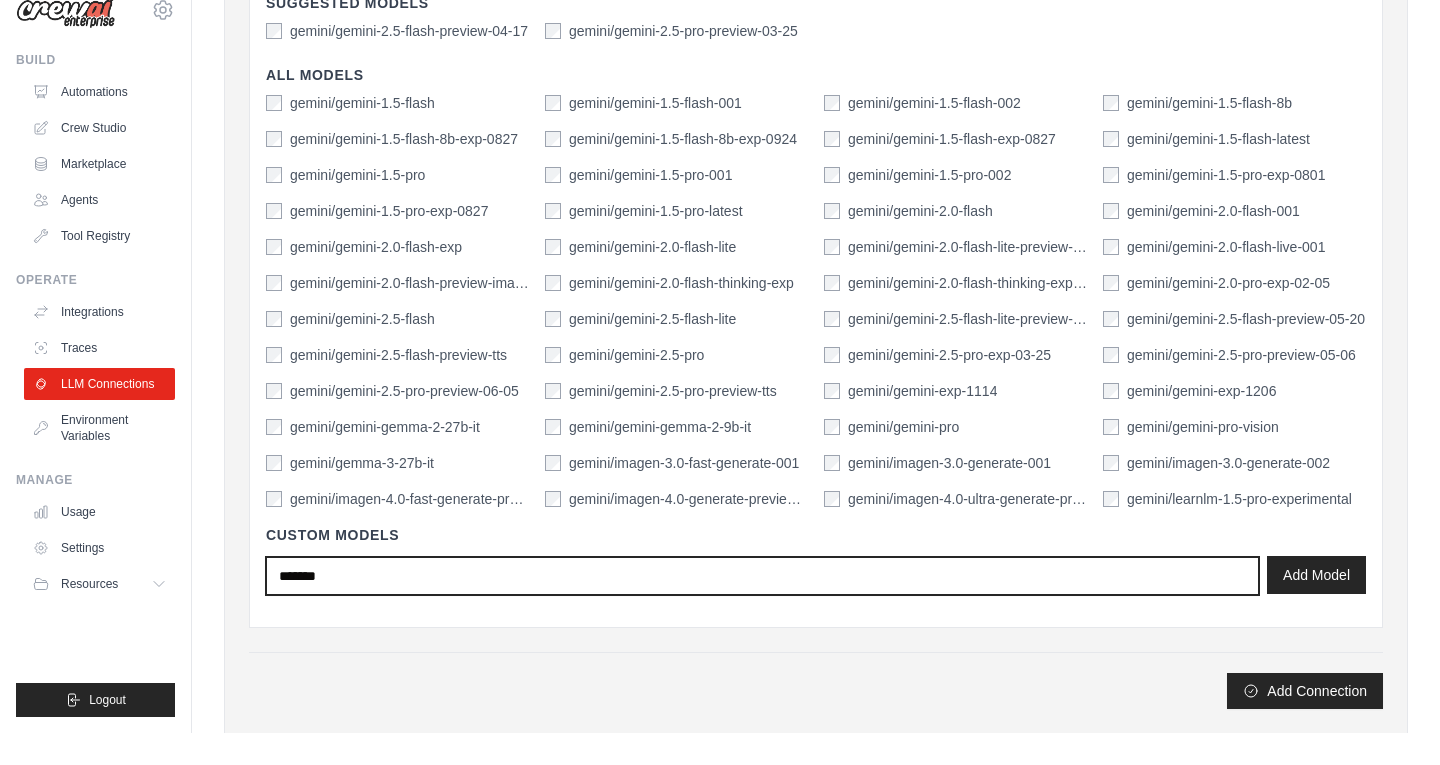 type on "*******" 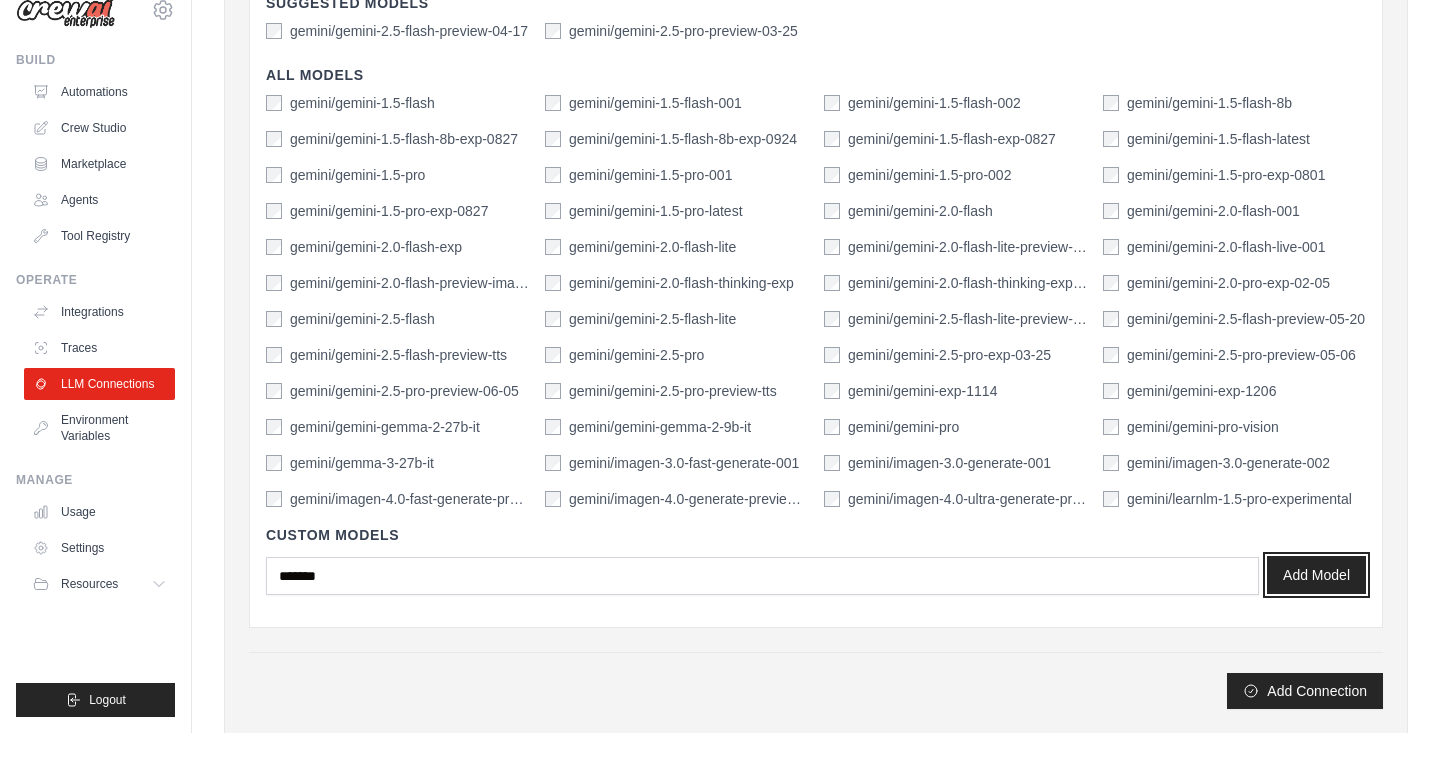 click on "Add Model" at bounding box center [1316, 607] 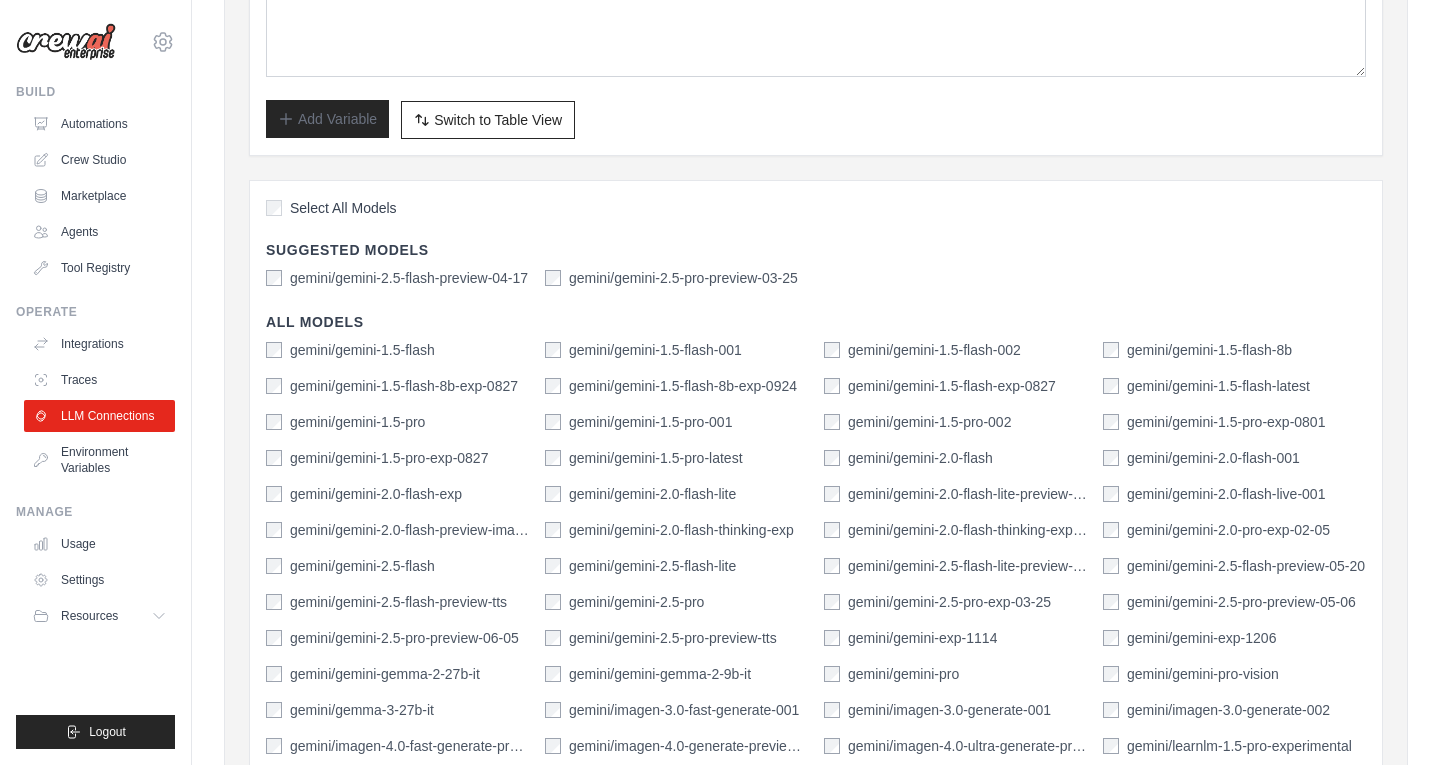 scroll, scrollTop: 847, scrollLeft: 0, axis: vertical 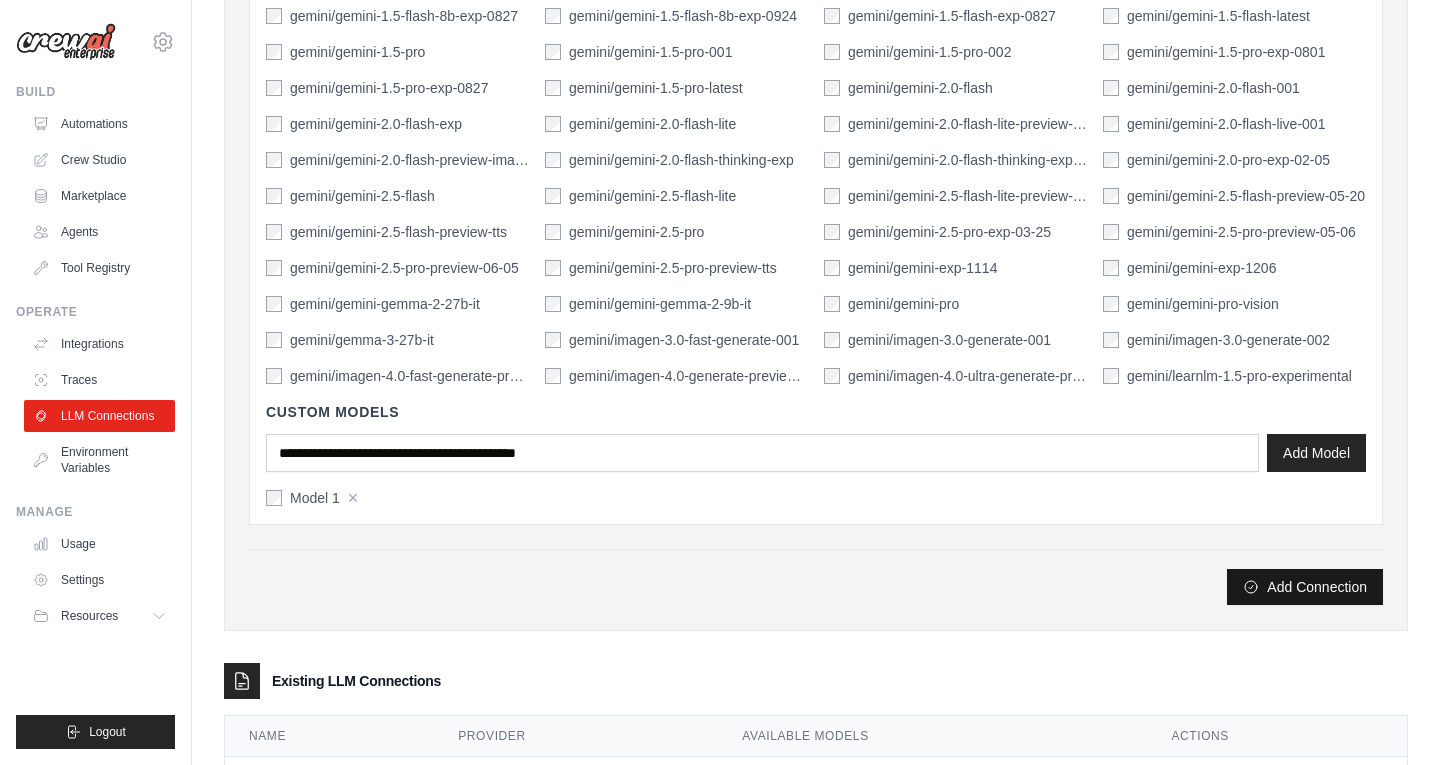 click on "Add Connection" at bounding box center [1305, 587] 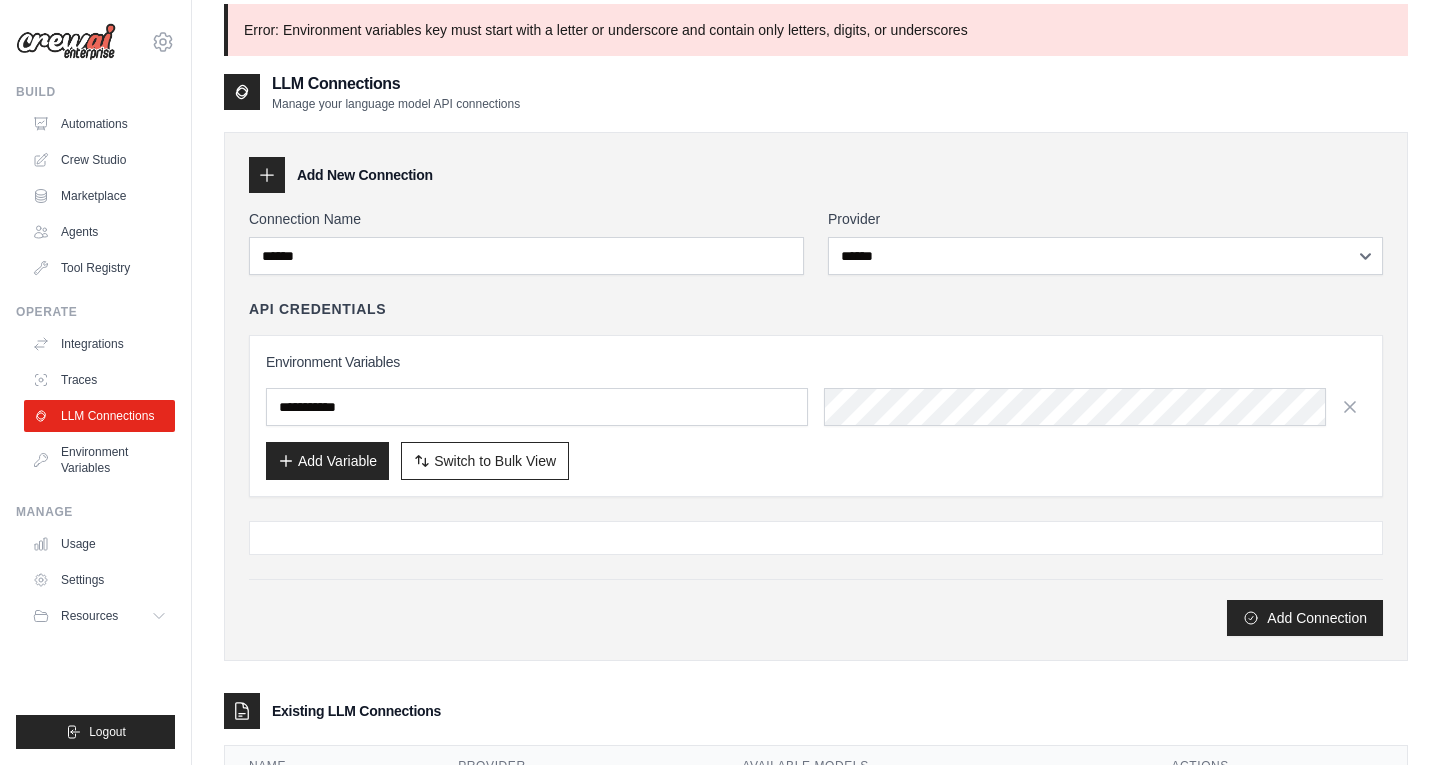 scroll, scrollTop: 33, scrollLeft: 0, axis: vertical 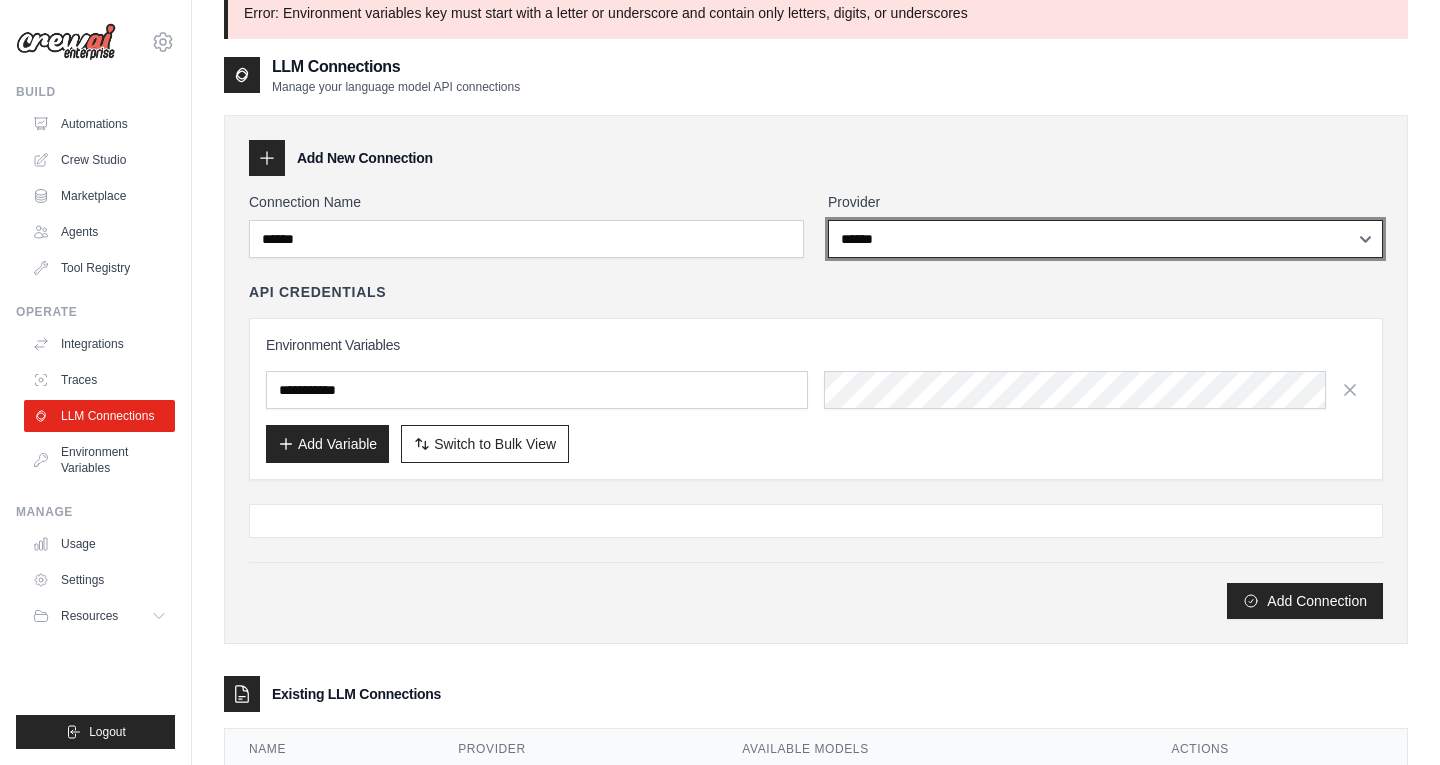 click on "**********" at bounding box center [1105, 239] 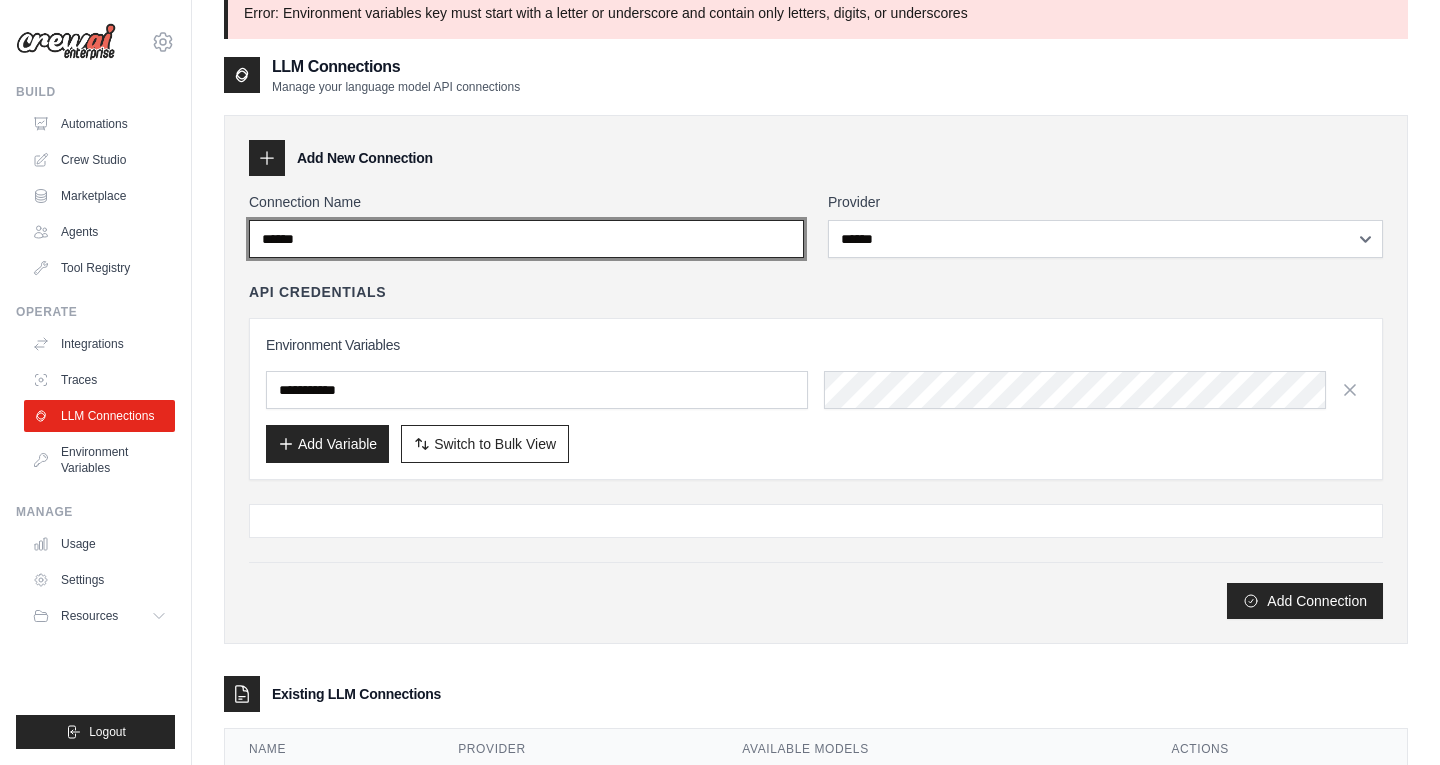 click on "******" at bounding box center [526, 239] 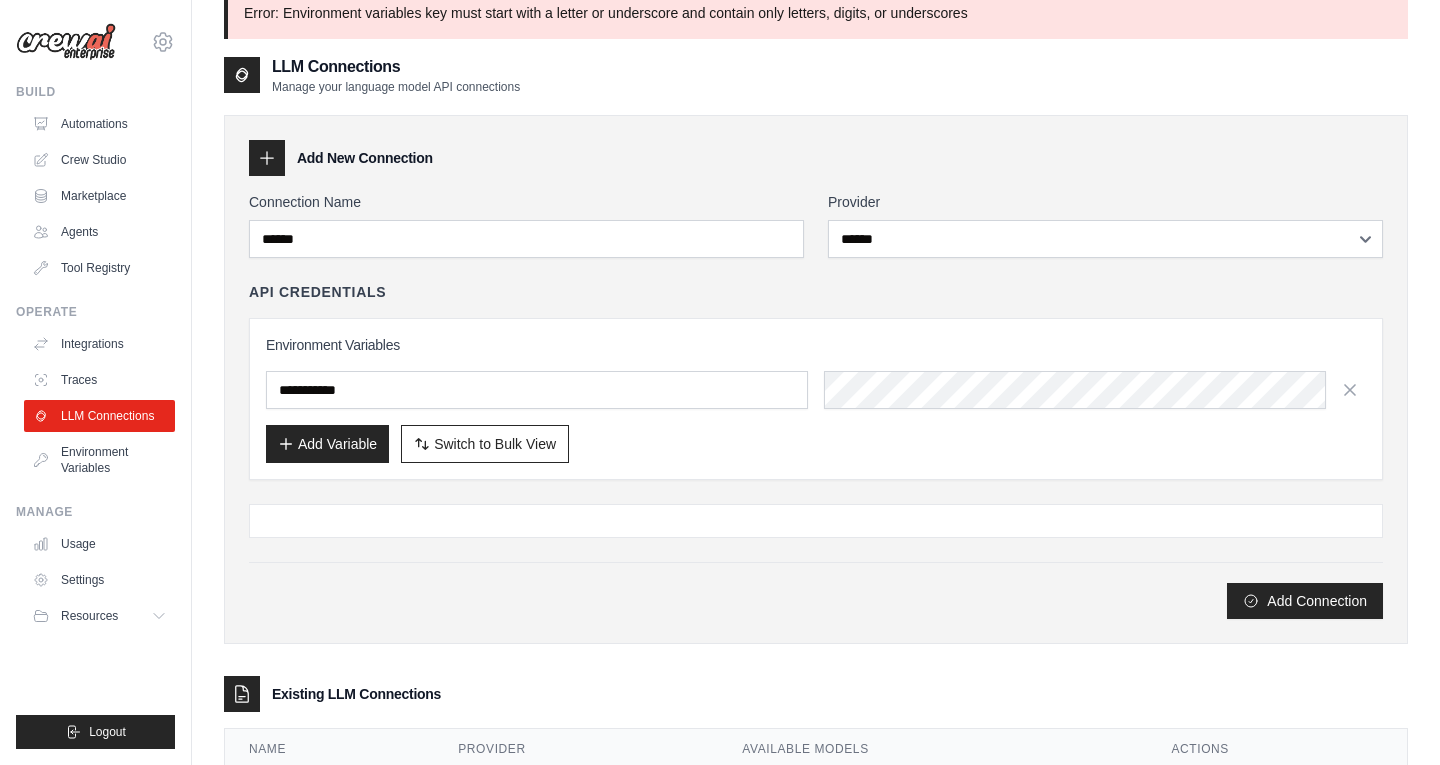 click on "API Credentials" at bounding box center (816, 292) 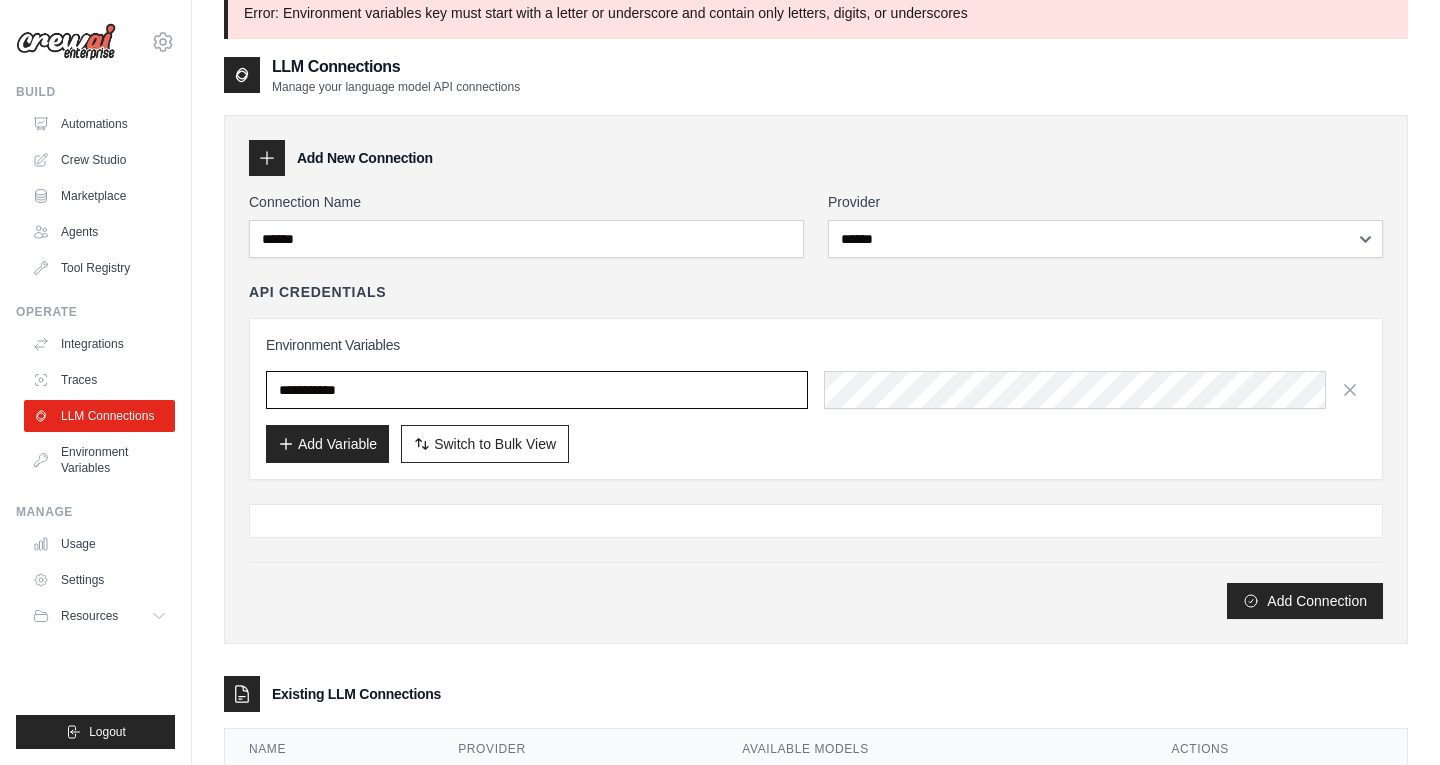 click at bounding box center [537, 390] 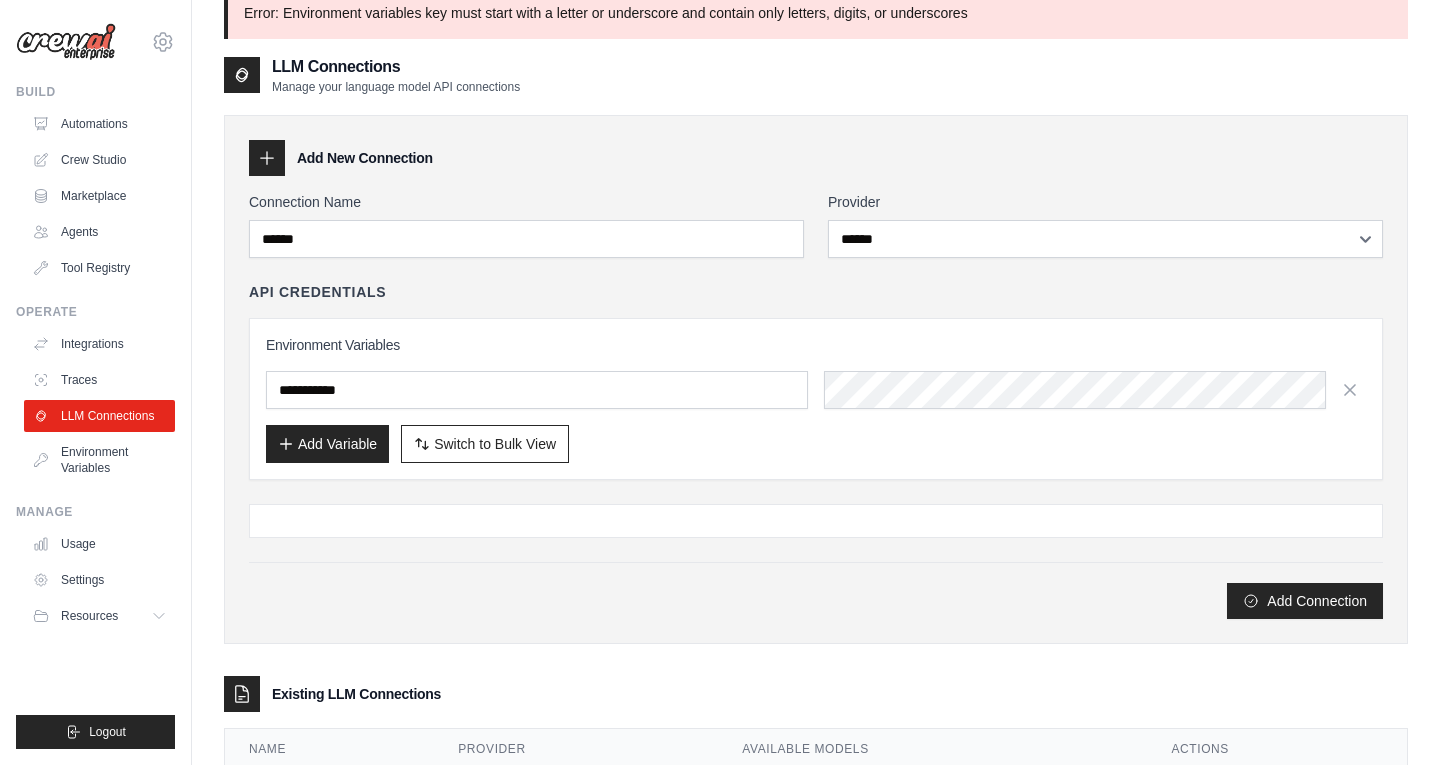 click on "**********" at bounding box center [816, 405] 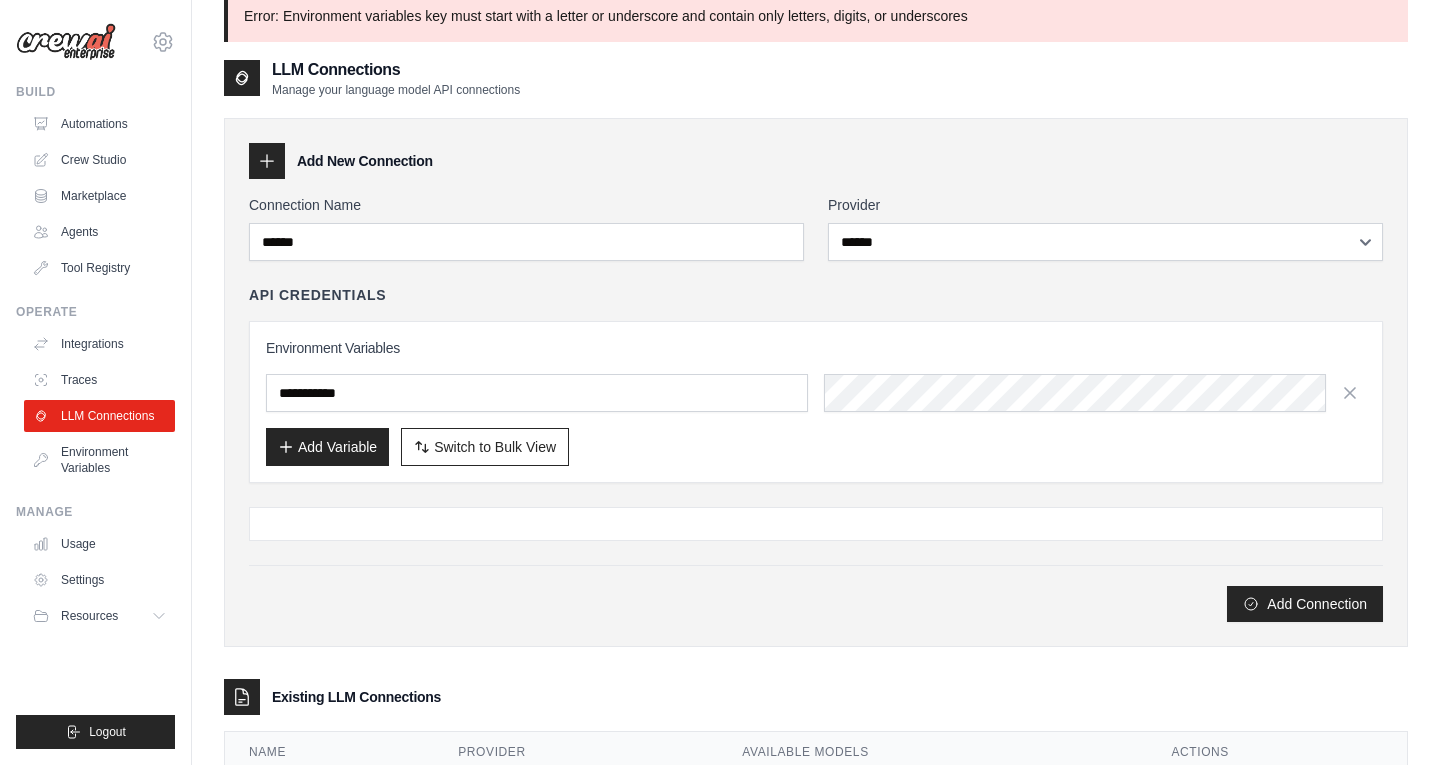 scroll, scrollTop: 0, scrollLeft: 0, axis: both 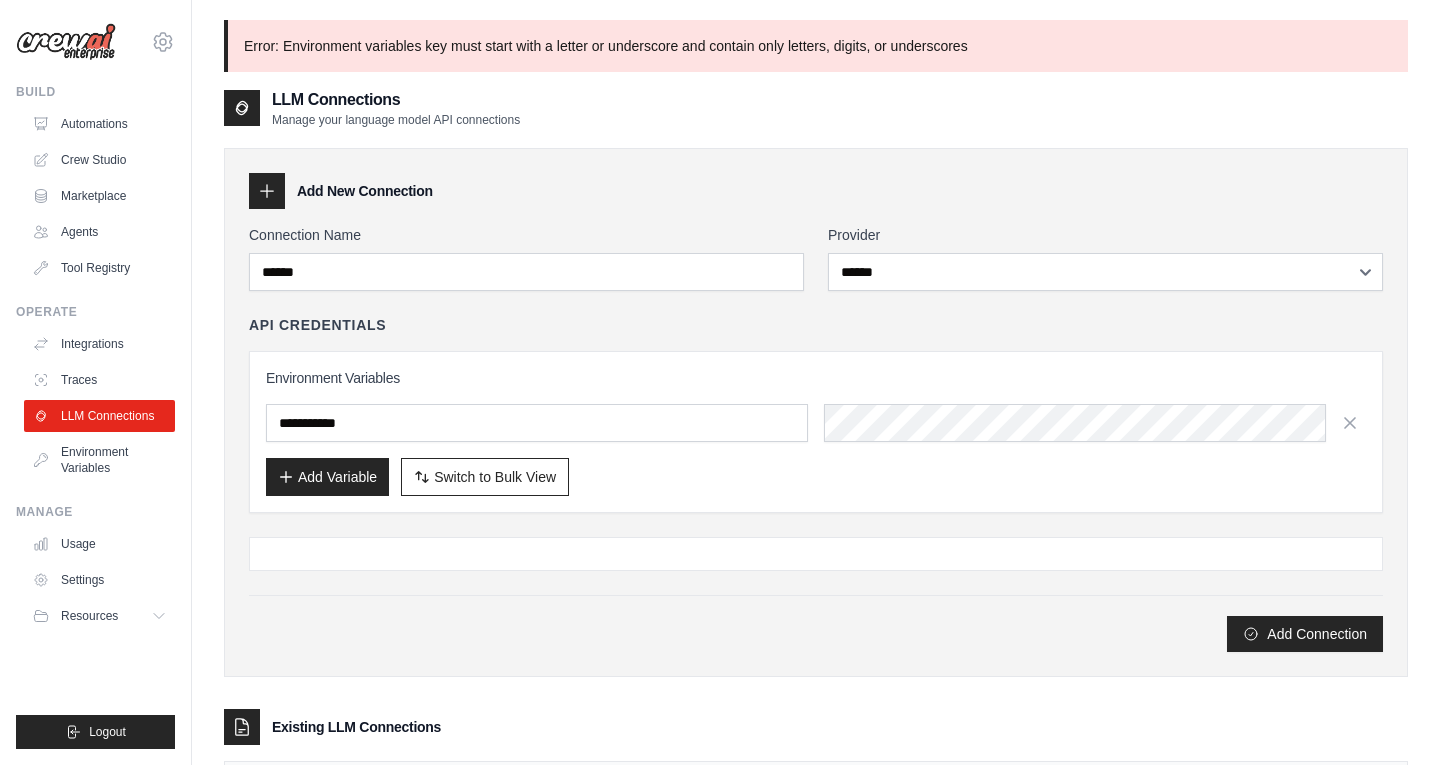click on "Error: Environment variables key must start with a letter or underscore and contain only letters, digits, or underscores" at bounding box center (816, 46) 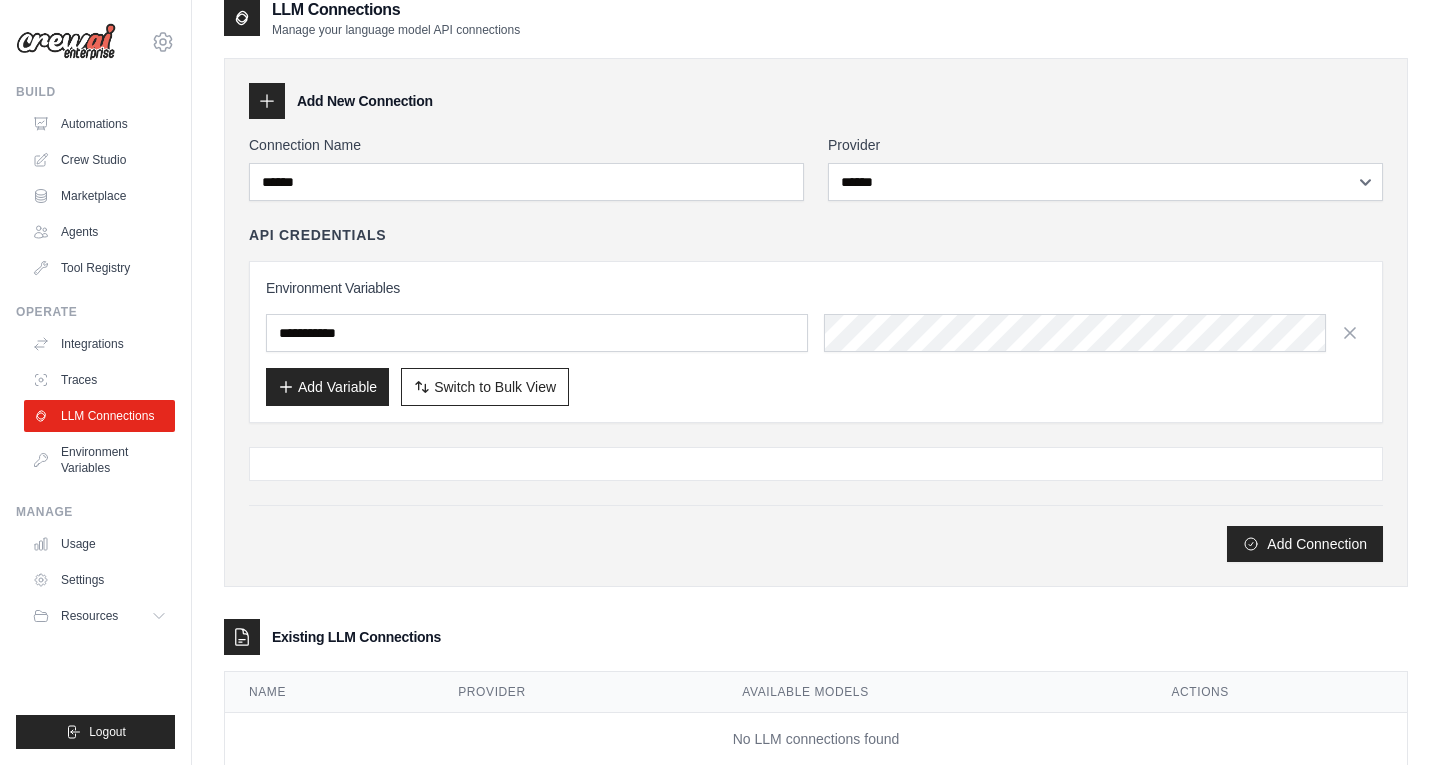 scroll, scrollTop: 108, scrollLeft: 0, axis: vertical 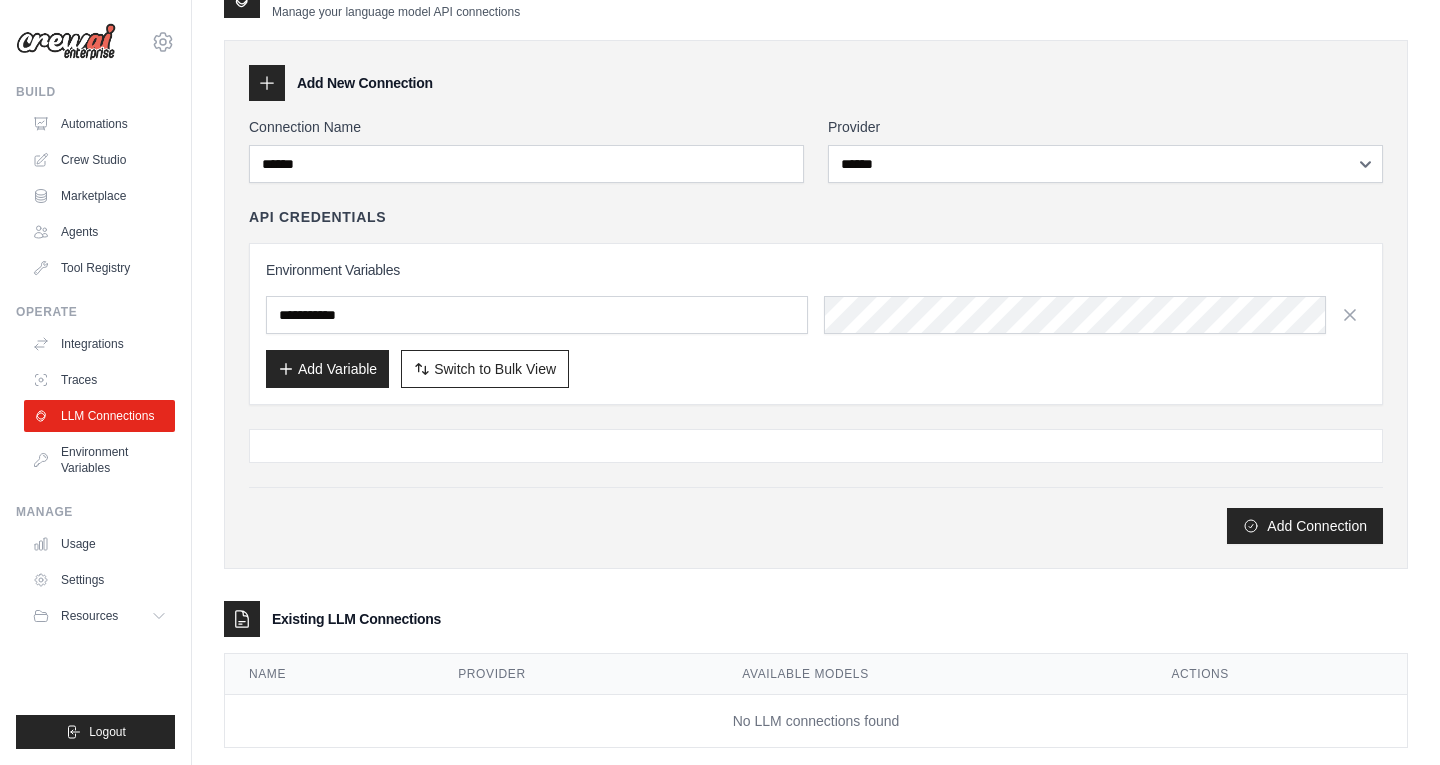 click on "mts321123@gmail.com
Settings
Build
Automations
Crew Studio
Marketplace" at bounding box center (96, 382) 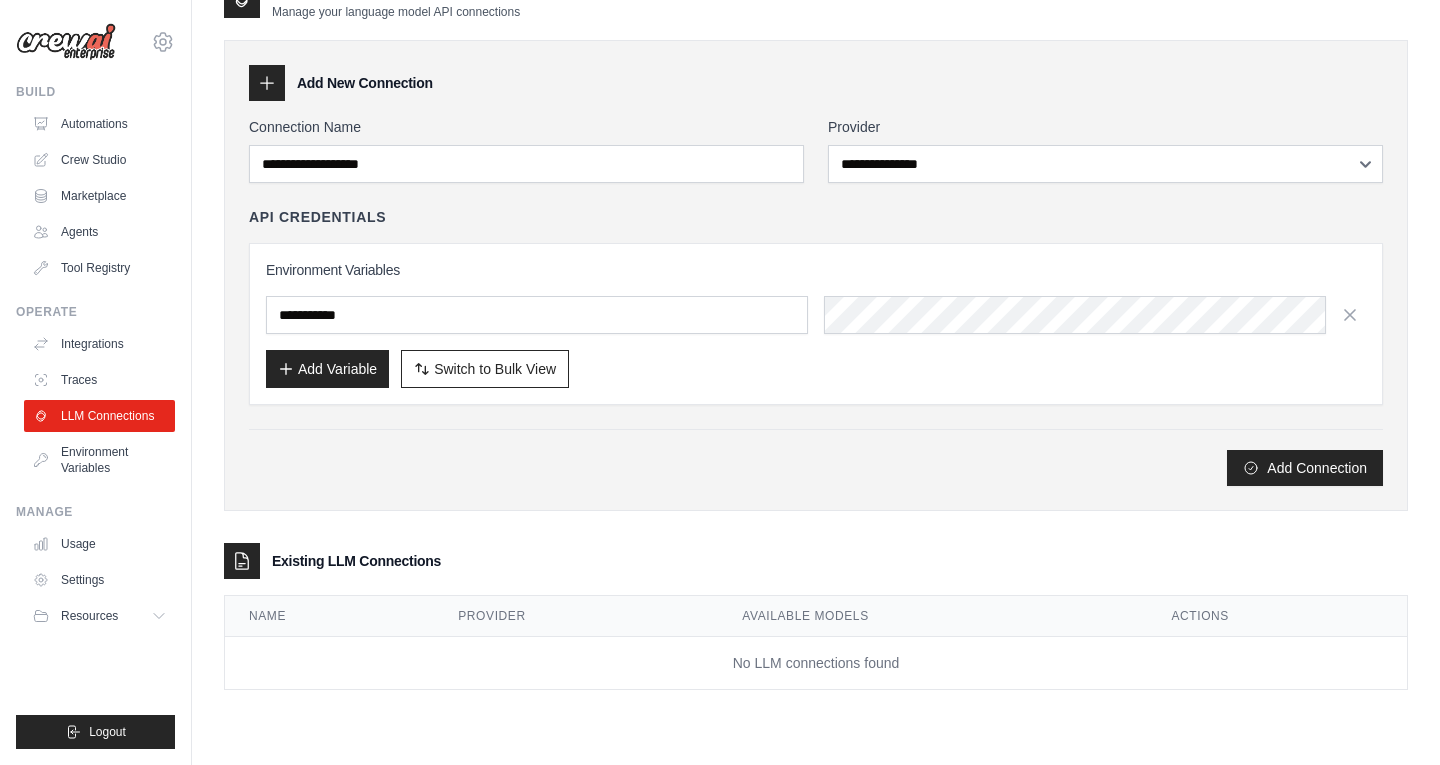 scroll, scrollTop: 0, scrollLeft: 0, axis: both 